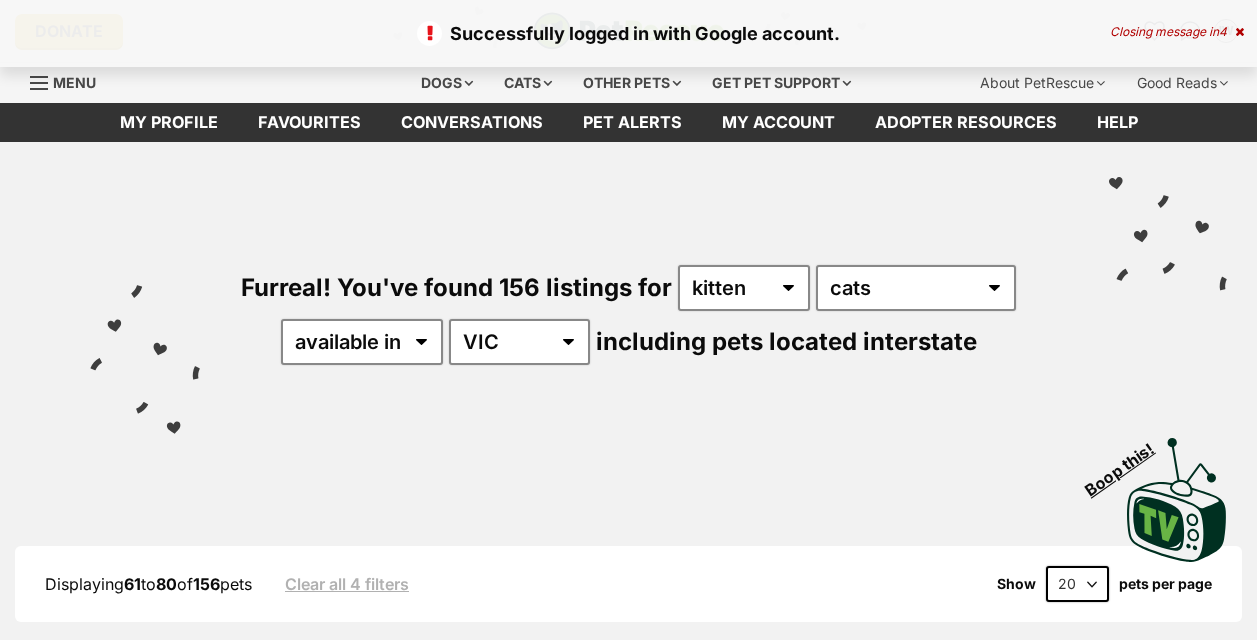 scroll, scrollTop: 0, scrollLeft: 0, axis: both 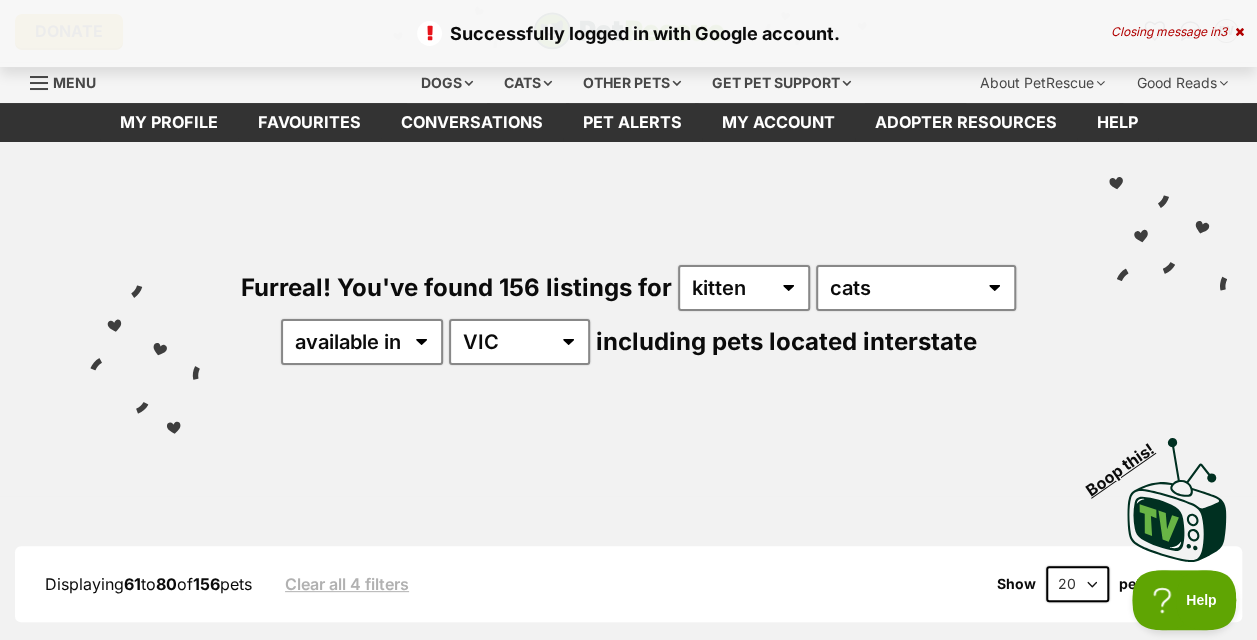 click at bounding box center [1239, 32] 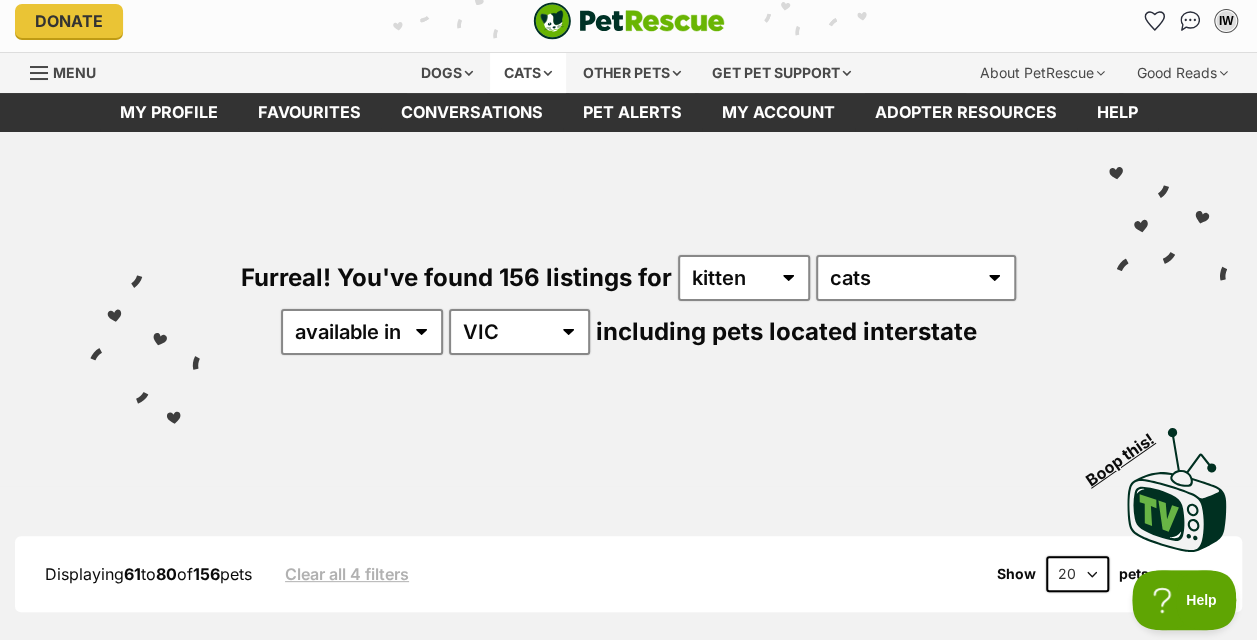 scroll, scrollTop: 9, scrollLeft: 0, axis: vertical 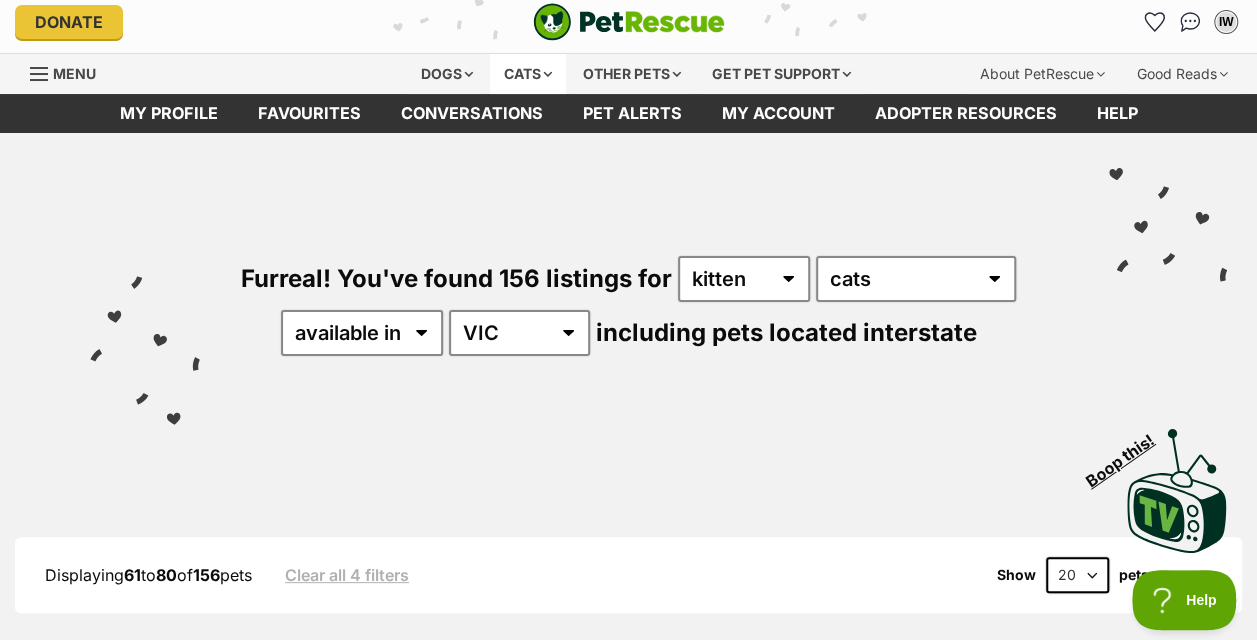 click on "Cats" at bounding box center [528, 74] 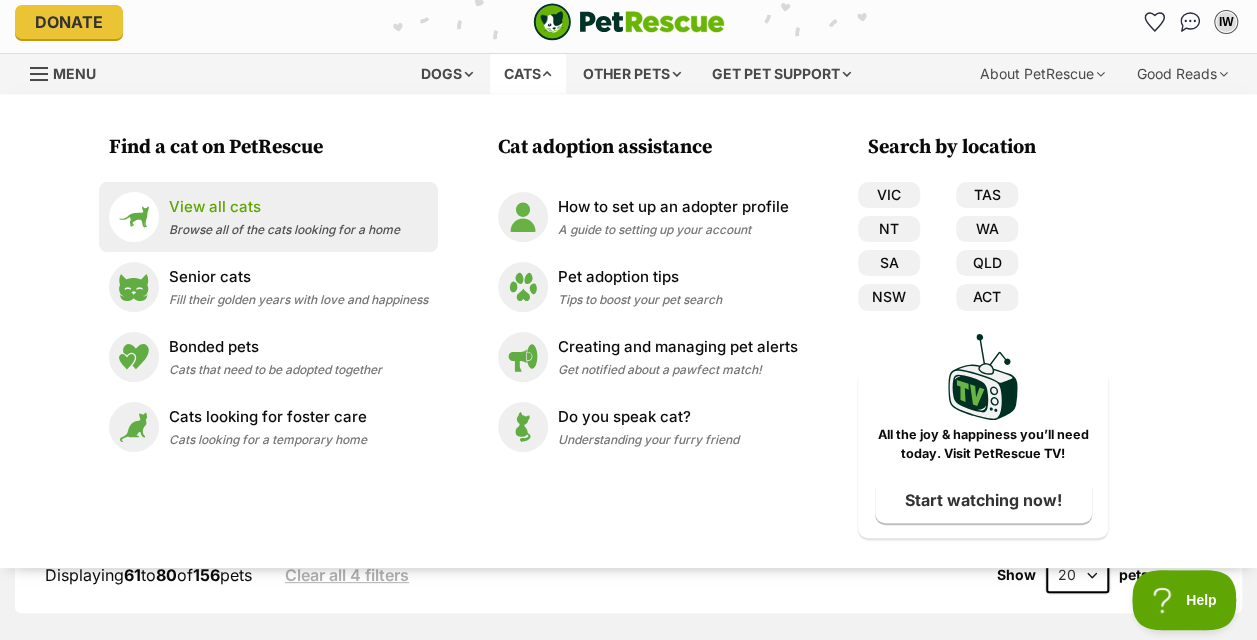 click on "View all cats" at bounding box center (284, 207) 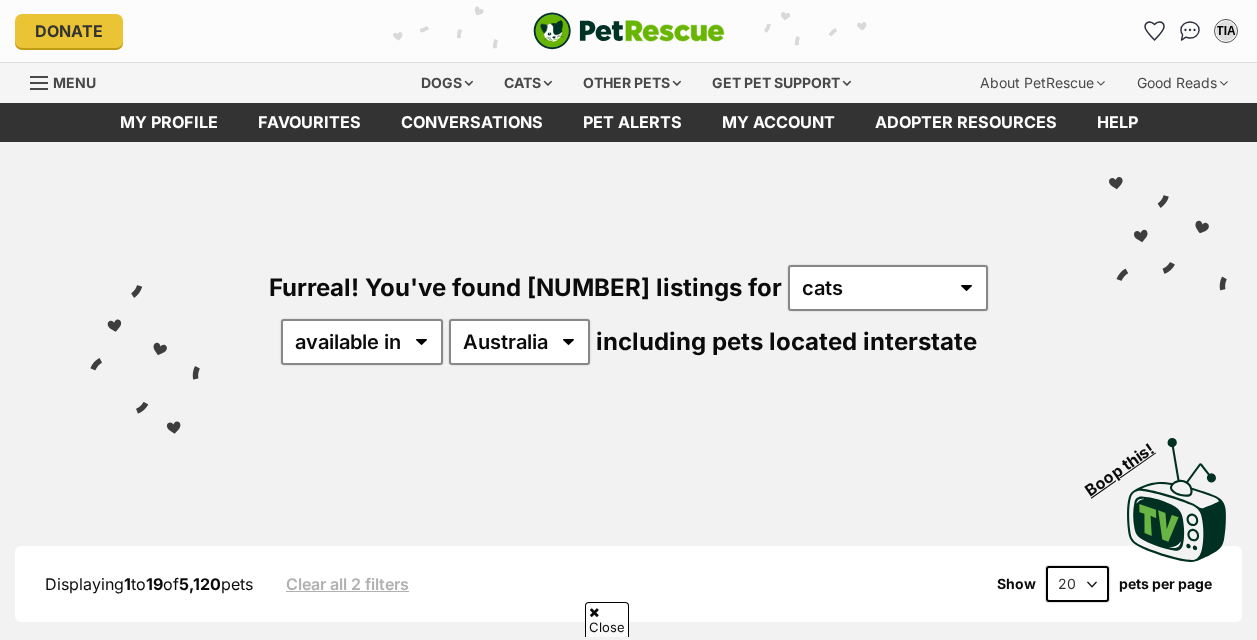 scroll, scrollTop: 142, scrollLeft: 0, axis: vertical 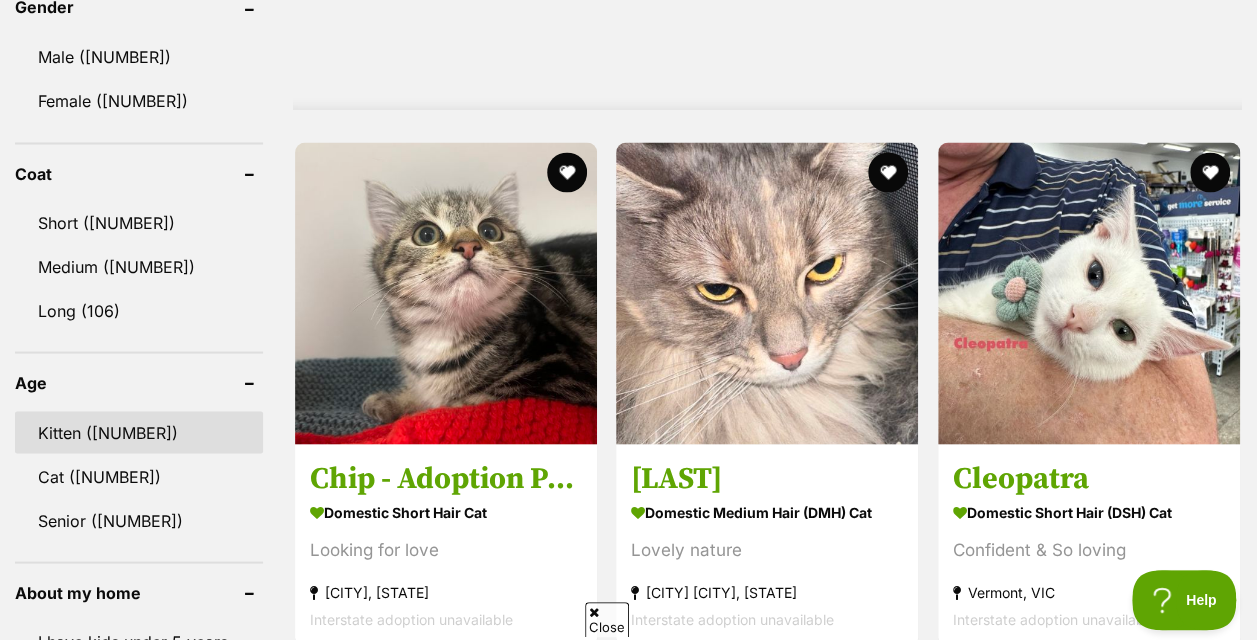 click on "Kitten (526)" at bounding box center (139, 432) 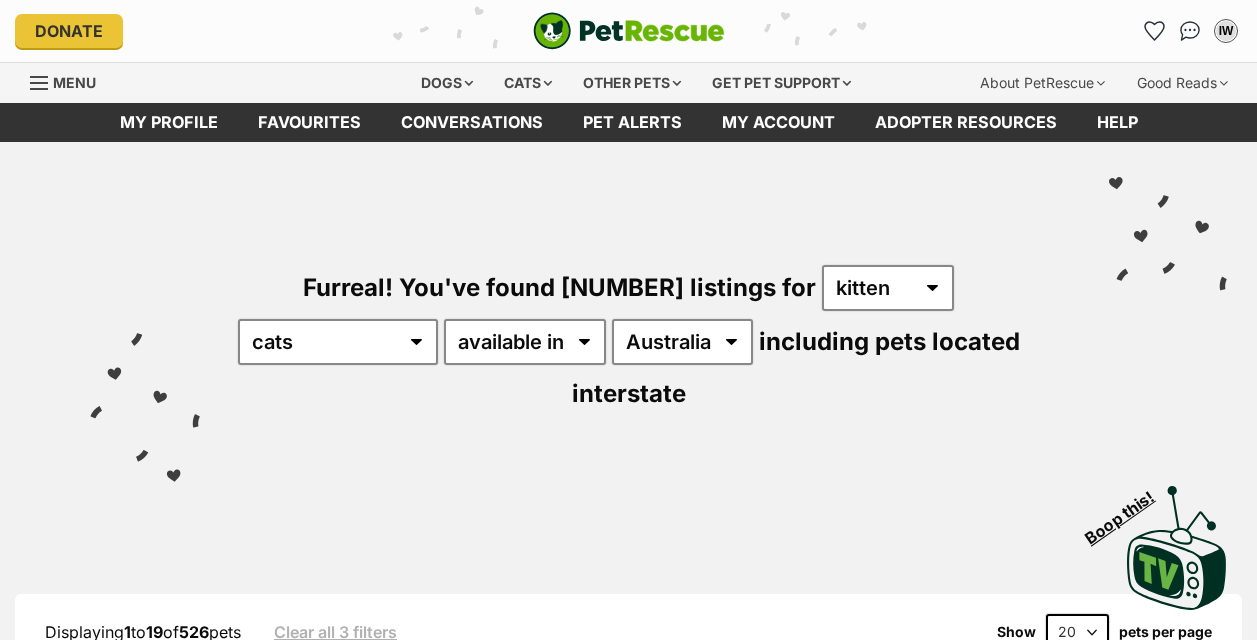 scroll, scrollTop: 0, scrollLeft: 0, axis: both 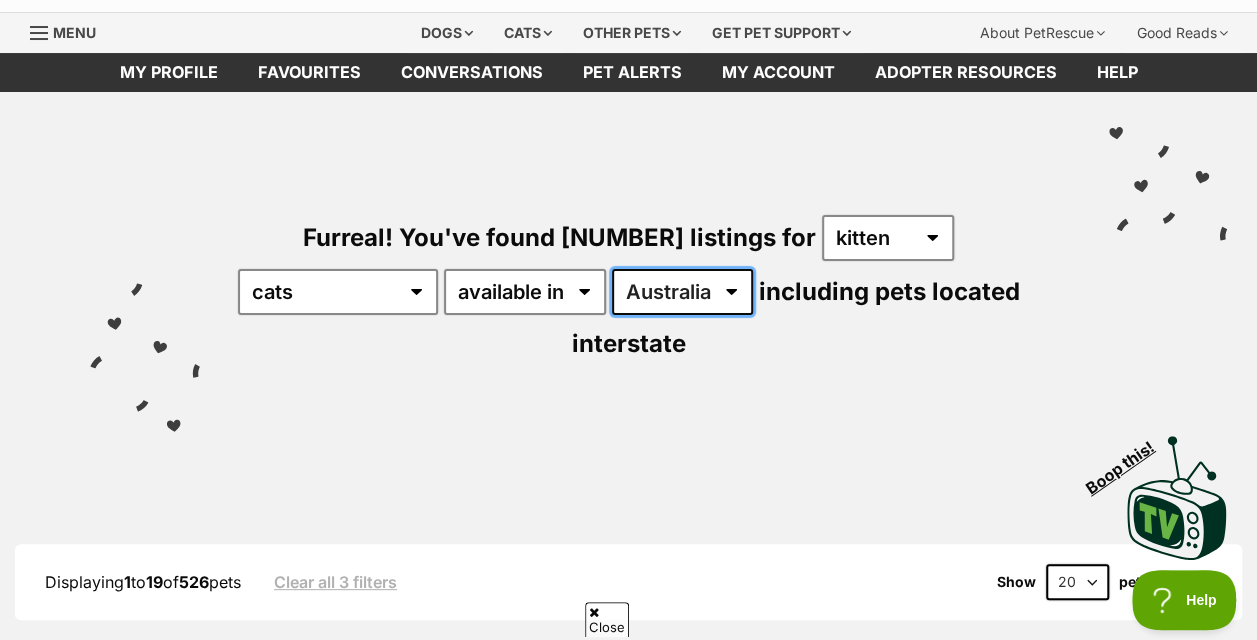 click on "Australia
ACT
NSW
NT
QLD
SA
TAS
VIC
WA" at bounding box center (682, 292) 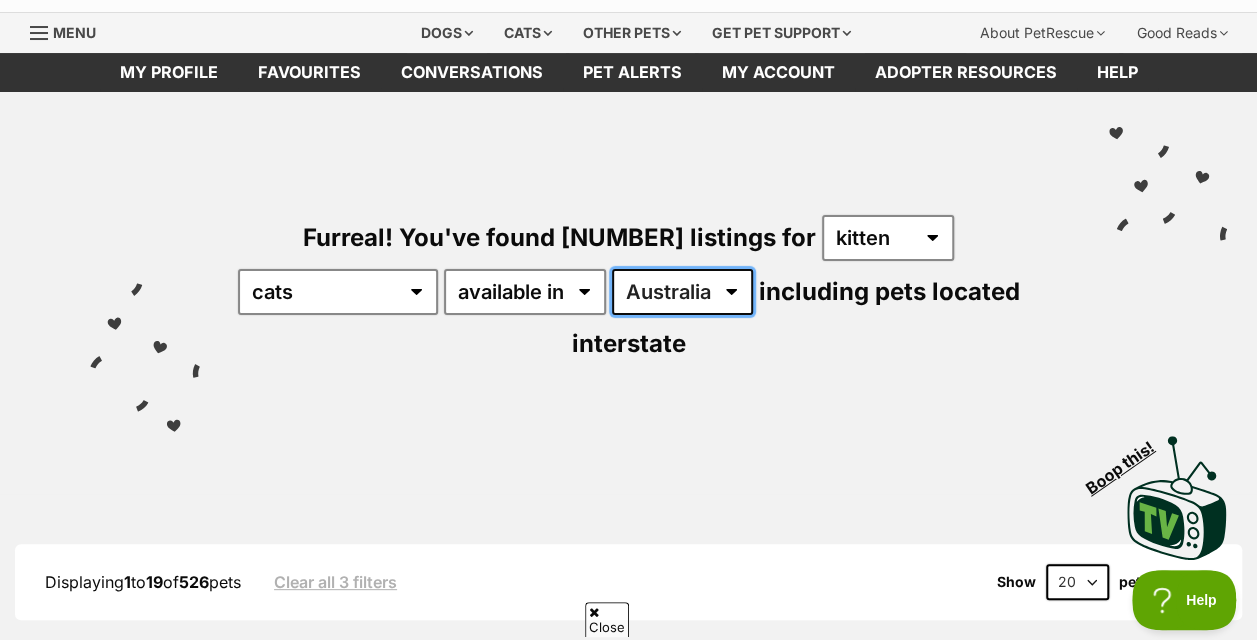 select on "VIC" 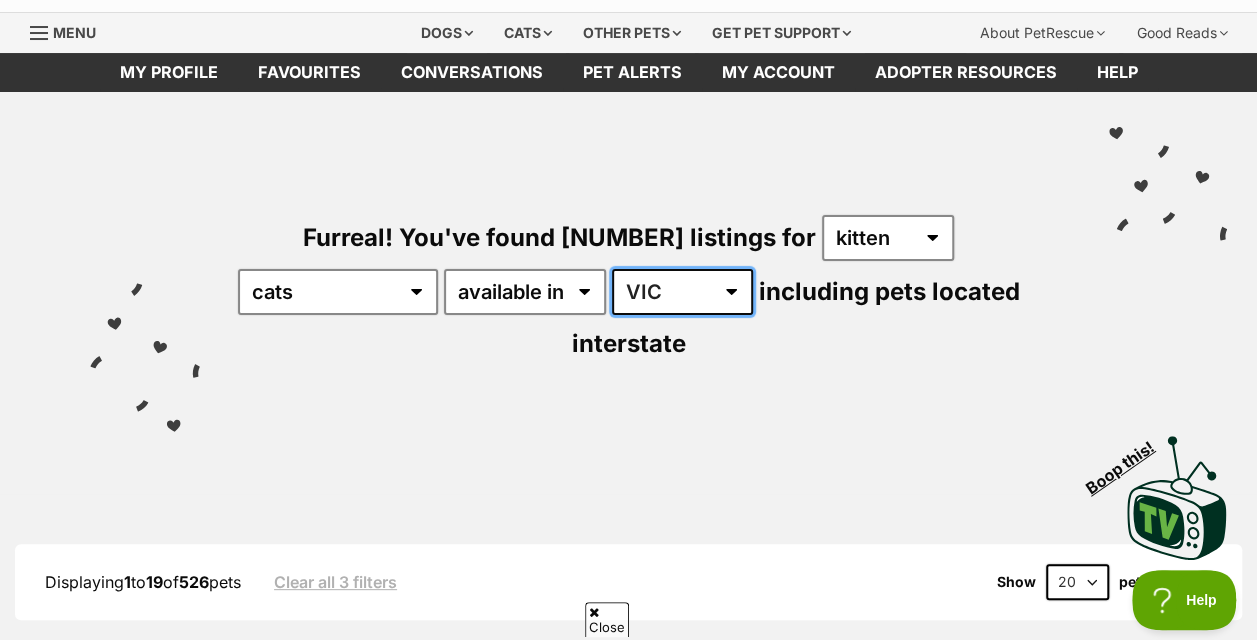 click on "Australia
ACT
NSW
NT
QLD
SA
TAS
VIC
WA" at bounding box center [682, 292] 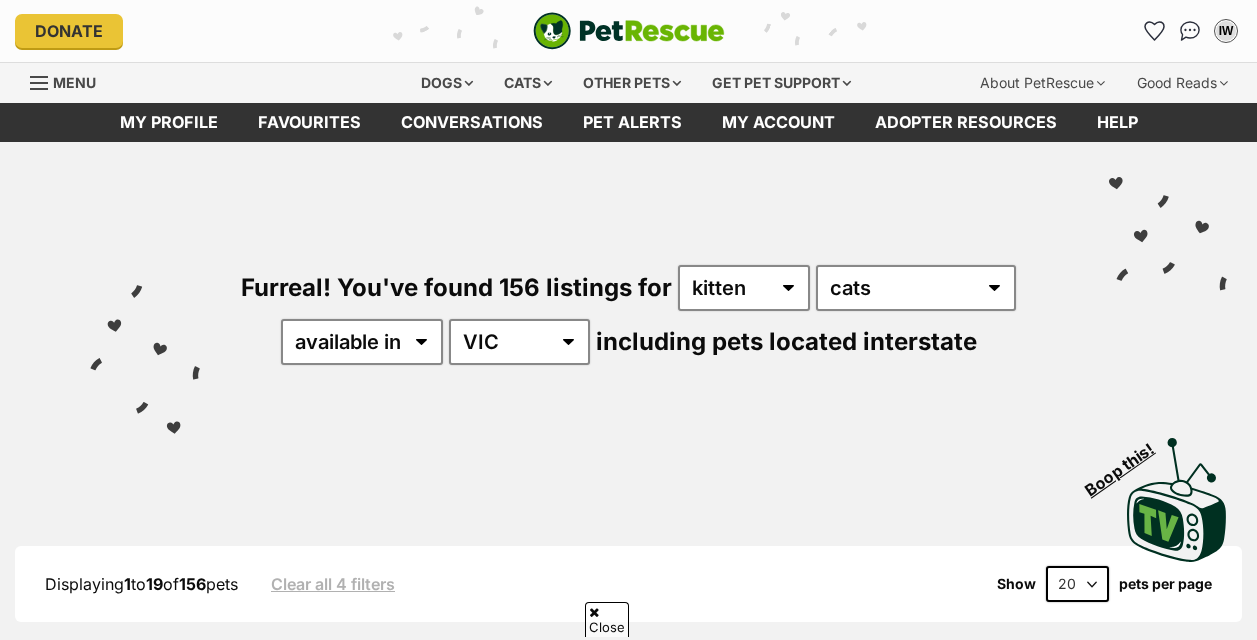 scroll, scrollTop: 451, scrollLeft: 0, axis: vertical 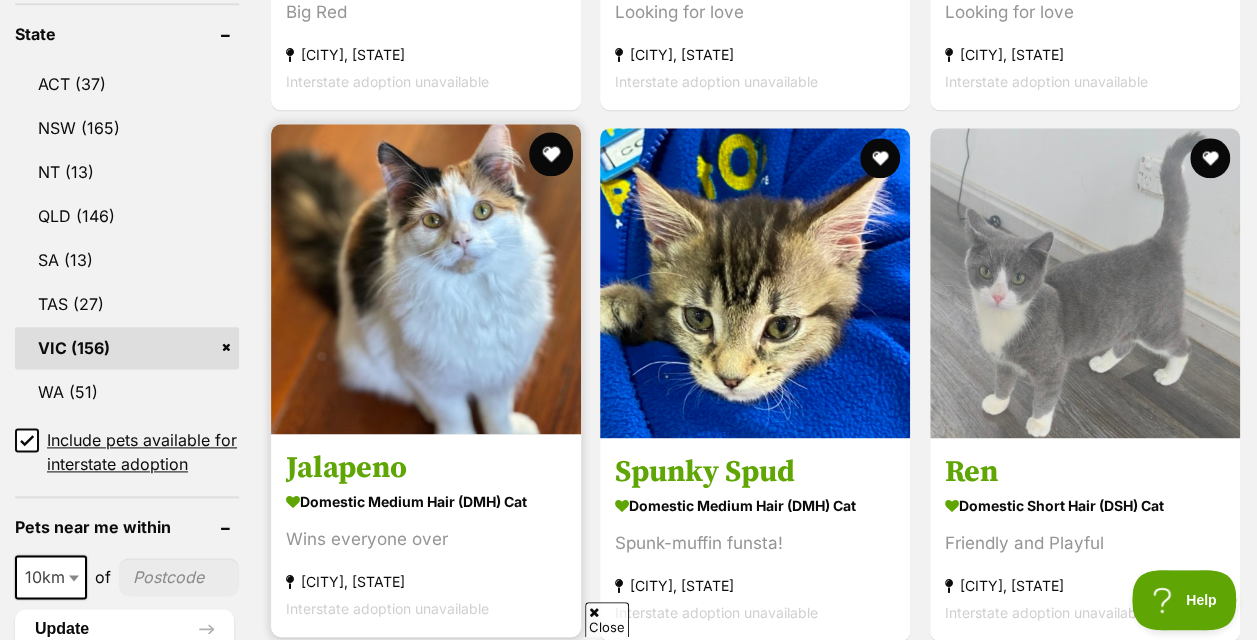 click at bounding box center (551, 154) 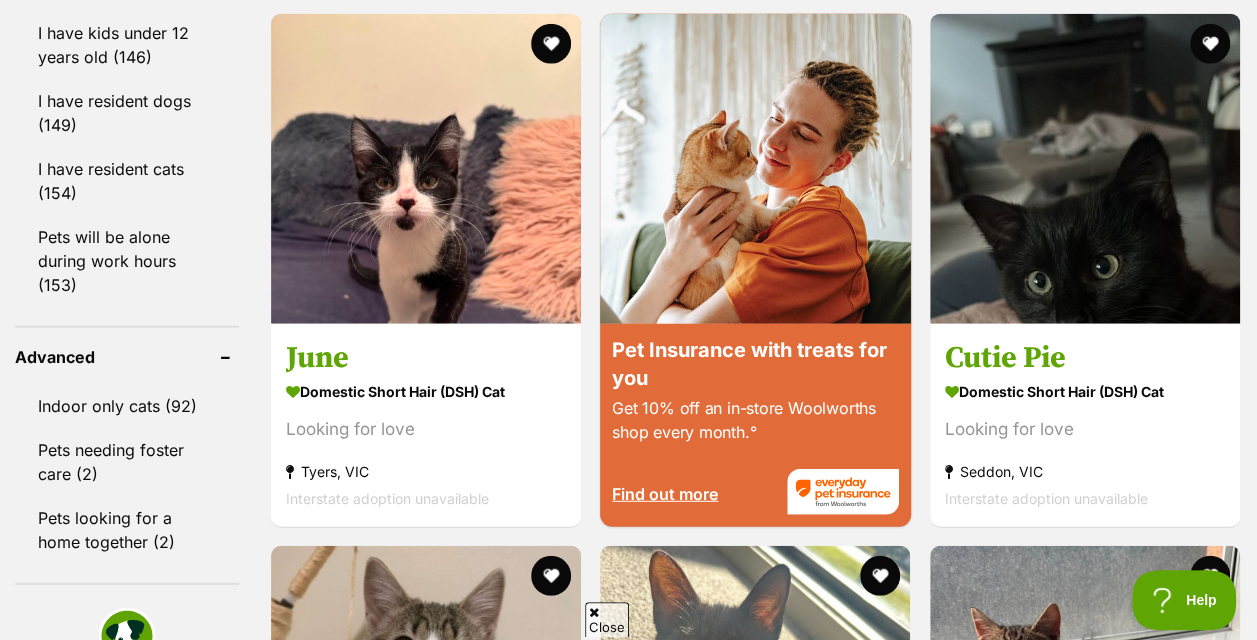 scroll, scrollTop: 2425, scrollLeft: 0, axis: vertical 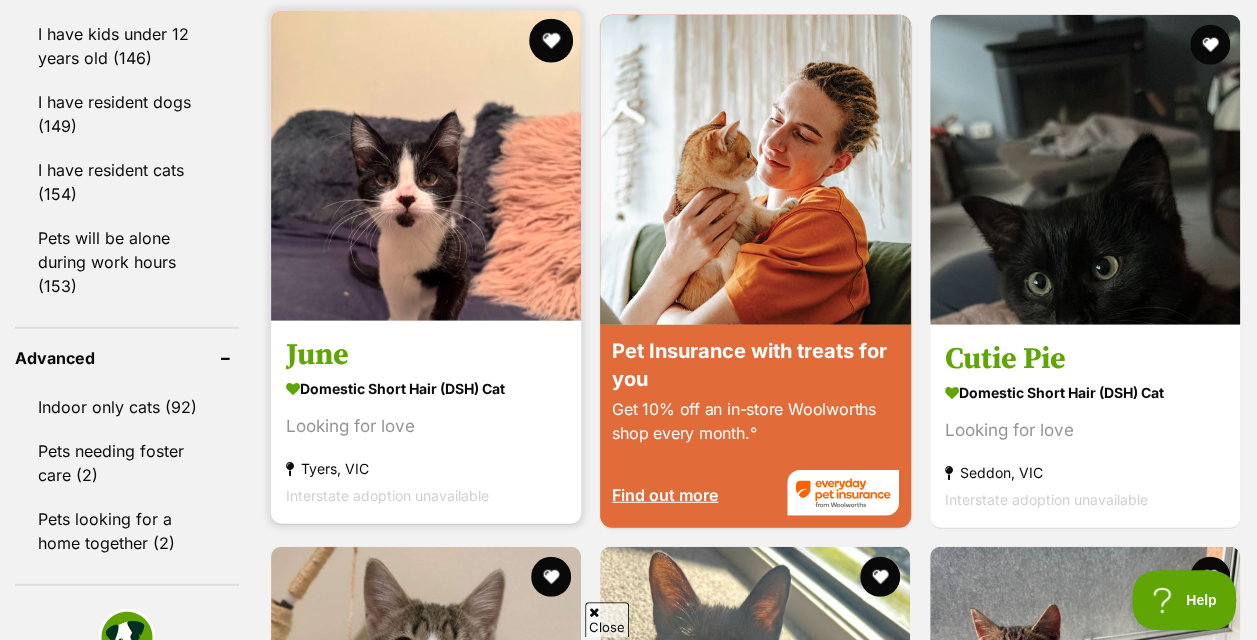 click at bounding box center (551, 41) 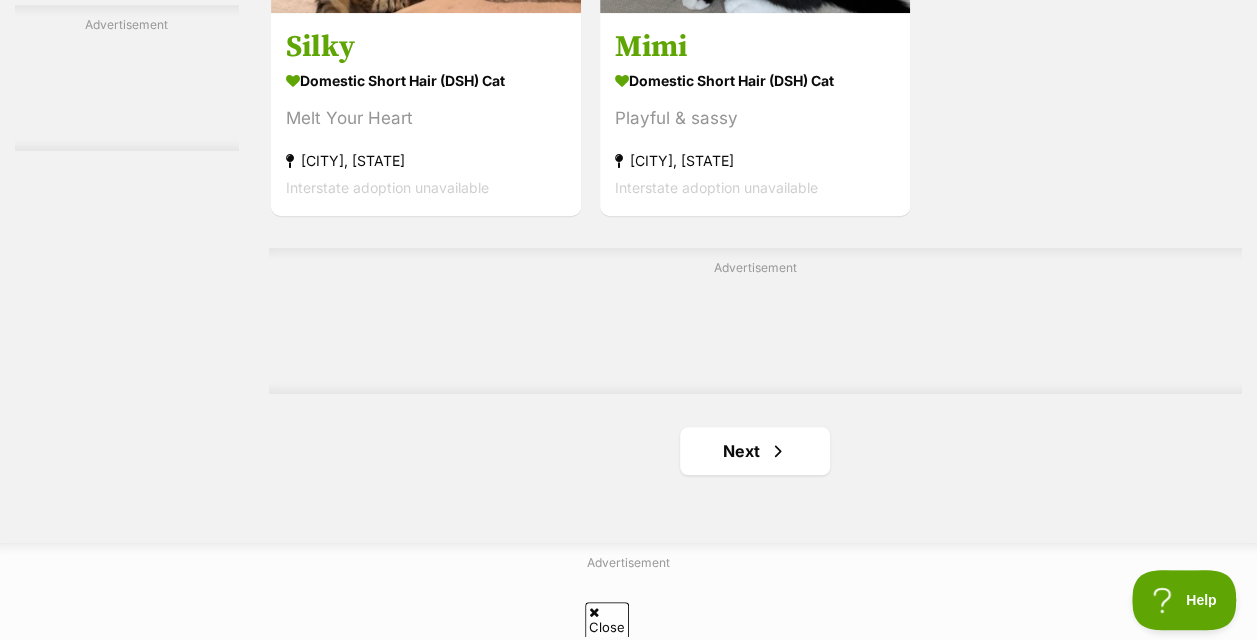 scroll, scrollTop: 4540, scrollLeft: 0, axis: vertical 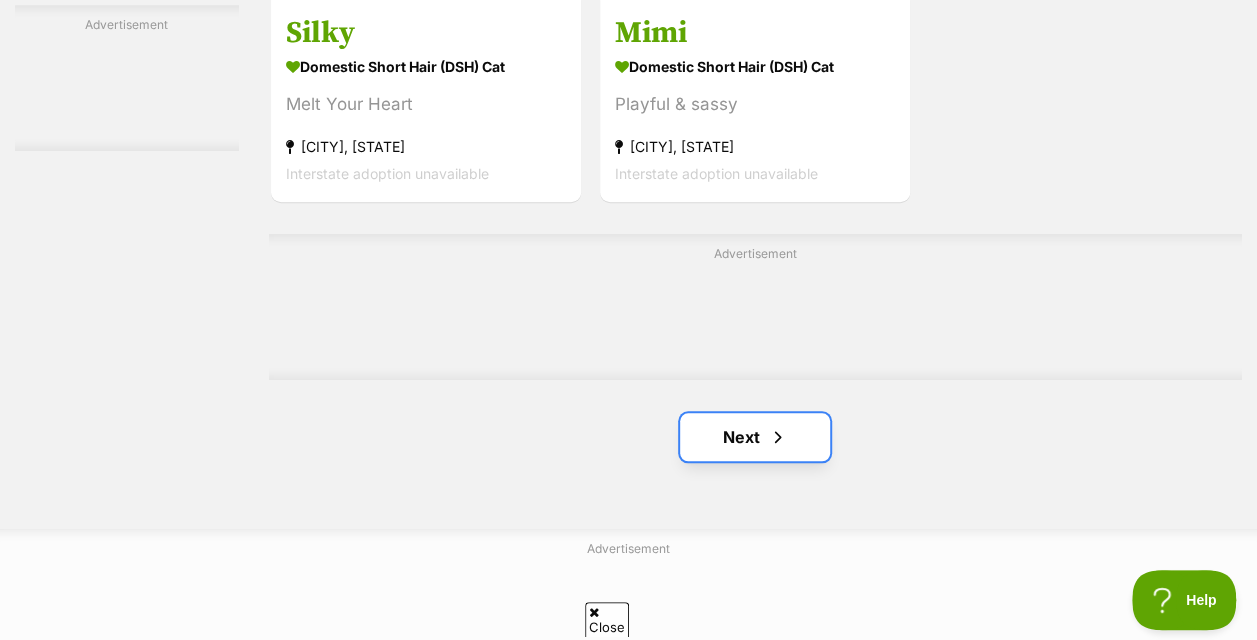 click on "Next" at bounding box center (755, 437) 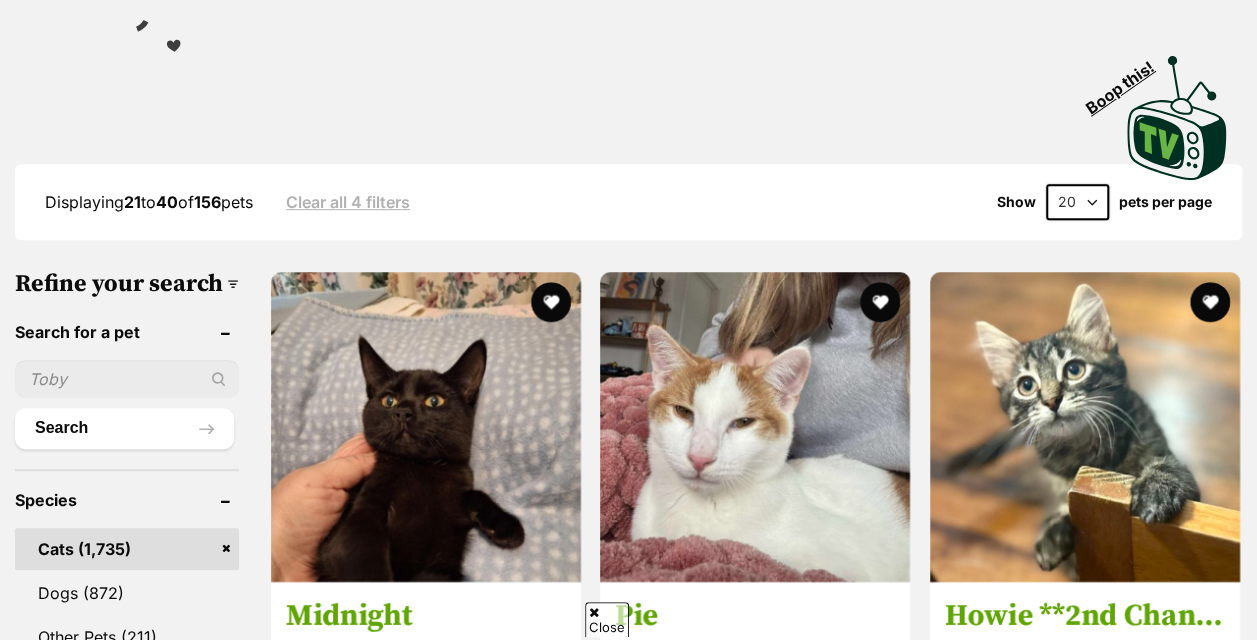 scroll, scrollTop: 382, scrollLeft: 0, axis: vertical 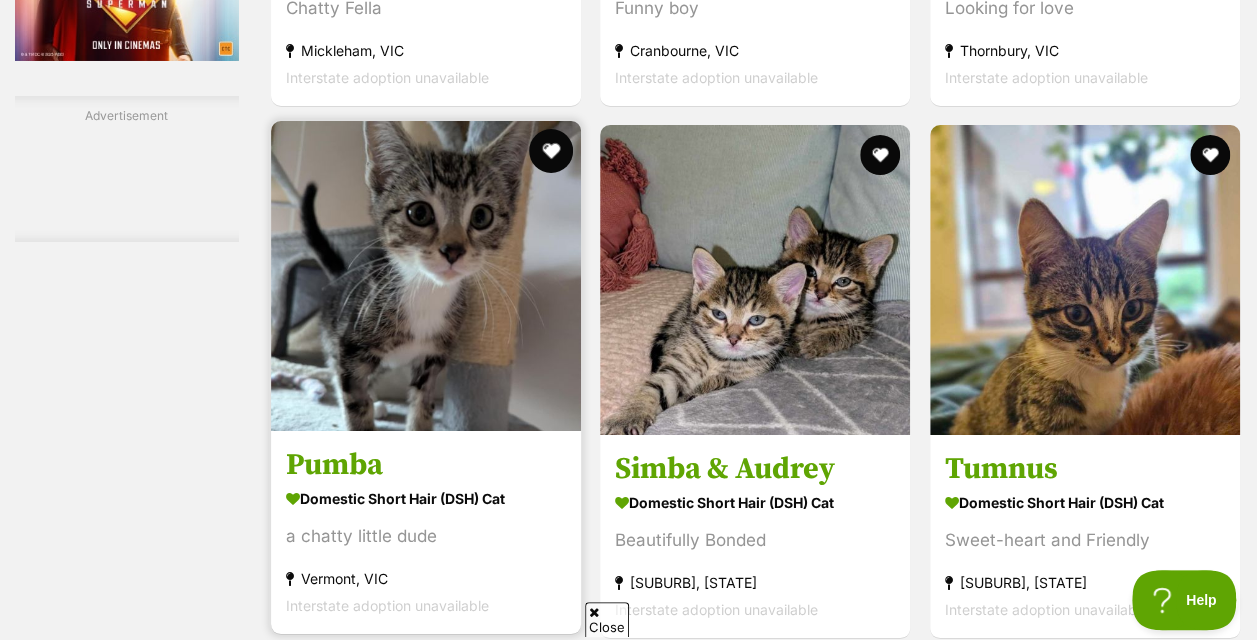 click at bounding box center (551, 151) 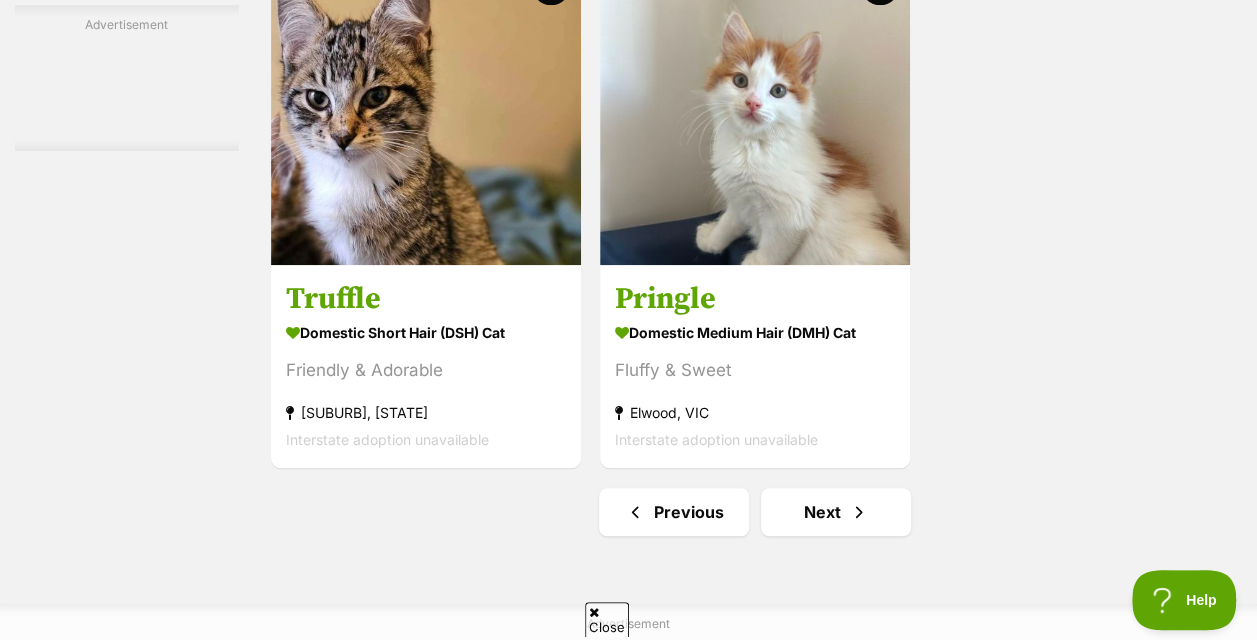 scroll, scrollTop: 4476, scrollLeft: 0, axis: vertical 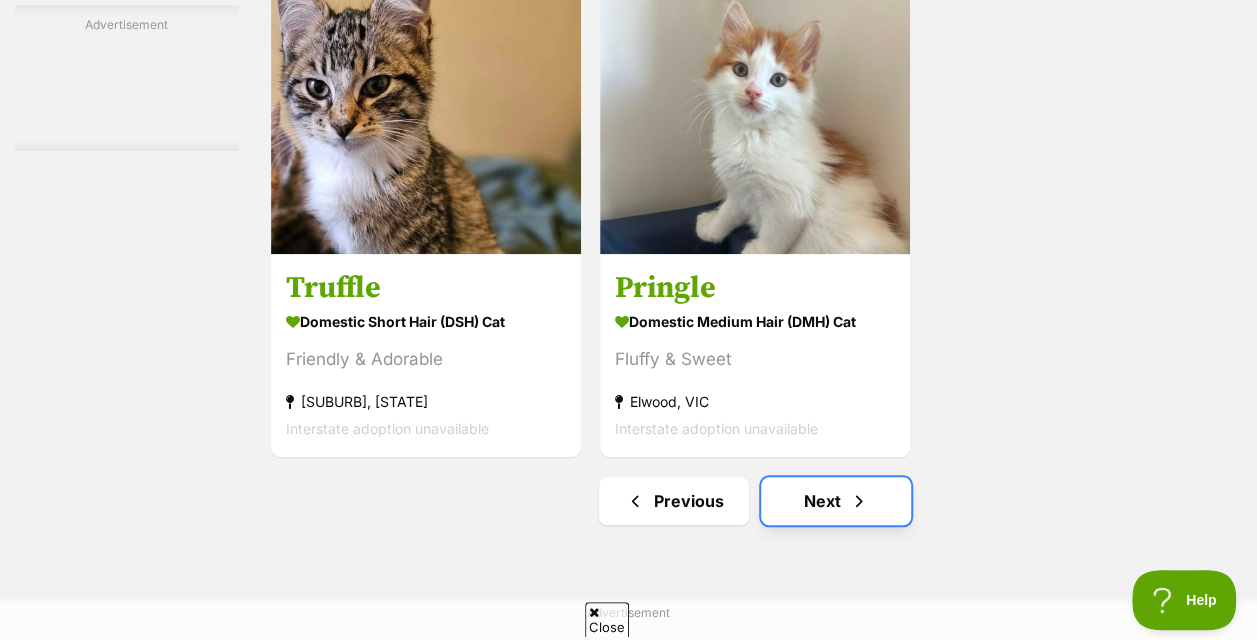 click at bounding box center (859, 501) 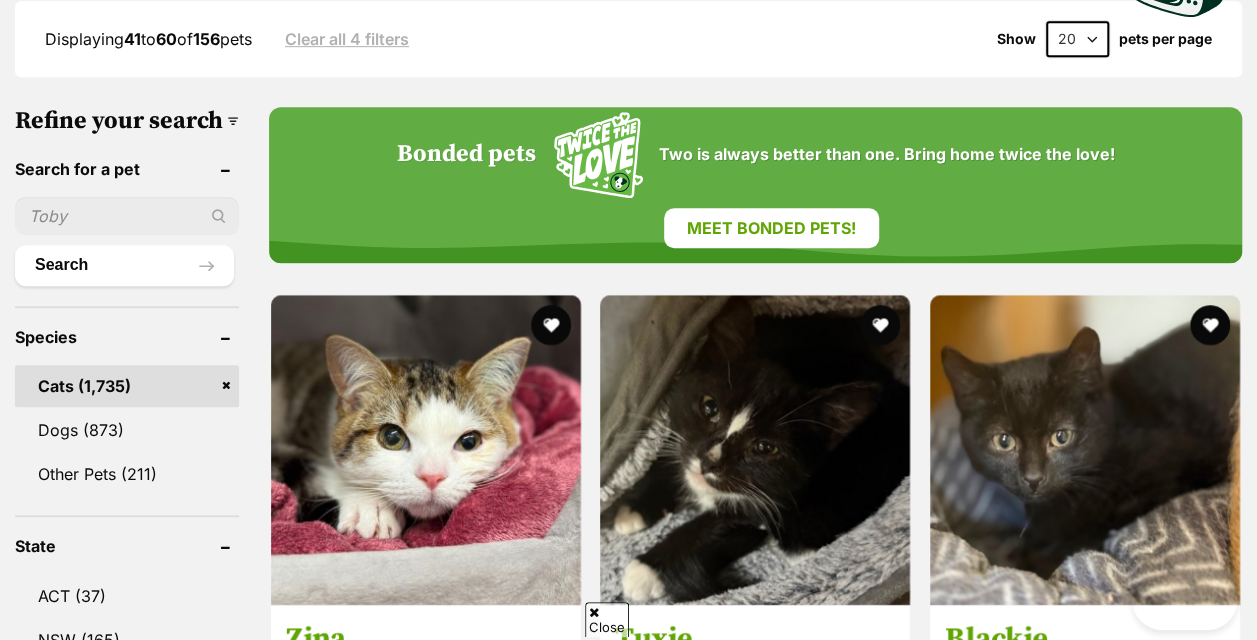 scroll, scrollTop: 675, scrollLeft: 0, axis: vertical 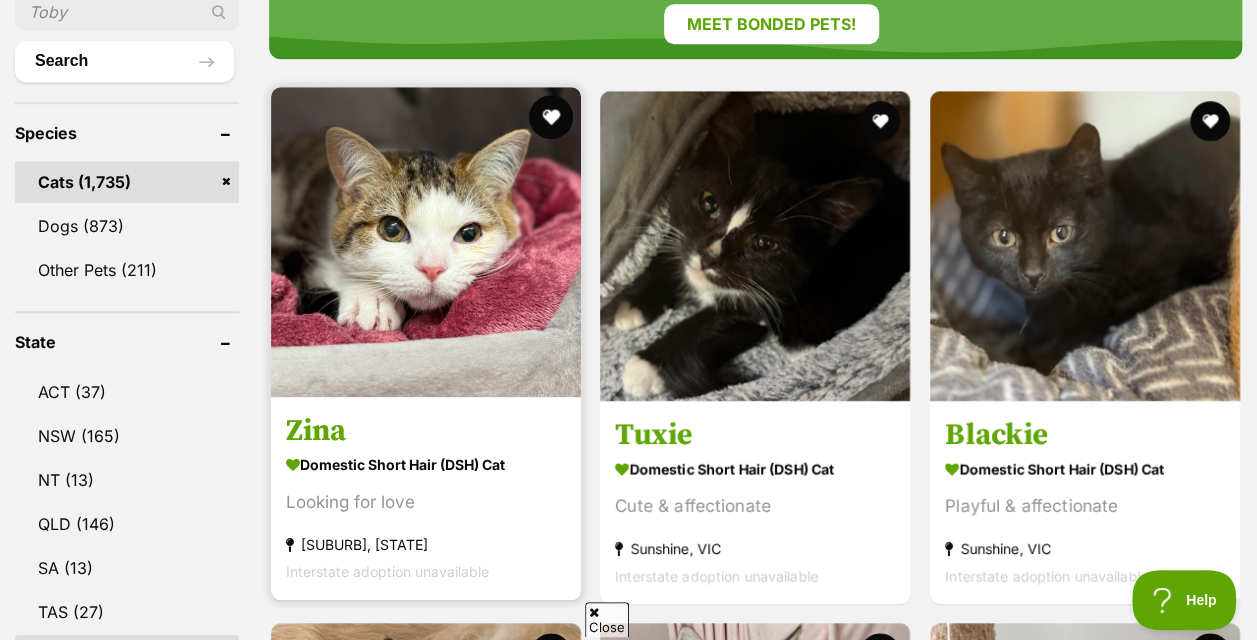 click at bounding box center [551, 117] 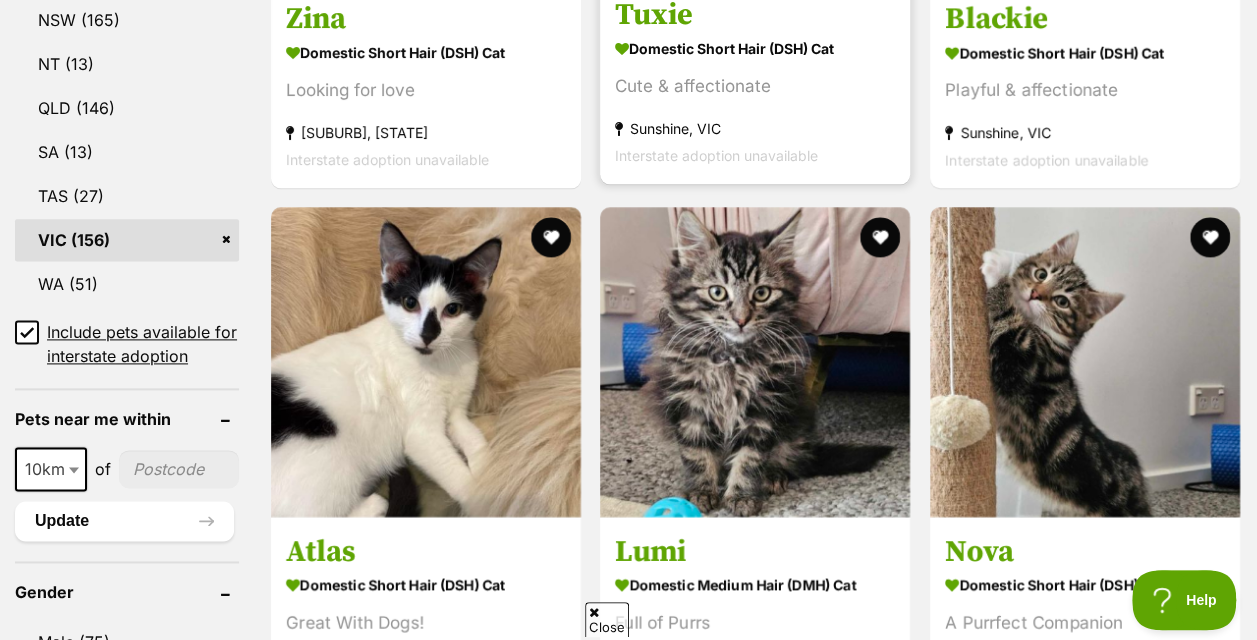 scroll, scrollTop: 1195, scrollLeft: 0, axis: vertical 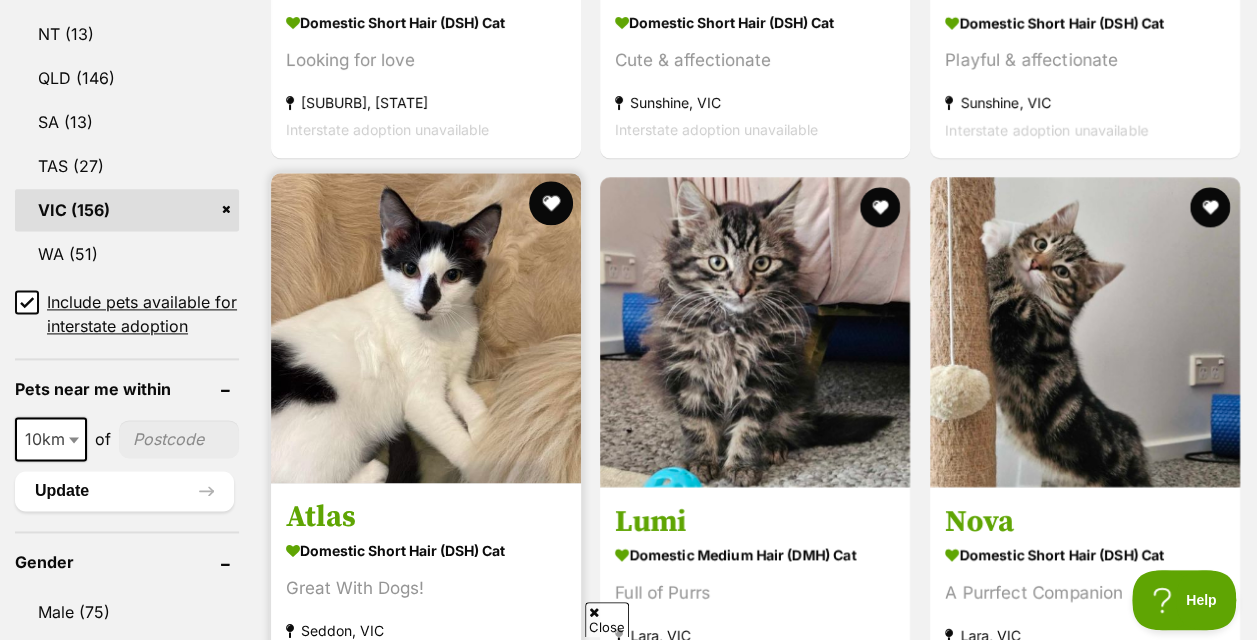 click at bounding box center [551, 203] 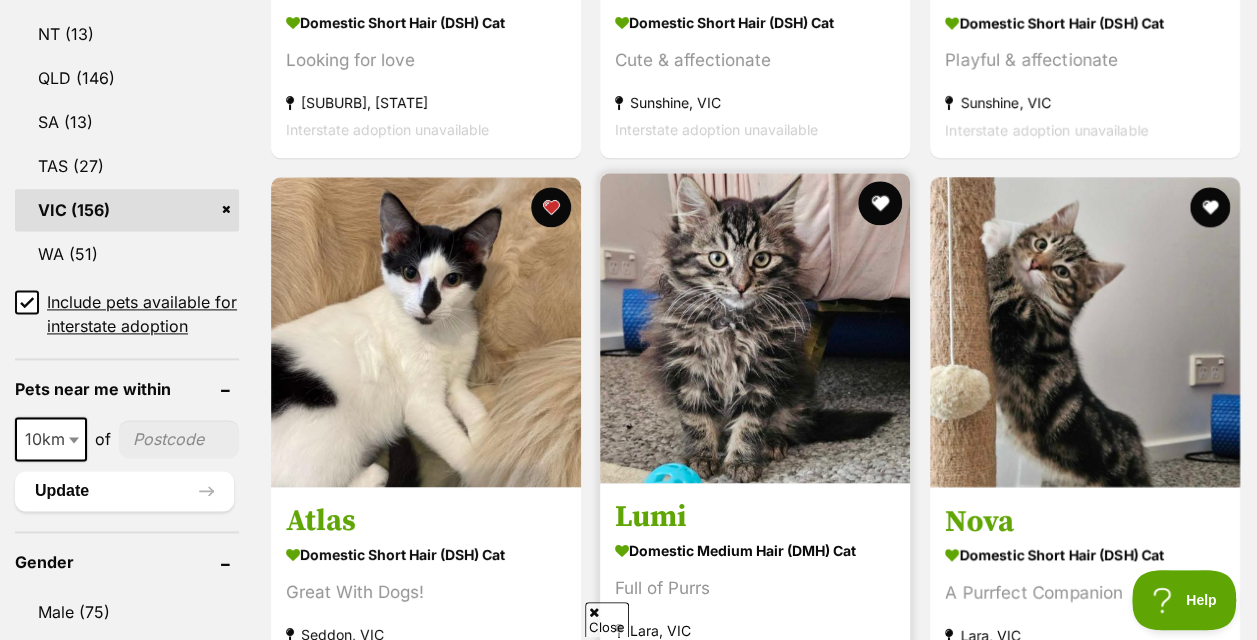 click at bounding box center (881, 203) 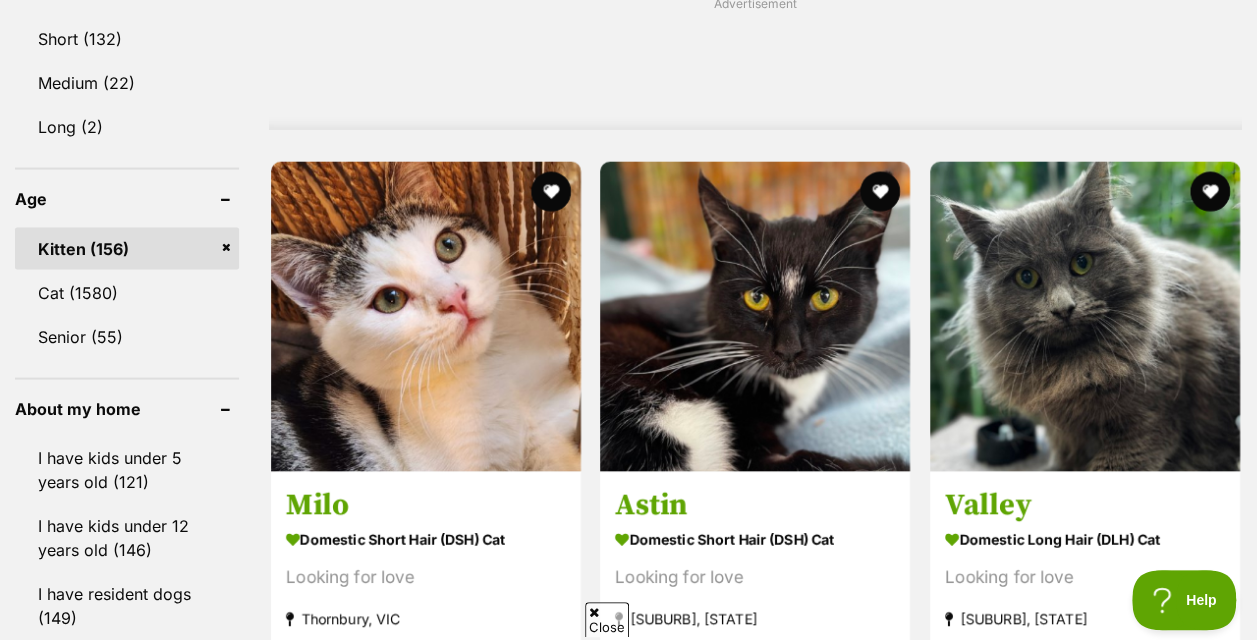 scroll, scrollTop: 1953, scrollLeft: 0, axis: vertical 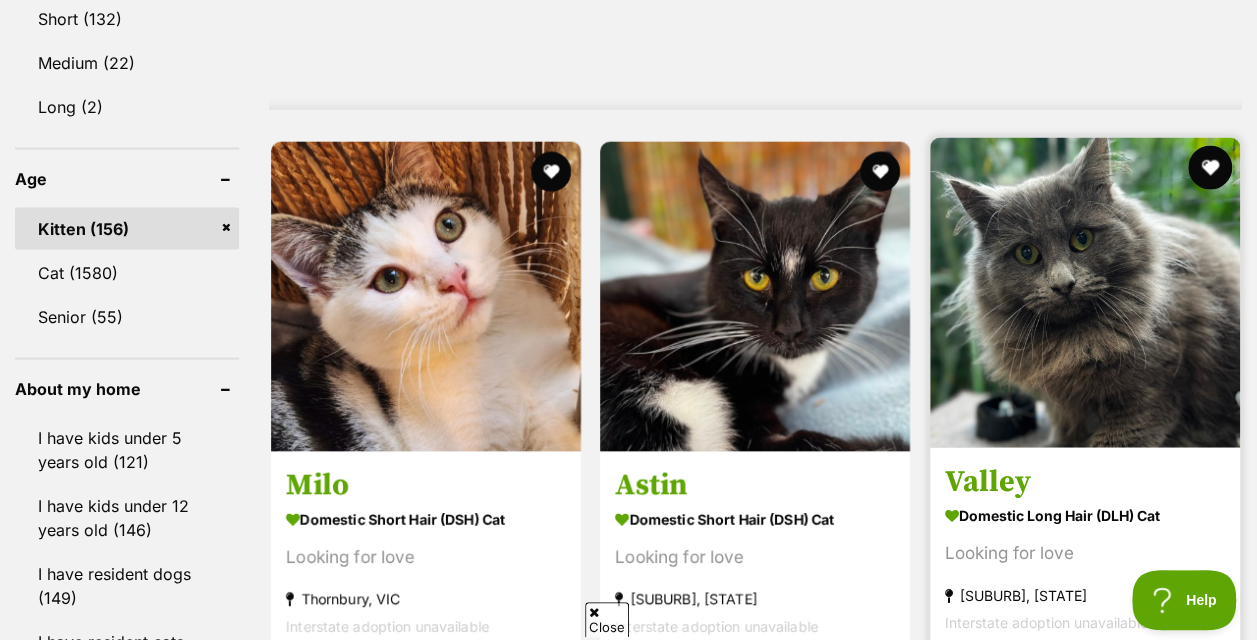 click at bounding box center (1210, 168) 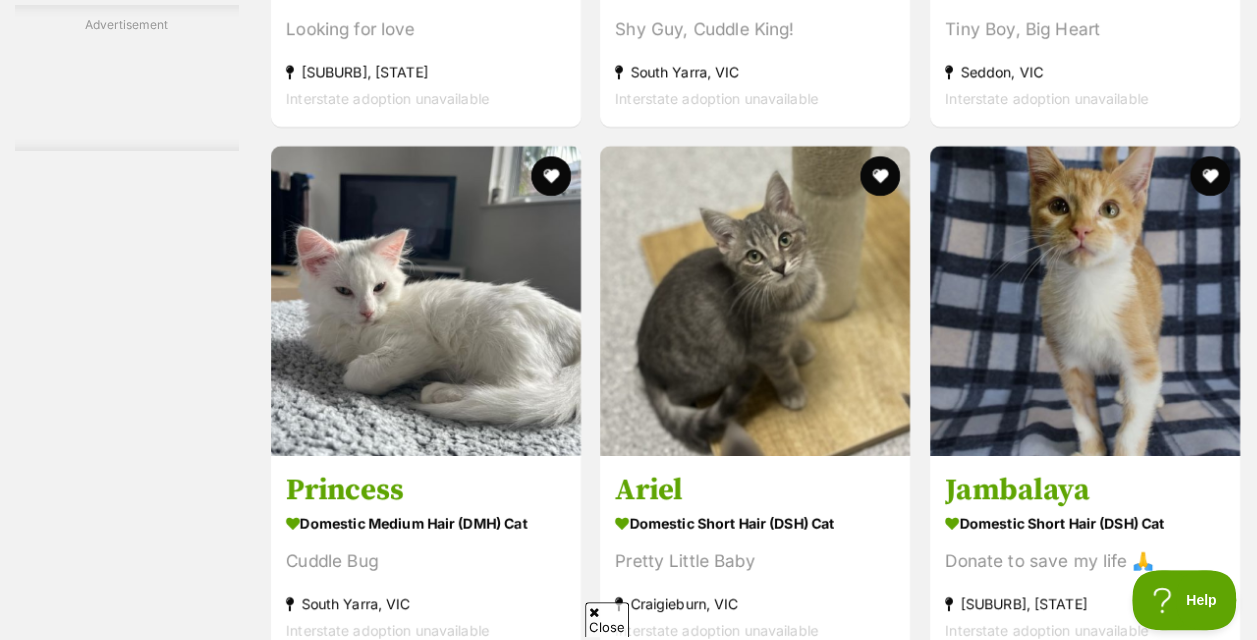scroll, scrollTop: 3732, scrollLeft: 0, axis: vertical 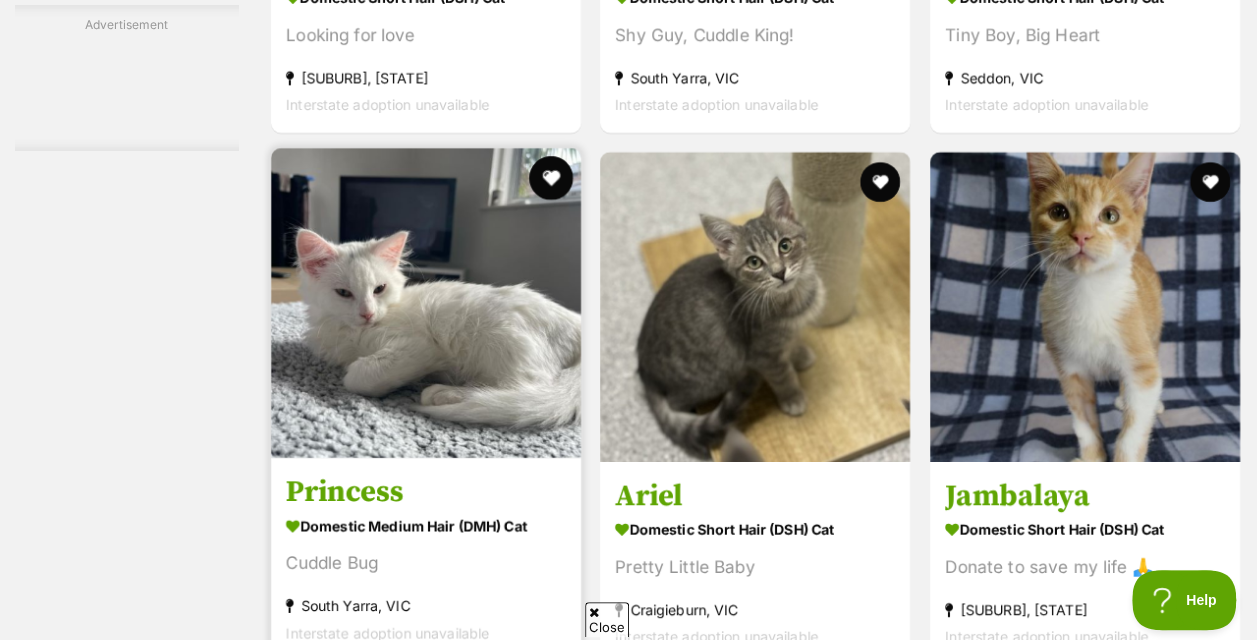 click at bounding box center (551, 178) 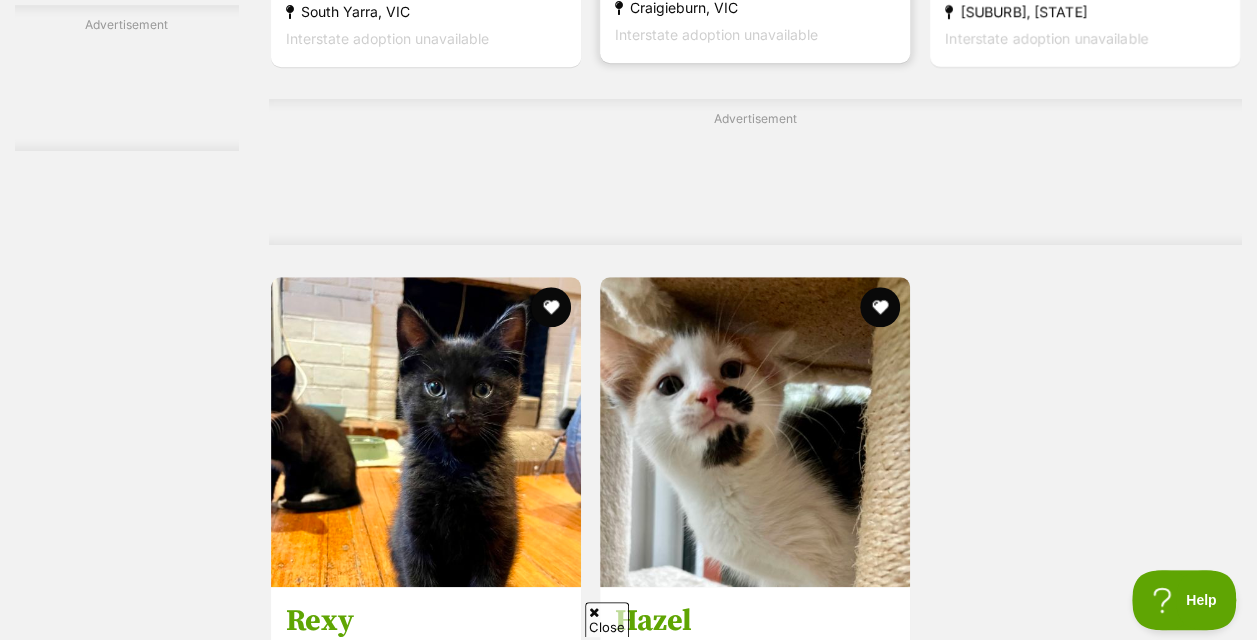 scroll, scrollTop: 4354, scrollLeft: 0, axis: vertical 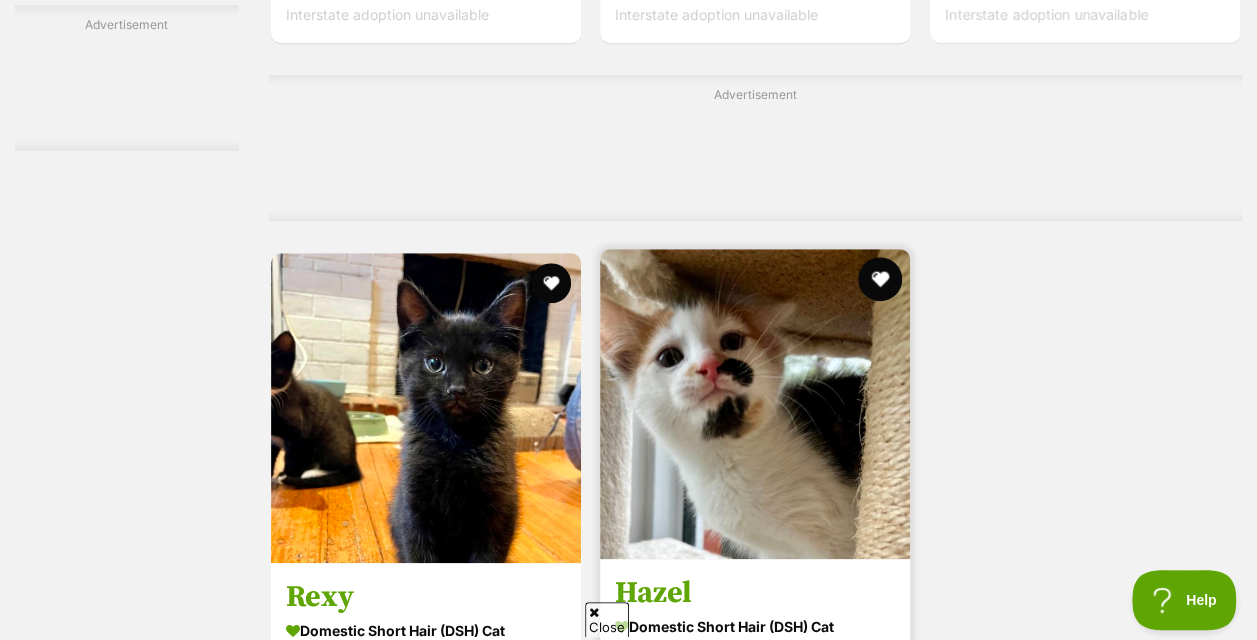 click at bounding box center [881, 279] 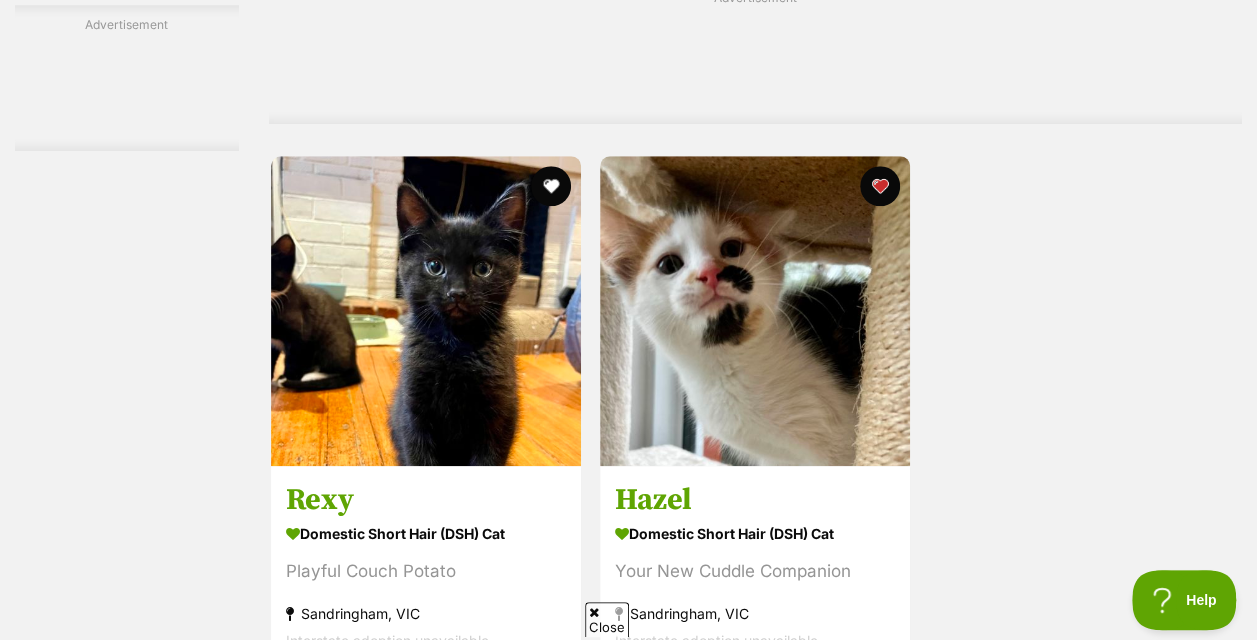 scroll, scrollTop: 4483, scrollLeft: 0, axis: vertical 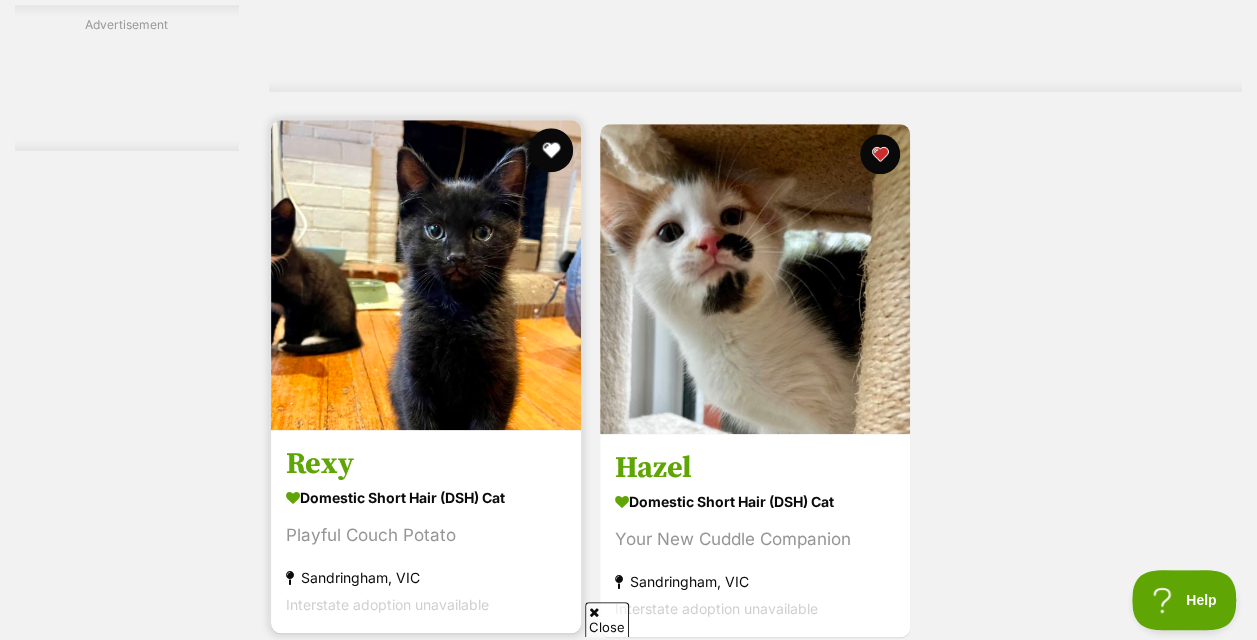 click at bounding box center (551, 150) 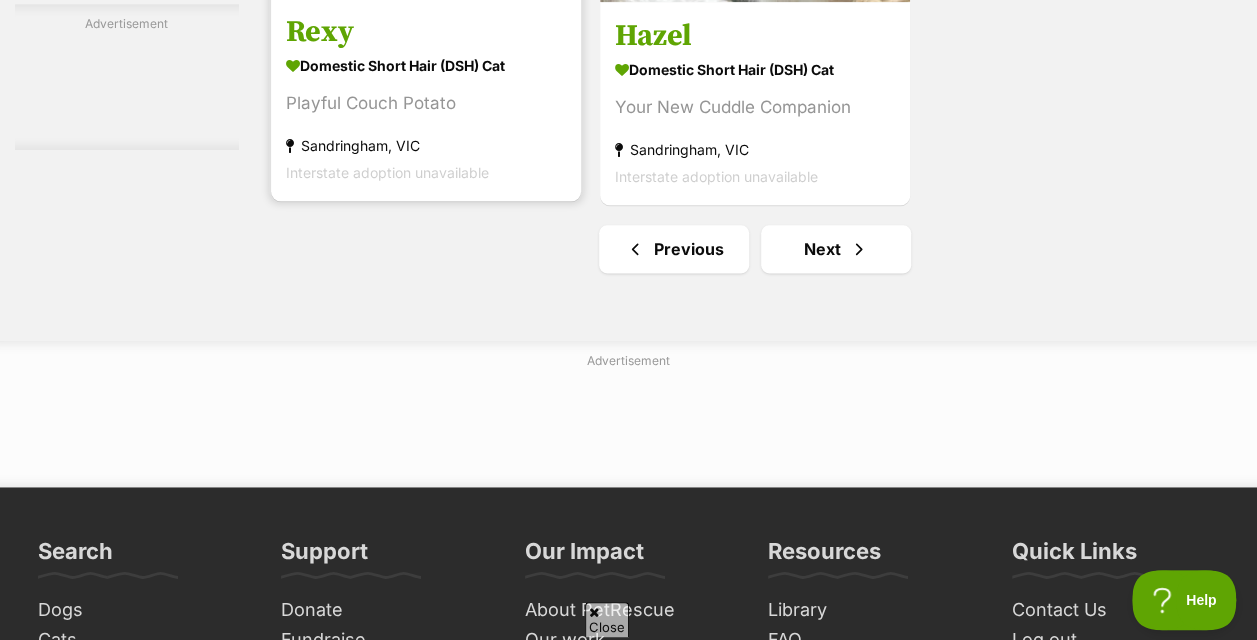 scroll, scrollTop: 4949, scrollLeft: 0, axis: vertical 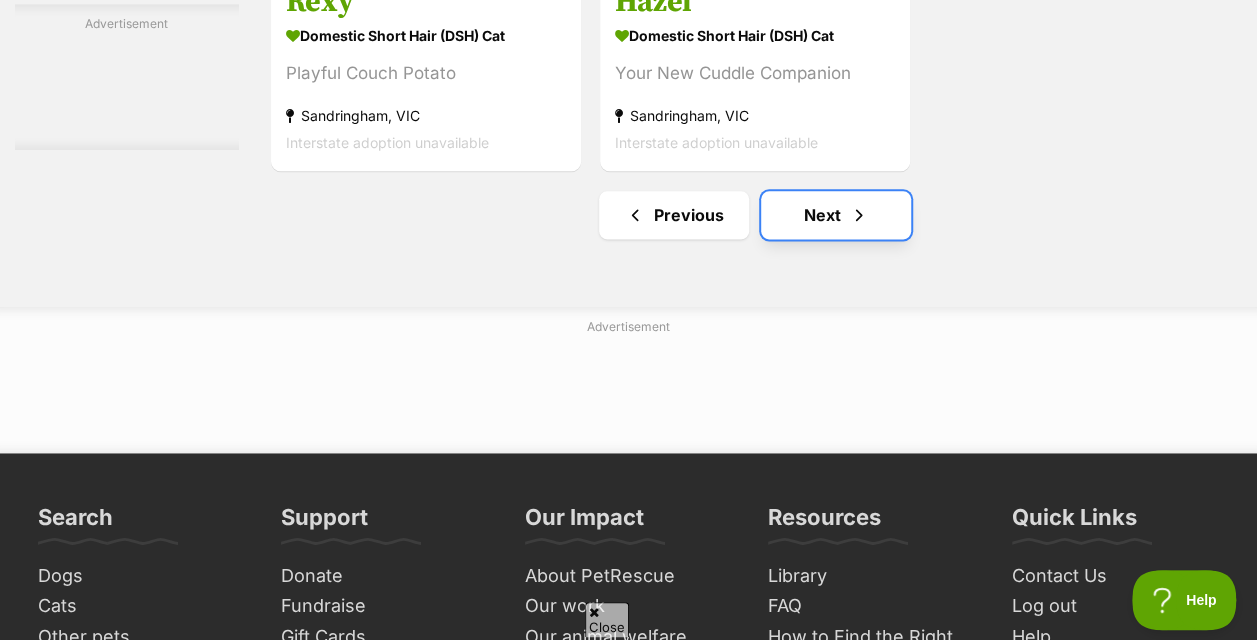 click on "Next" at bounding box center [836, 215] 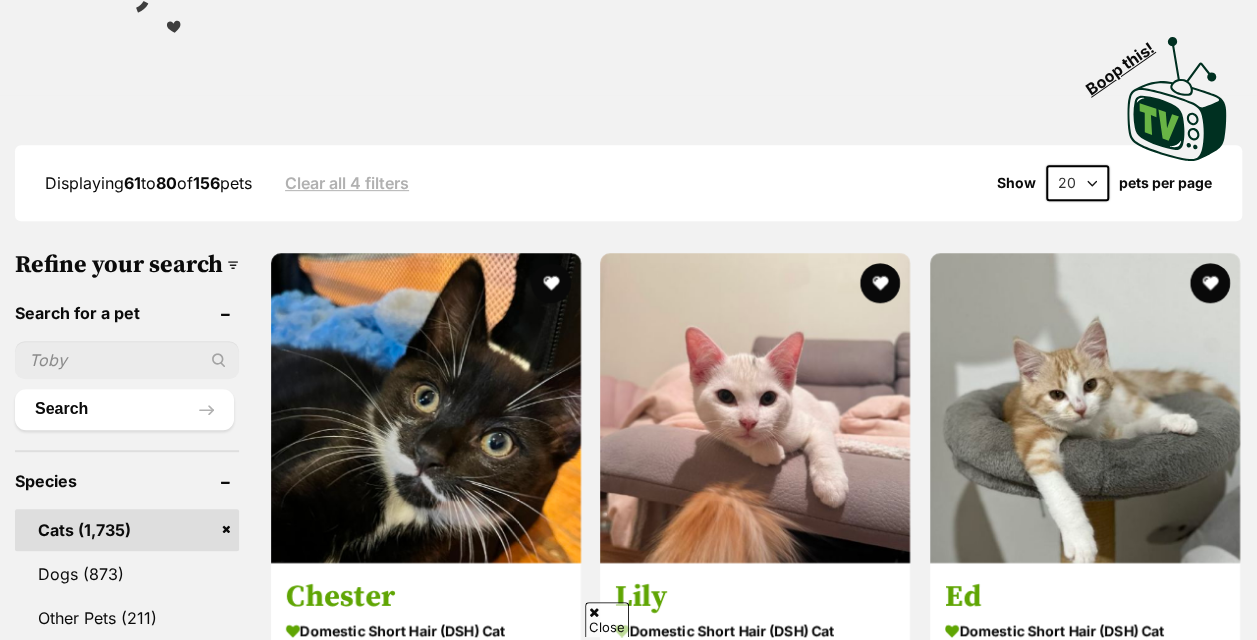 scroll, scrollTop: 0, scrollLeft: 0, axis: both 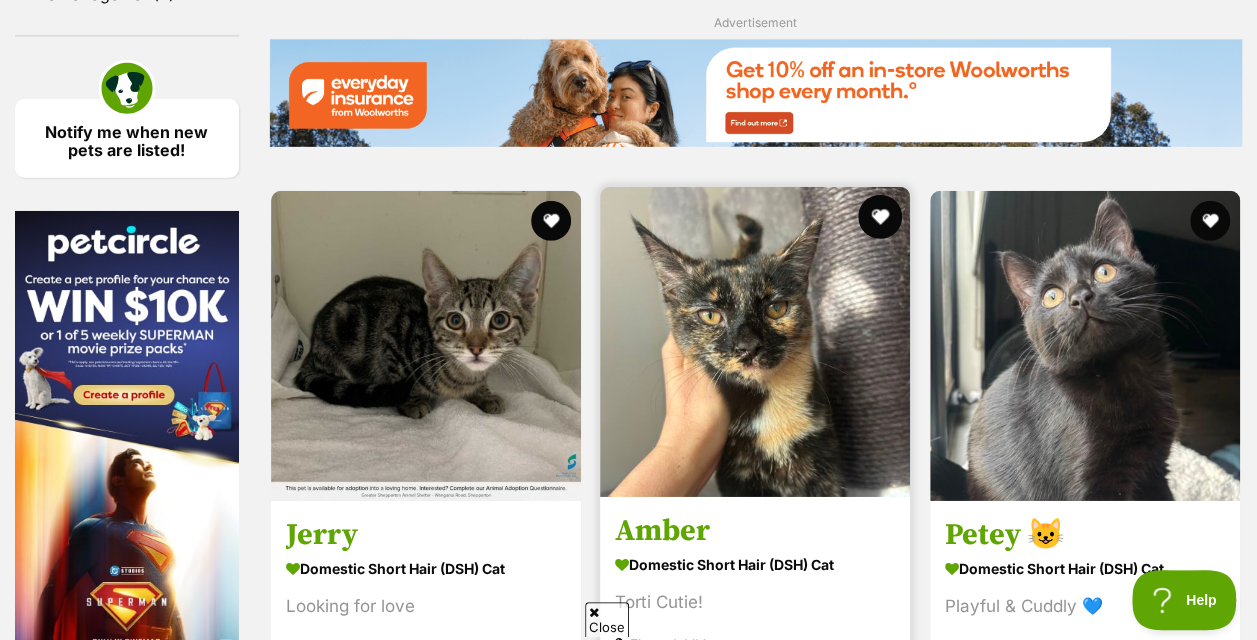 click at bounding box center [881, 217] 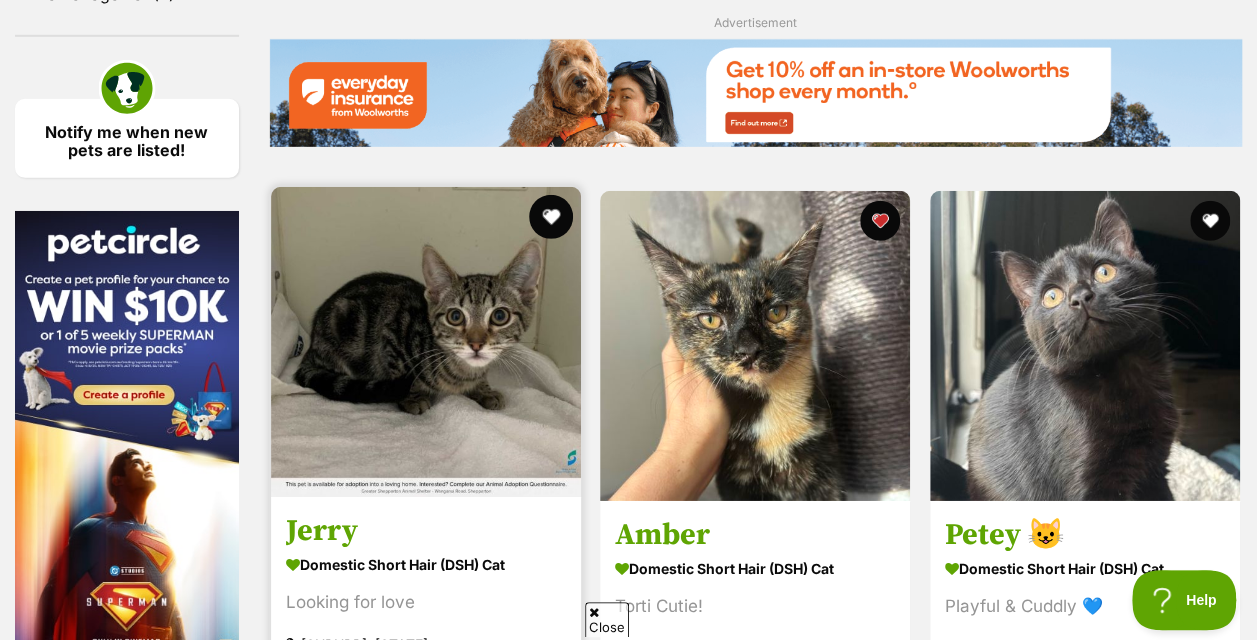 click at bounding box center [551, 217] 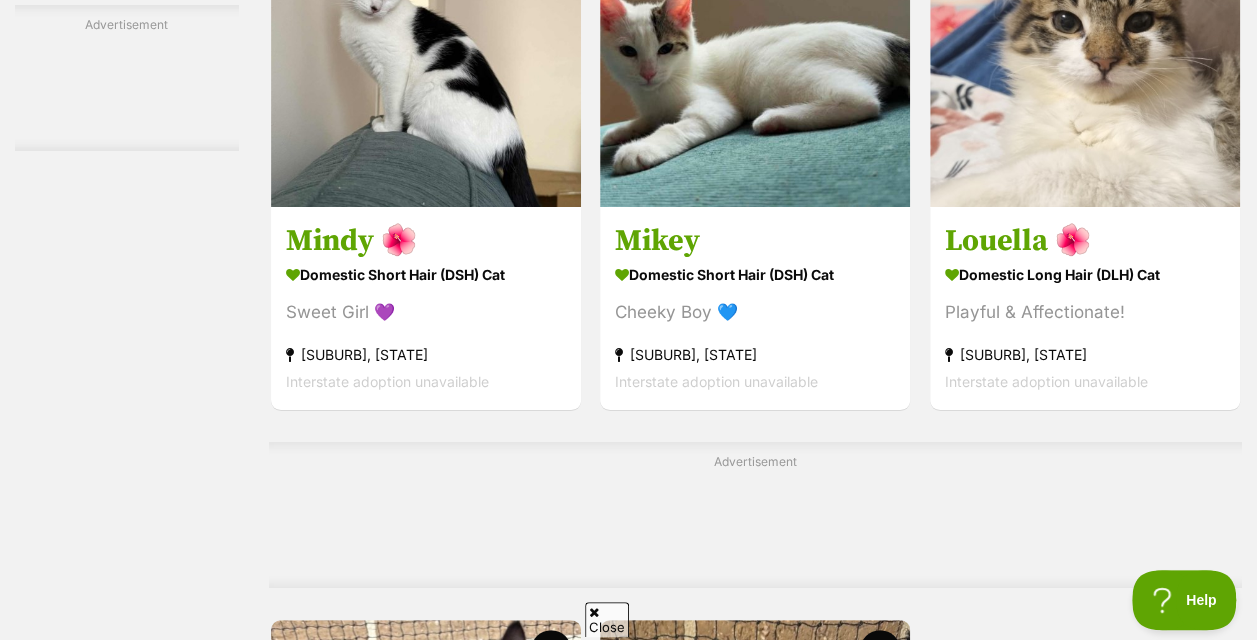 scroll, scrollTop: 3550, scrollLeft: 0, axis: vertical 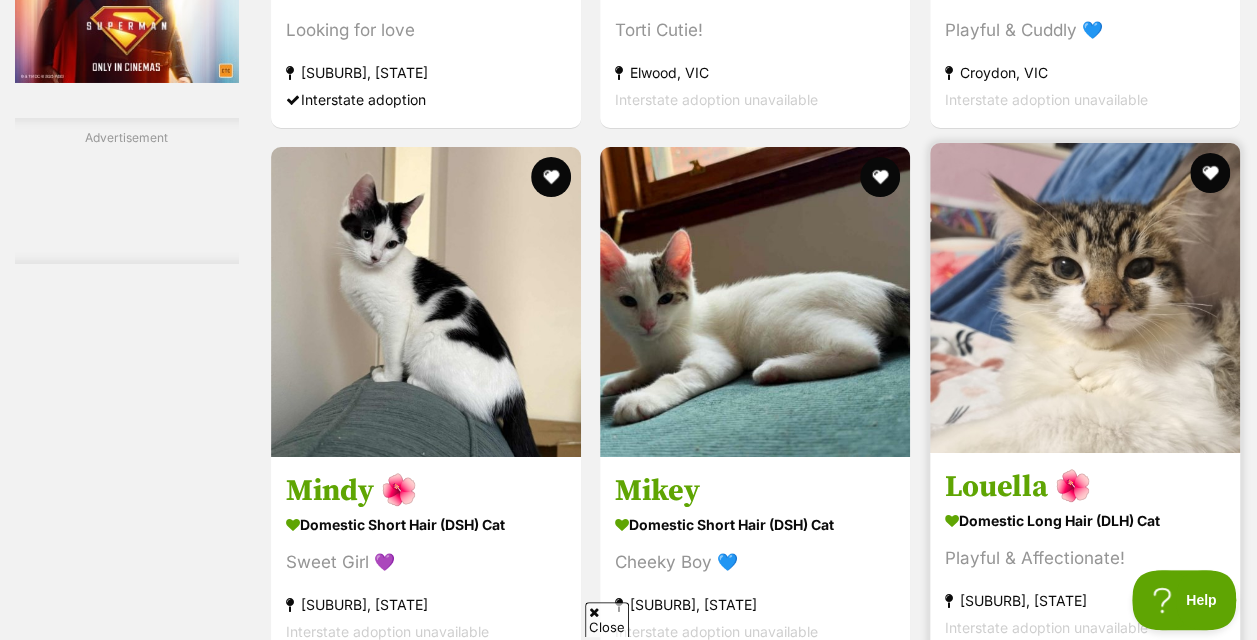 click at bounding box center (1085, 298) 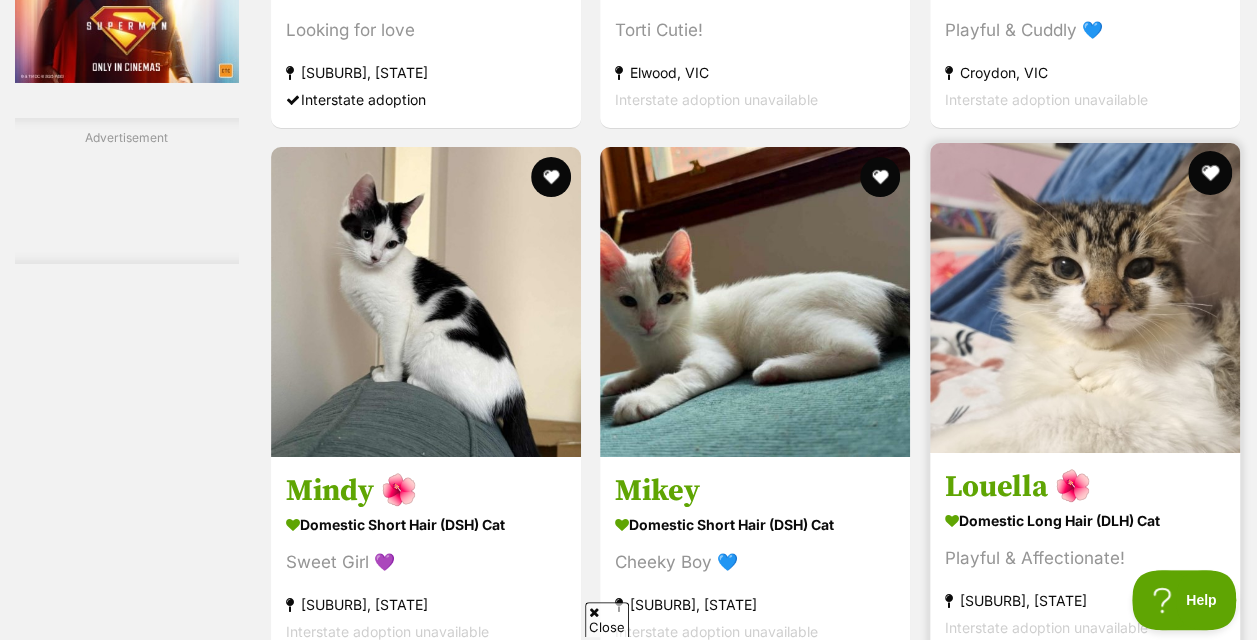 click at bounding box center (1210, 173) 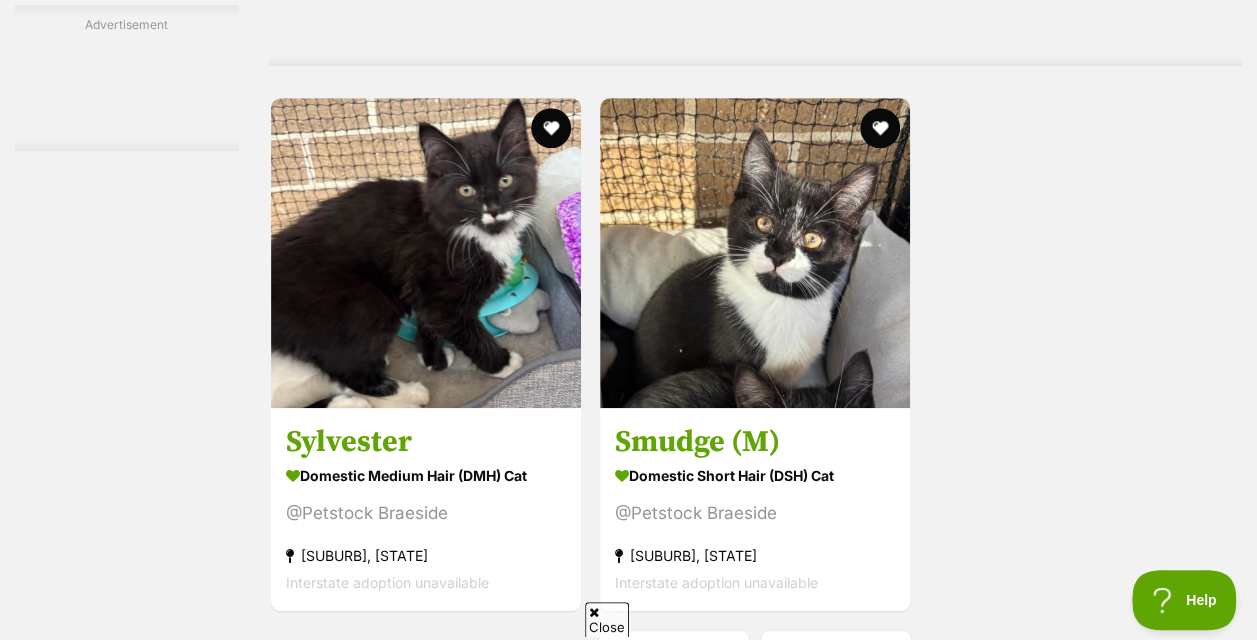 scroll, scrollTop: 4316, scrollLeft: 0, axis: vertical 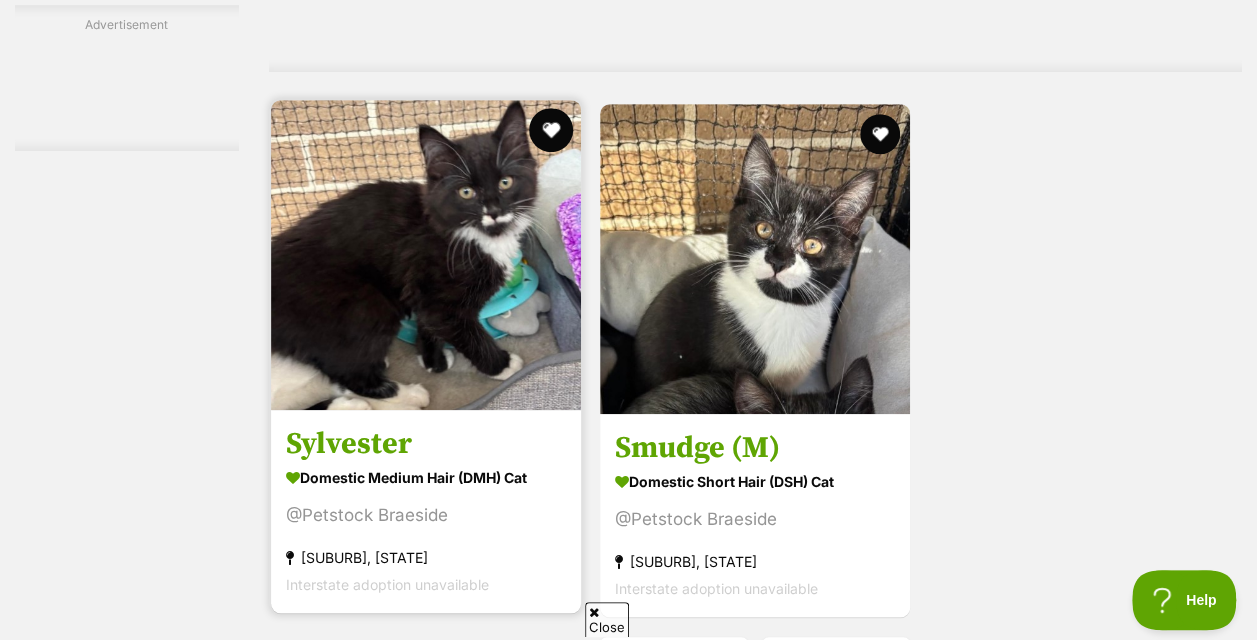 click at bounding box center (551, 130) 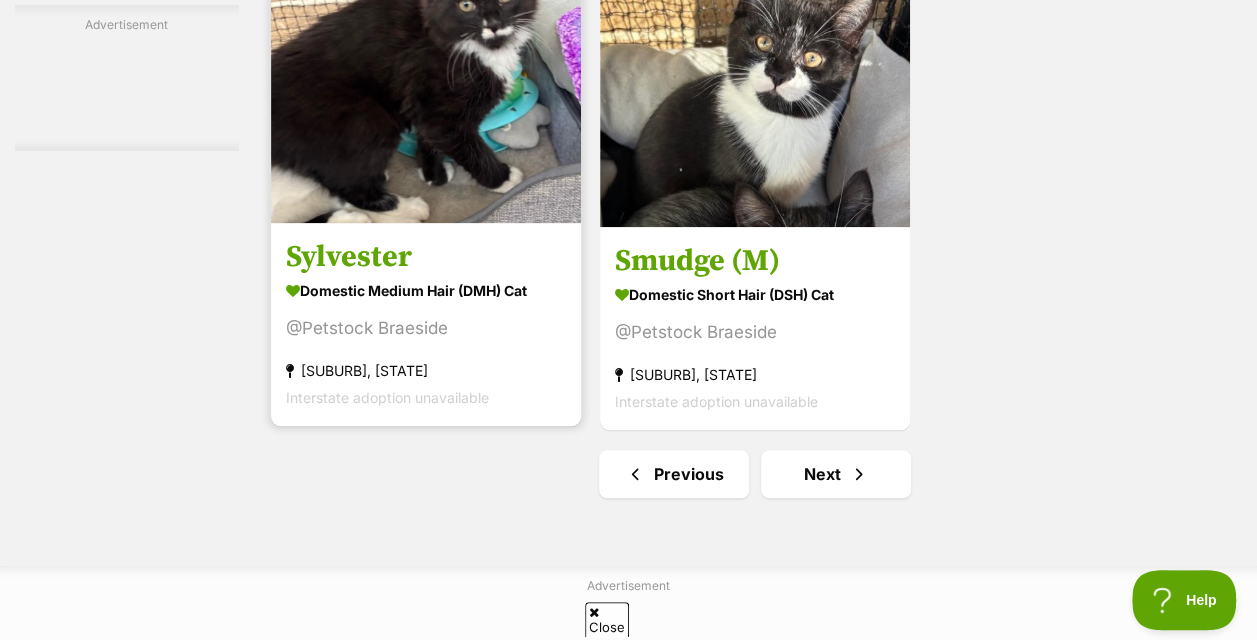 scroll, scrollTop: 4507, scrollLeft: 0, axis: vertical 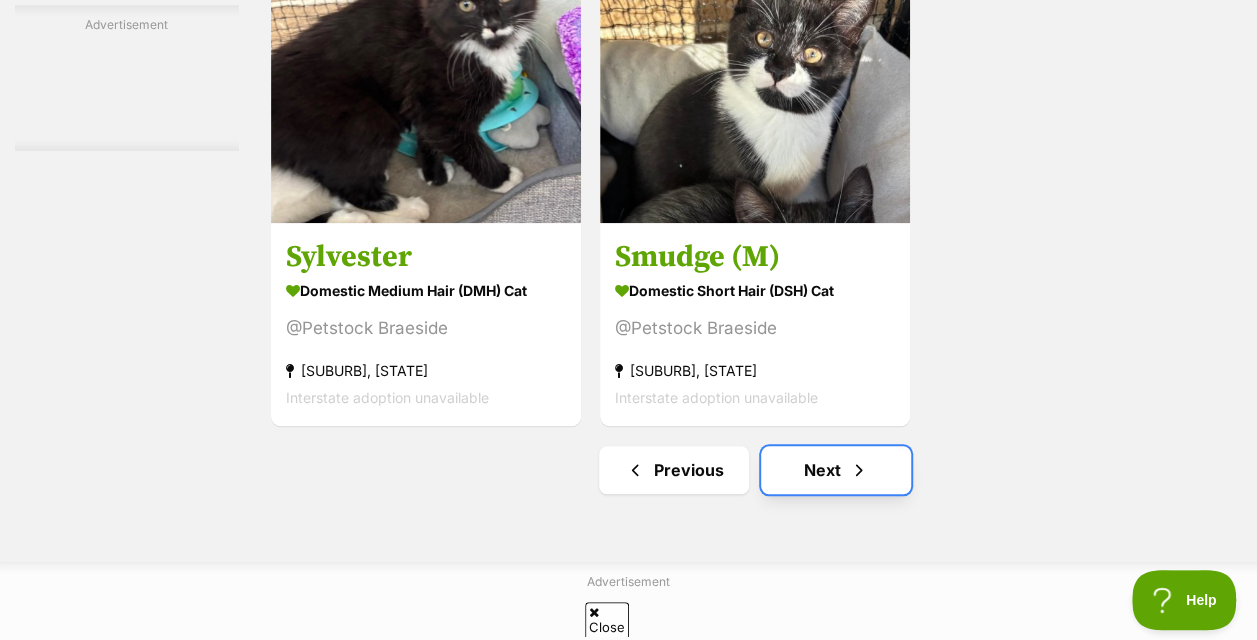 click on "Next" at bounding box center (836, 470) 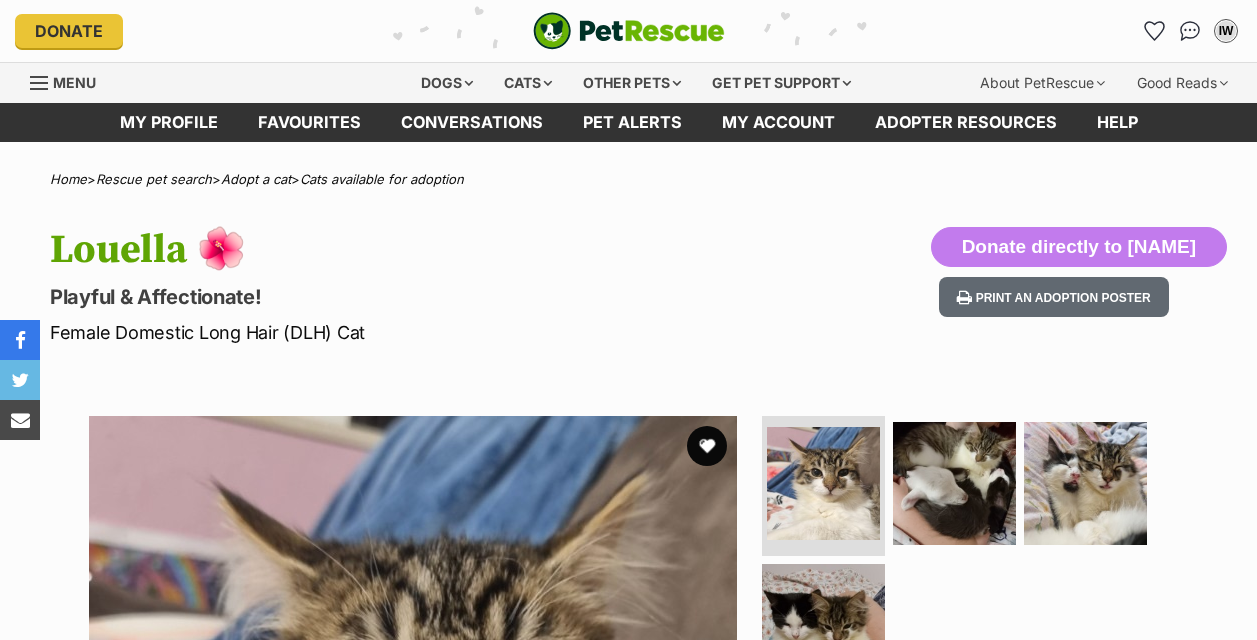 scroll, scrollTop: 0, scrollLeft: 0, axis: both 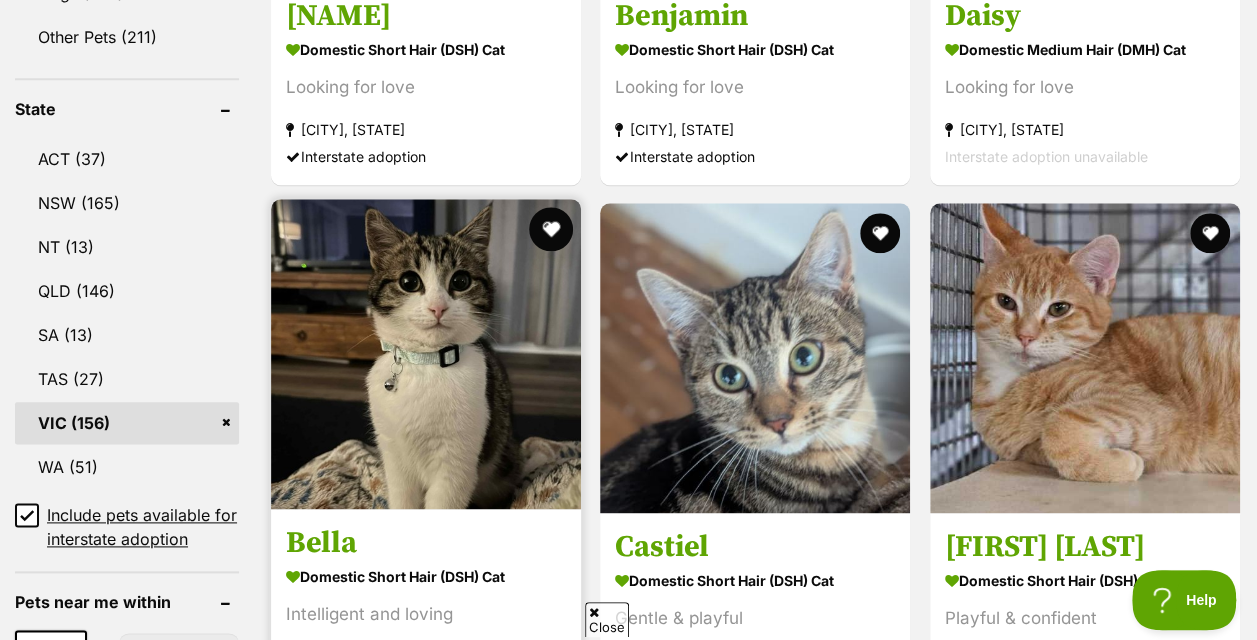 click at bounding box center (551, 229) 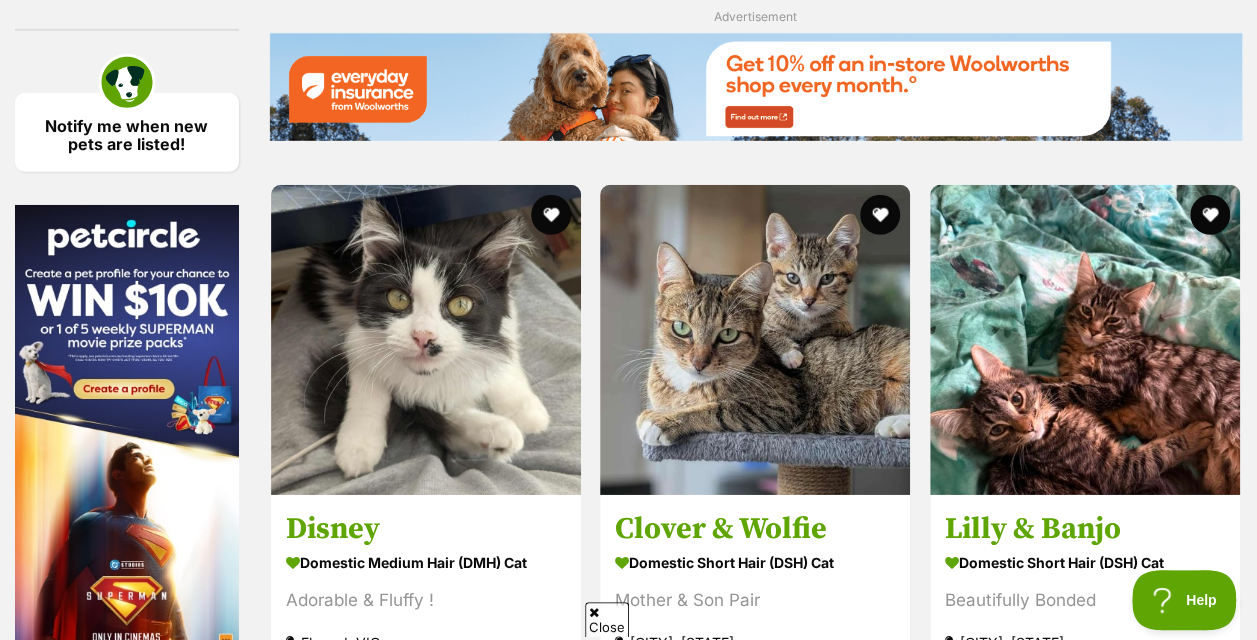 scroll, scrollTop: 3060, scrollLeft: 0, axis: vertical 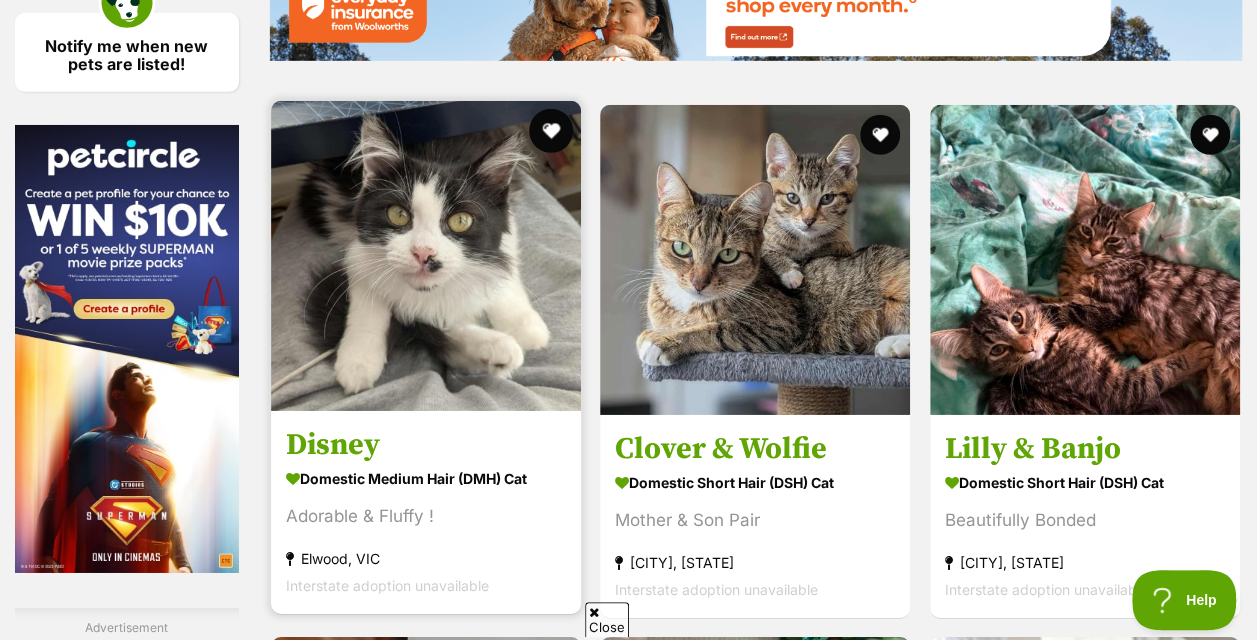 click at bounding box center [551, 131] 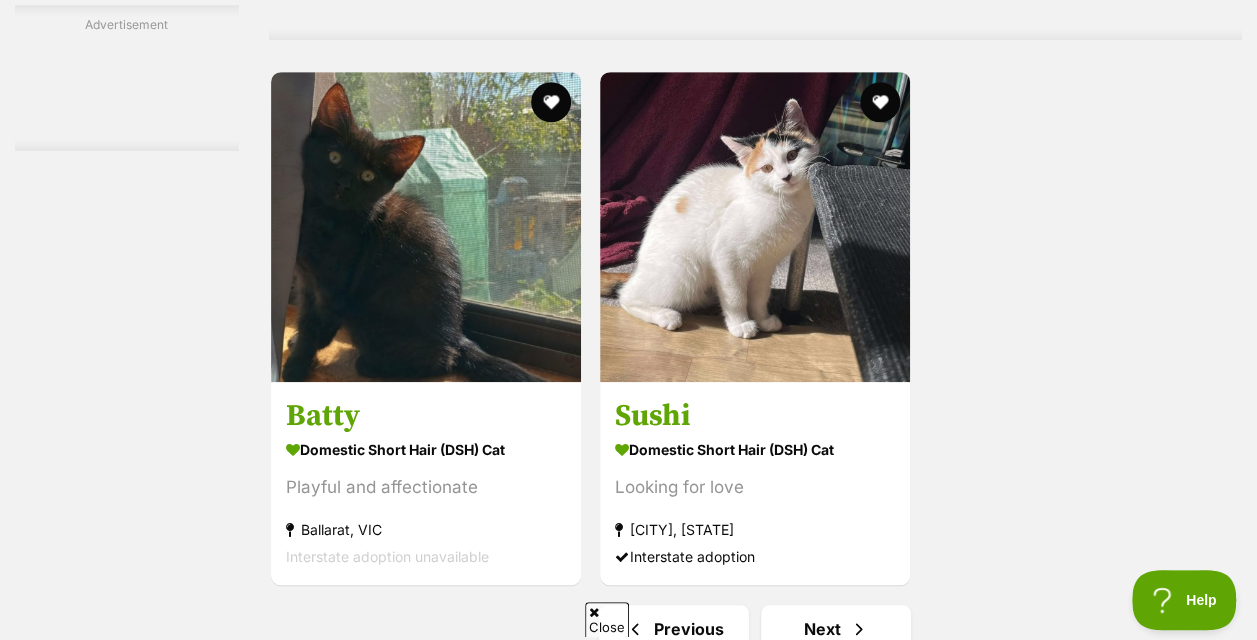 scroll, scrollTop: 4461, scrollLeft: 0, axis: vertical 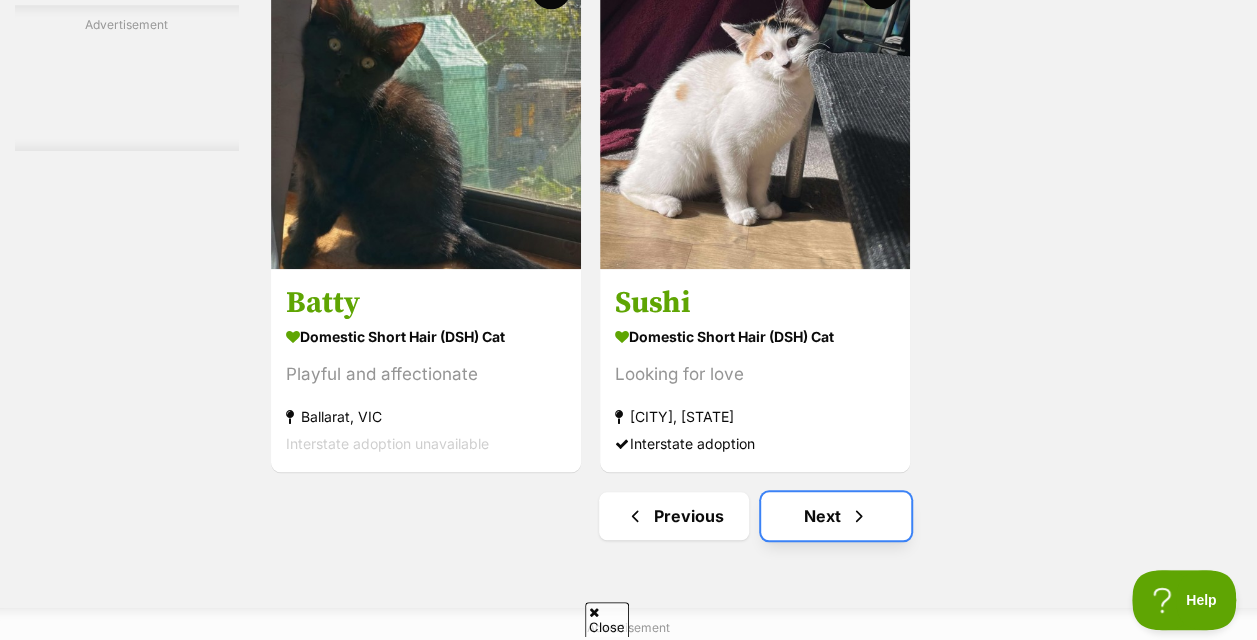click on "Next" at bounding box center (836, 516) 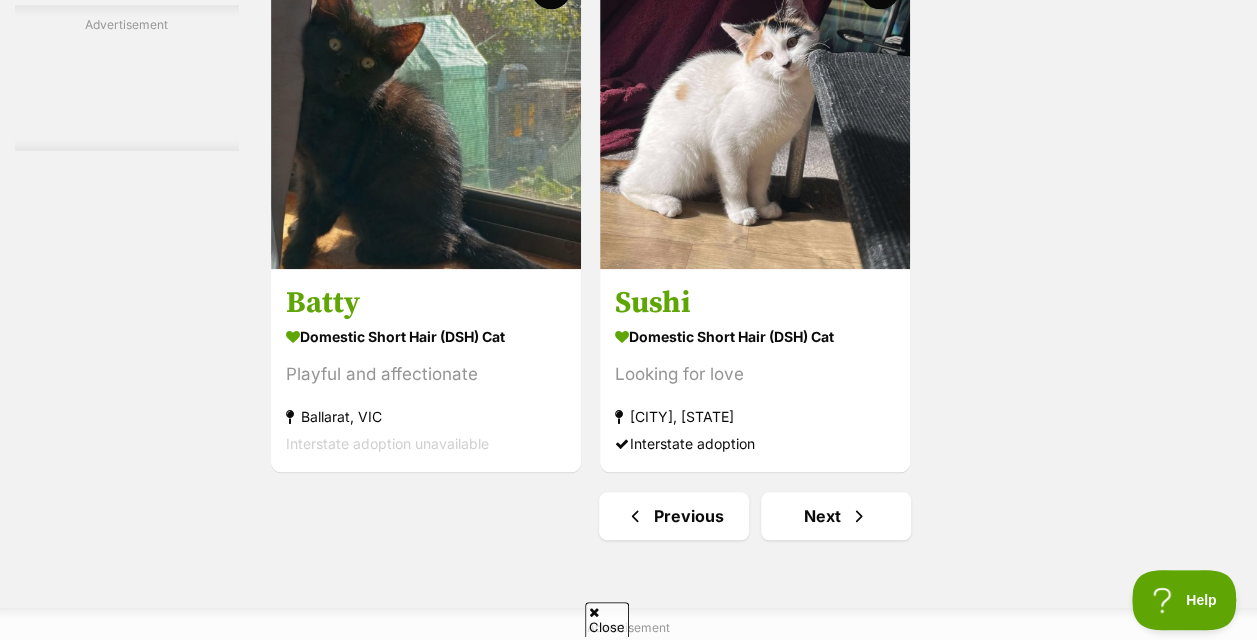 scroll, scrollTop: 4336, scrollLeft: 0, axis: vertical 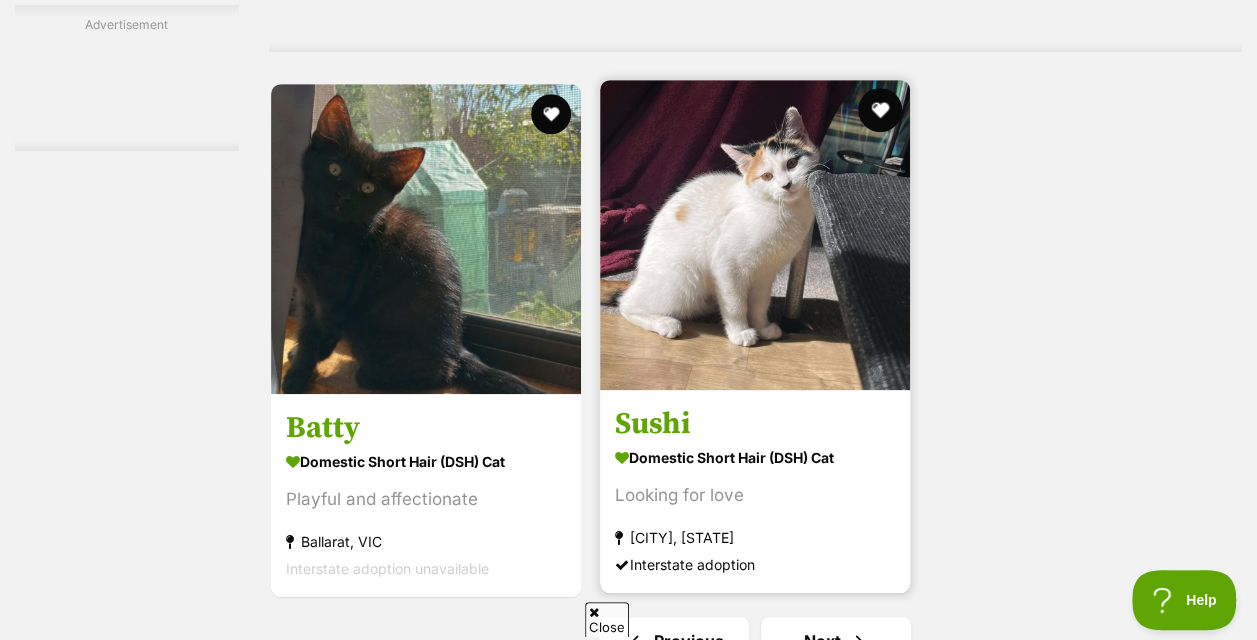 click at bounding box center (881, 110) 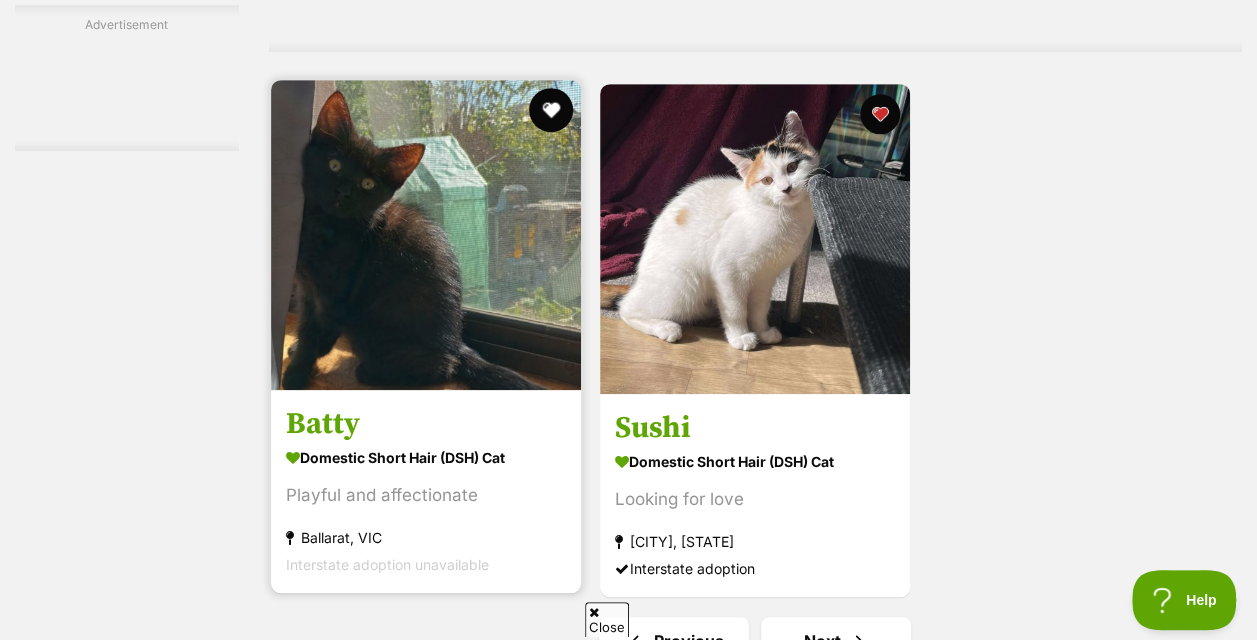click at bounding box center [551, 110] 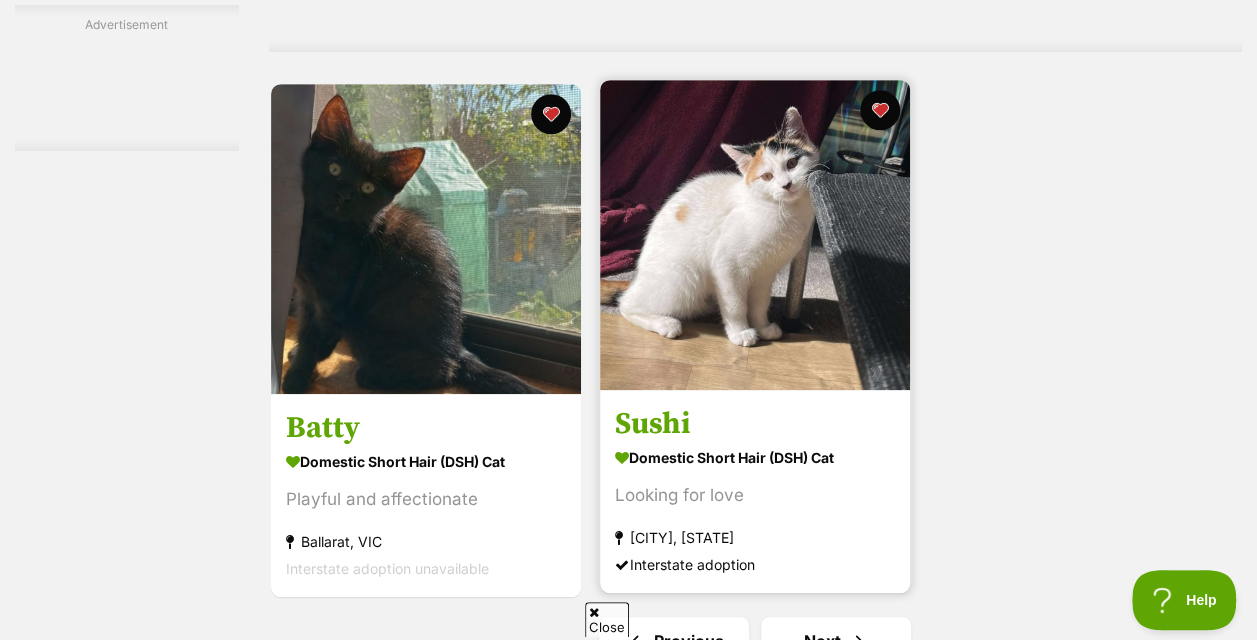 scroll, scrollTop: 4488, scrollLeft: 0, axis: vertical 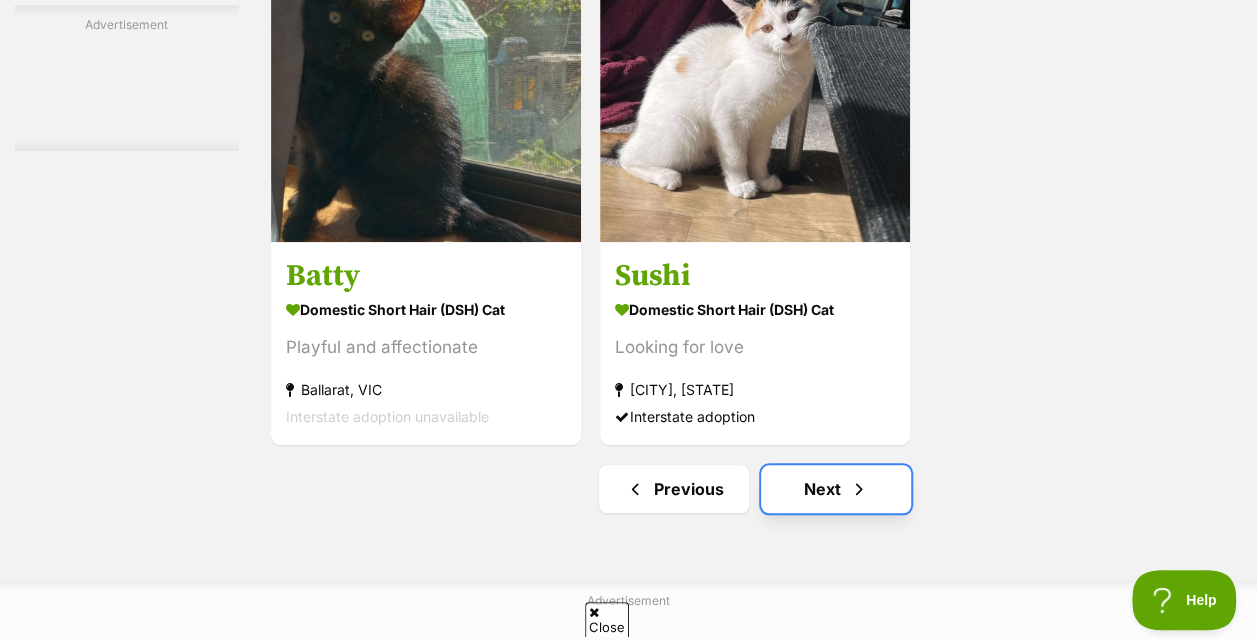 click on "Next" at bounding box center [836, 489] 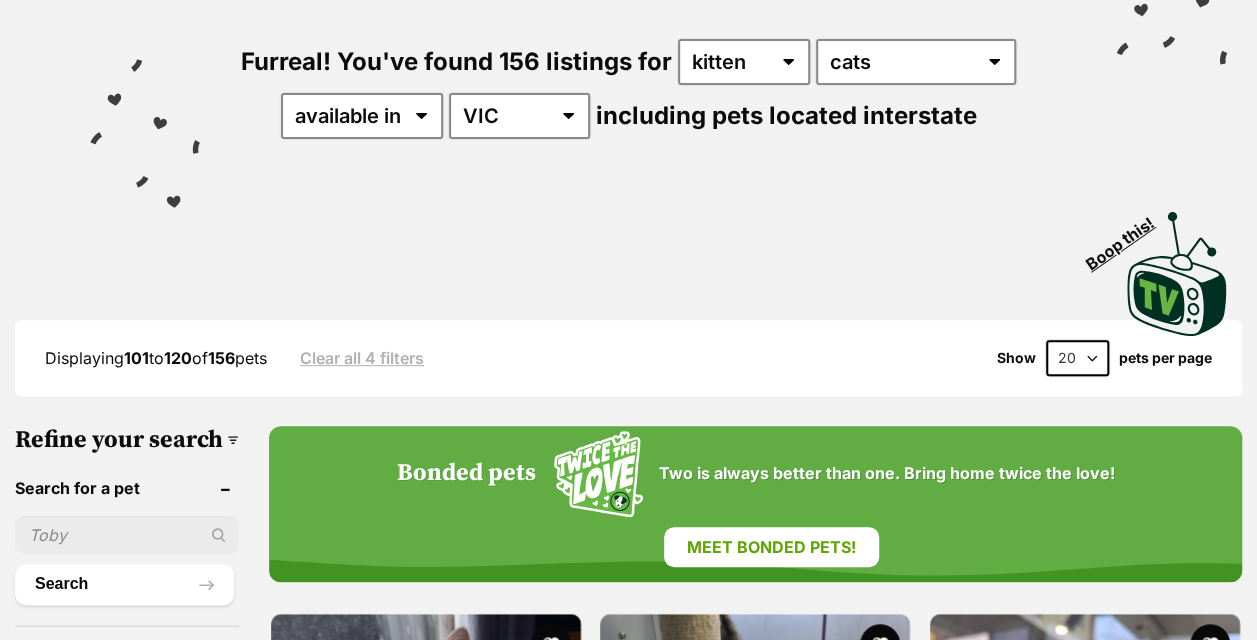 scroll, scrollTop: 226, scrollLeft: 0, axis: vertical 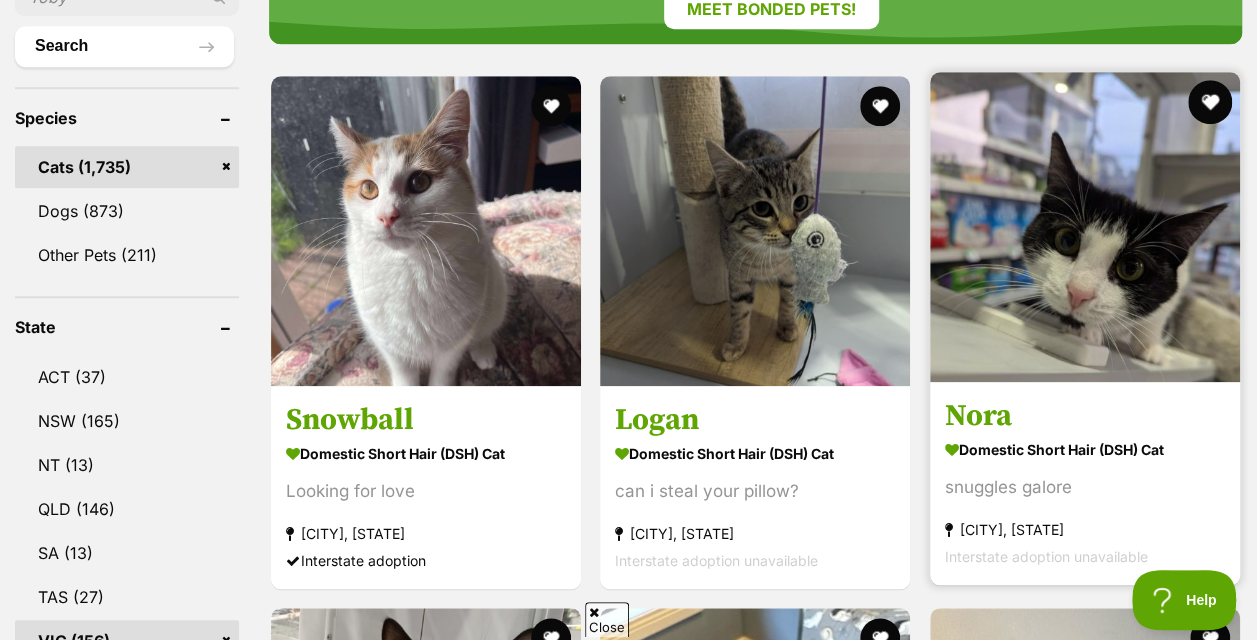 click at bounding box center [1210, 102] 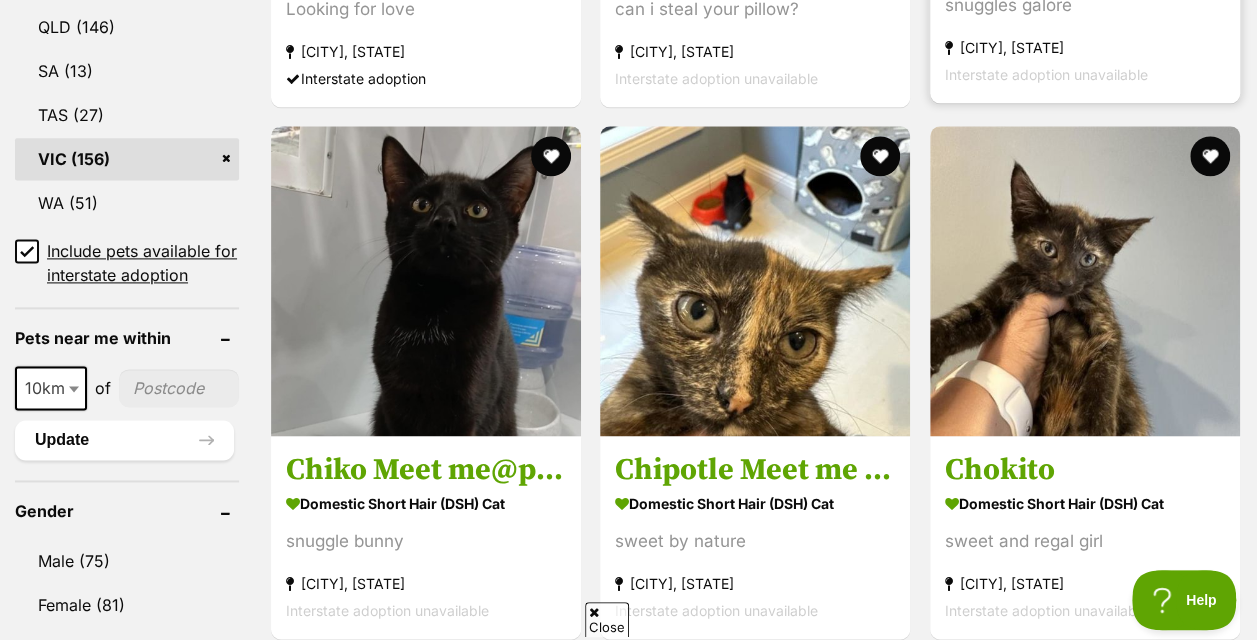 scroll, scrollTop: 1307, scrollLeft: 0, axis: vertical 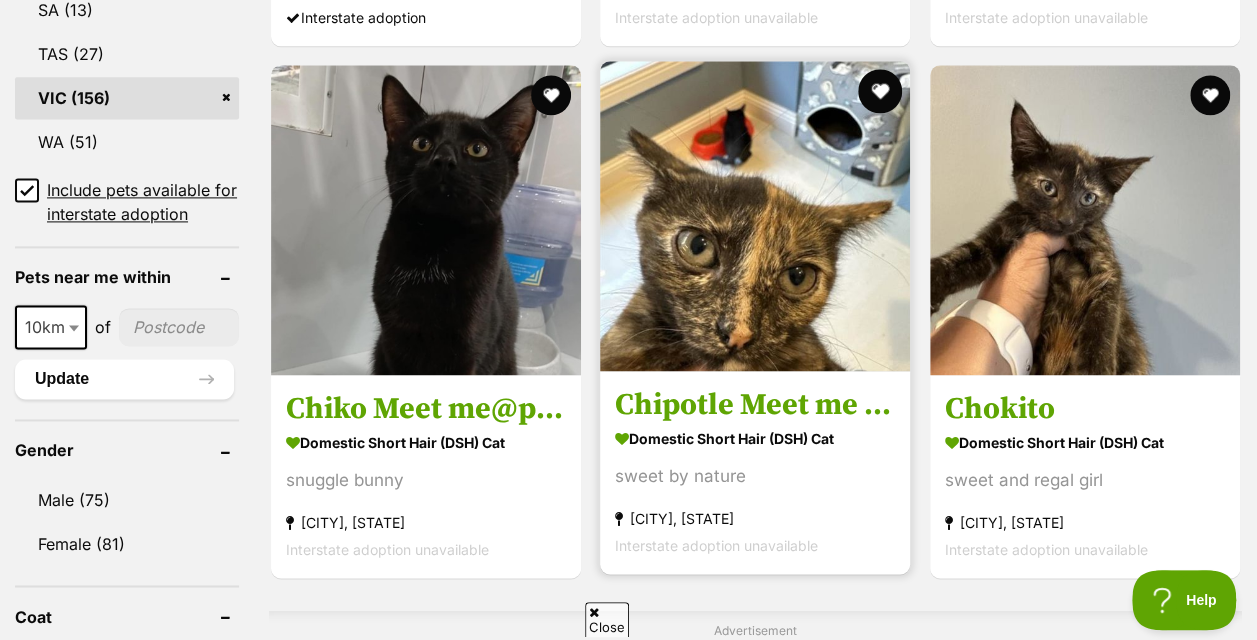 click at bounding box center [881, 91] 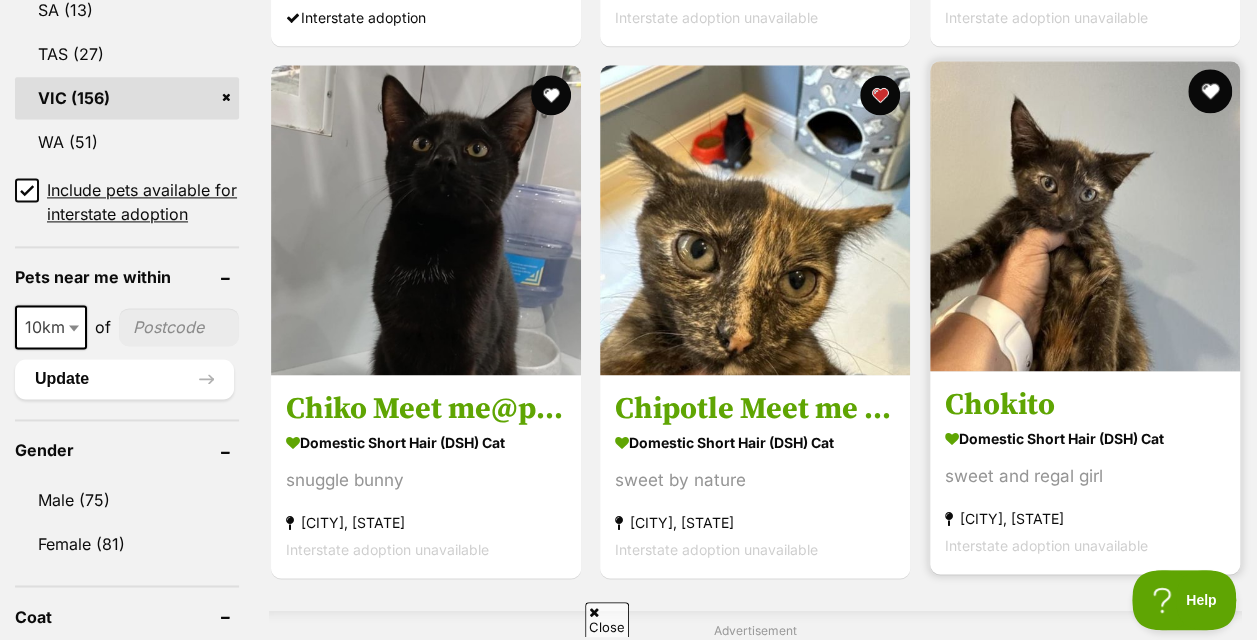 click at bounding box center (1210, 91) 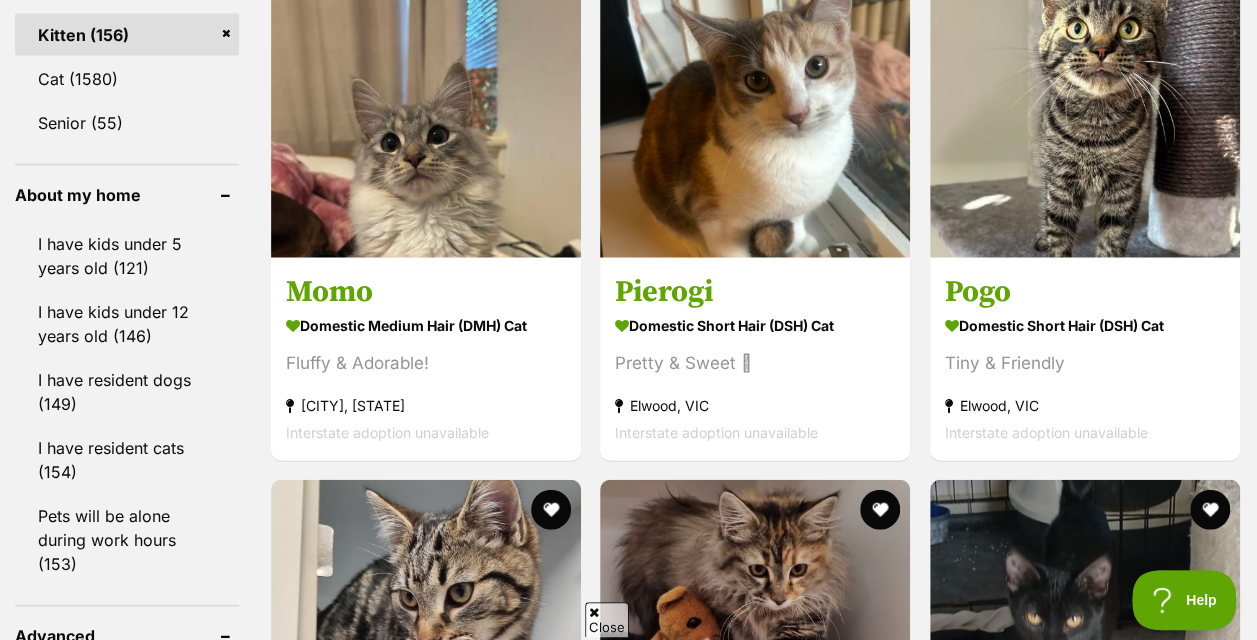 scroll, scrollTop: 2027, scrollLeft: 0, axis: vertical 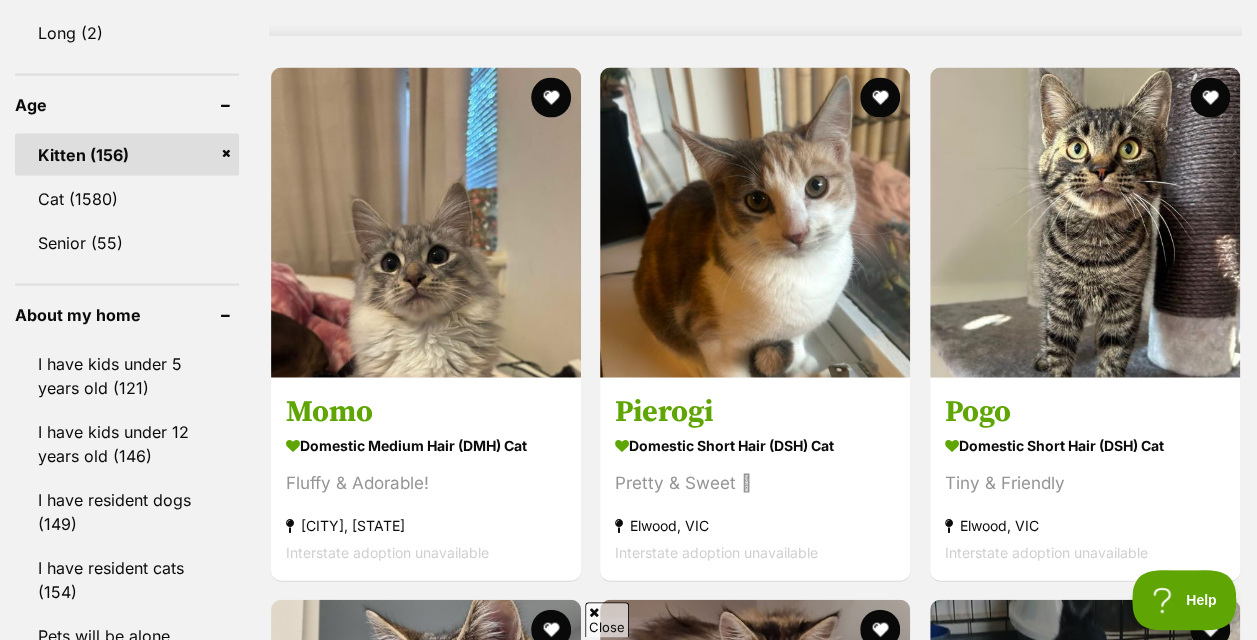 click on "Snowball
Domestic Short Hair (DSH) Cat
Looking for love
Shepparton, VIC
Interstate adoption
Logan
Domestic Short Hair (DSH) Cat
can i steal your pillow?
Hawthorn, VIC
Interstate adoption unavailable
Nora
Domestic Short Hair (DSH) Cat
snuggles galore
Hawthorn, VIC
Interstate adoption unavailable
Chiko Meet me@petstock Keysborough store
Domestic Short Hair (DSH) Cat
snuggle bunny
Keysborough, VIC
Interstate adoption unavailable
Chipotle Meet me at petstock keysborough store
Domestic Short Hair (DSH) Cat
sweet by nature
Keysborough, VIC
Interstate adoption unavailable
Chokito
Domestic Short Hair (DSH) Cat
sweet and regal girl
Keysborough, VIC
Advertisement" at bounding box center [755, 952] 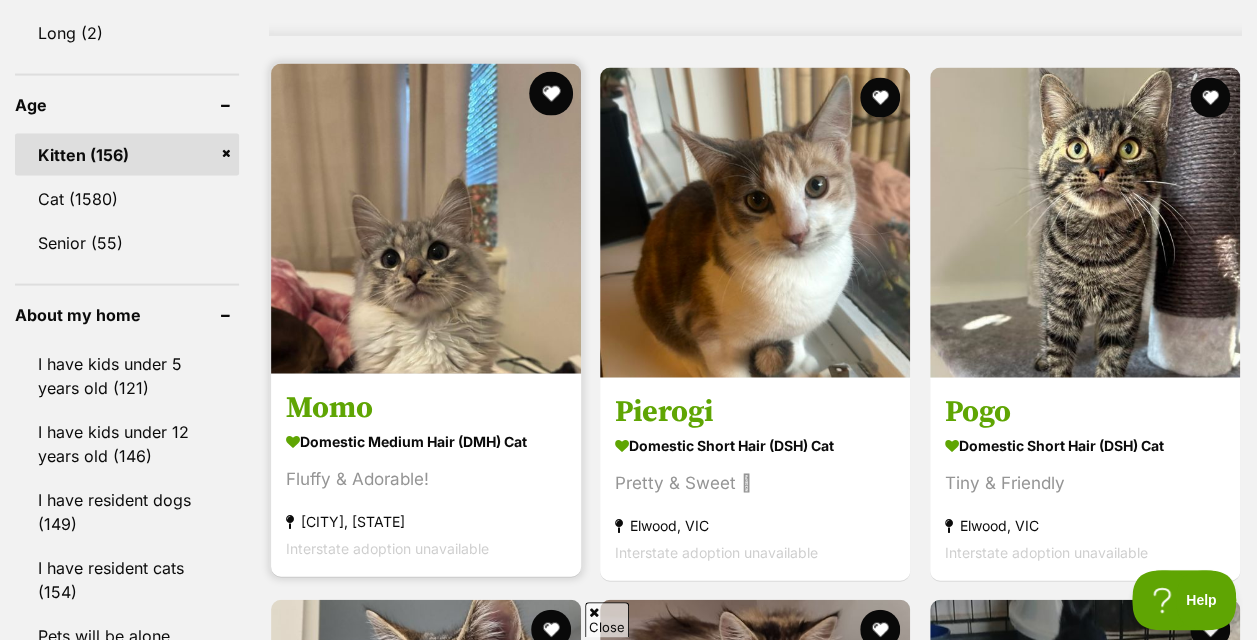 click at bounding box center (551, 94) 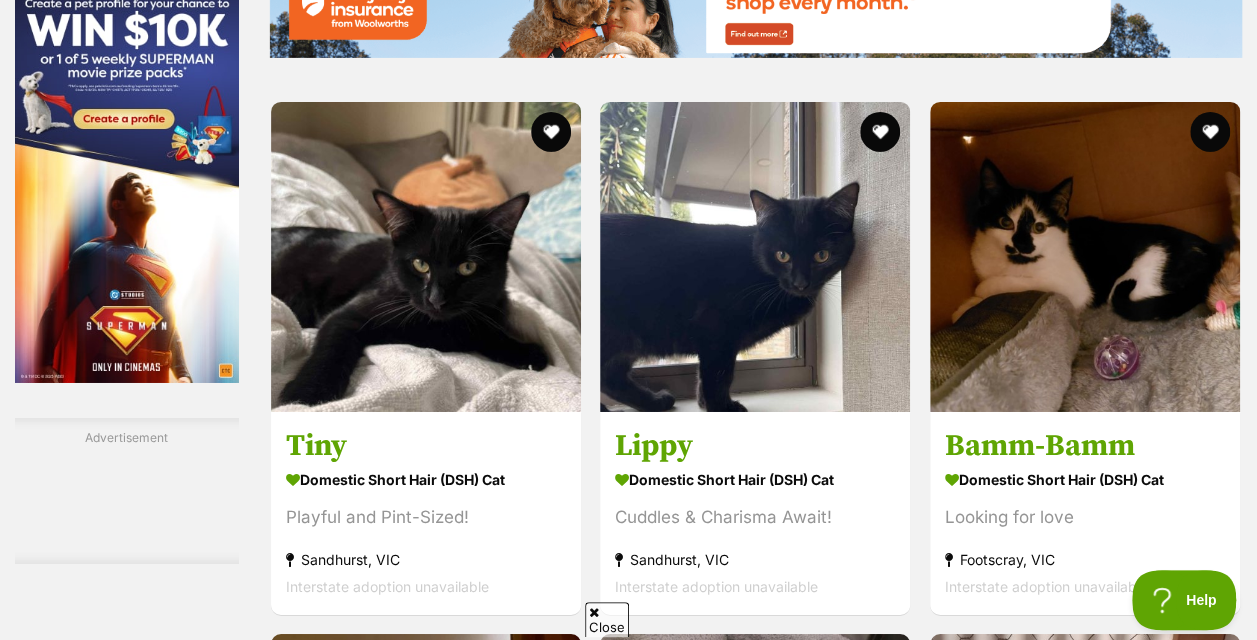 scroll, scrollTop: 3255, scrollLeft: 0, axis: vertical 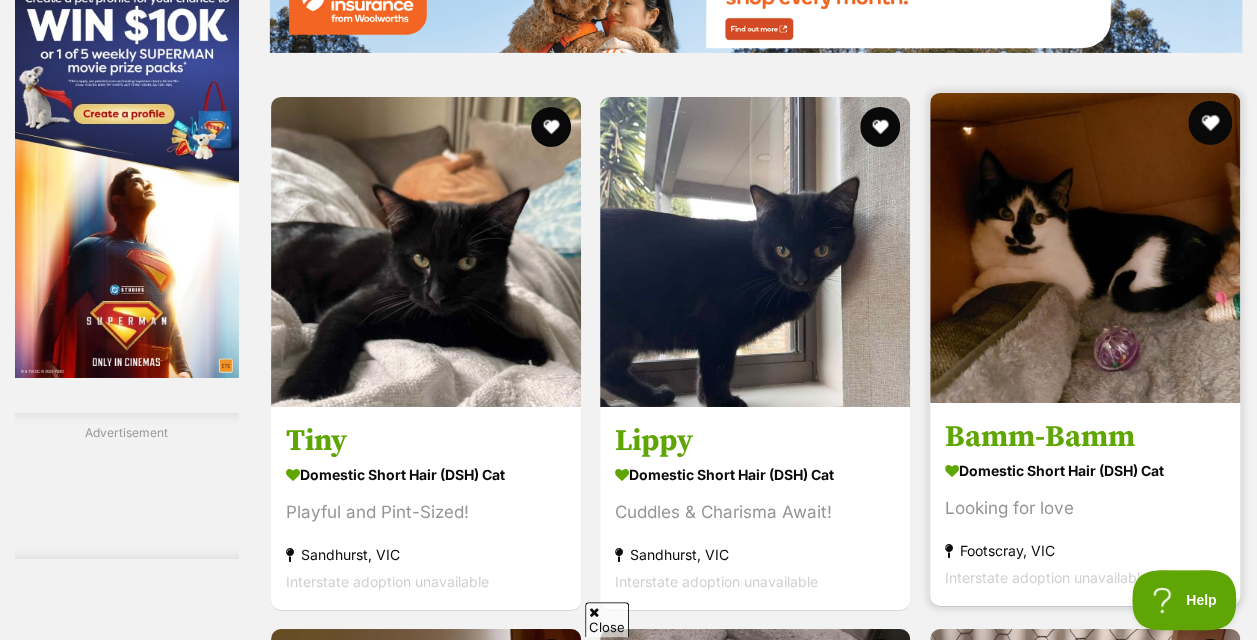 click at bounding box center (1210, 123) 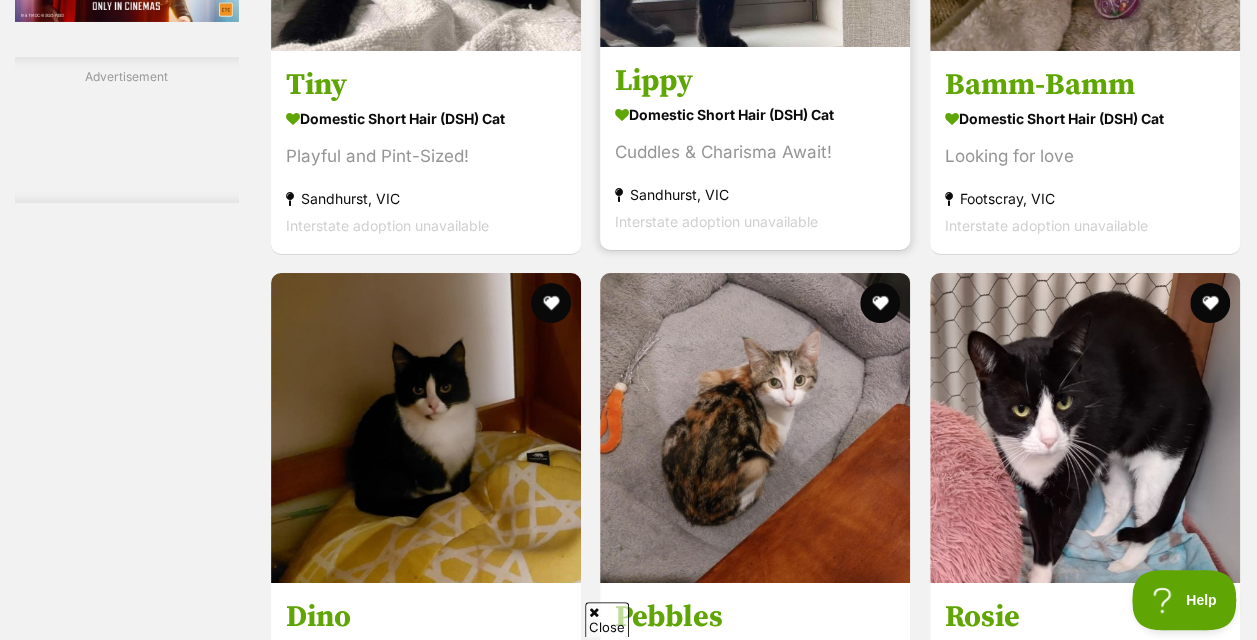 scroll, scrollTop: 3661, scrollLeft: 0, axis: vertical 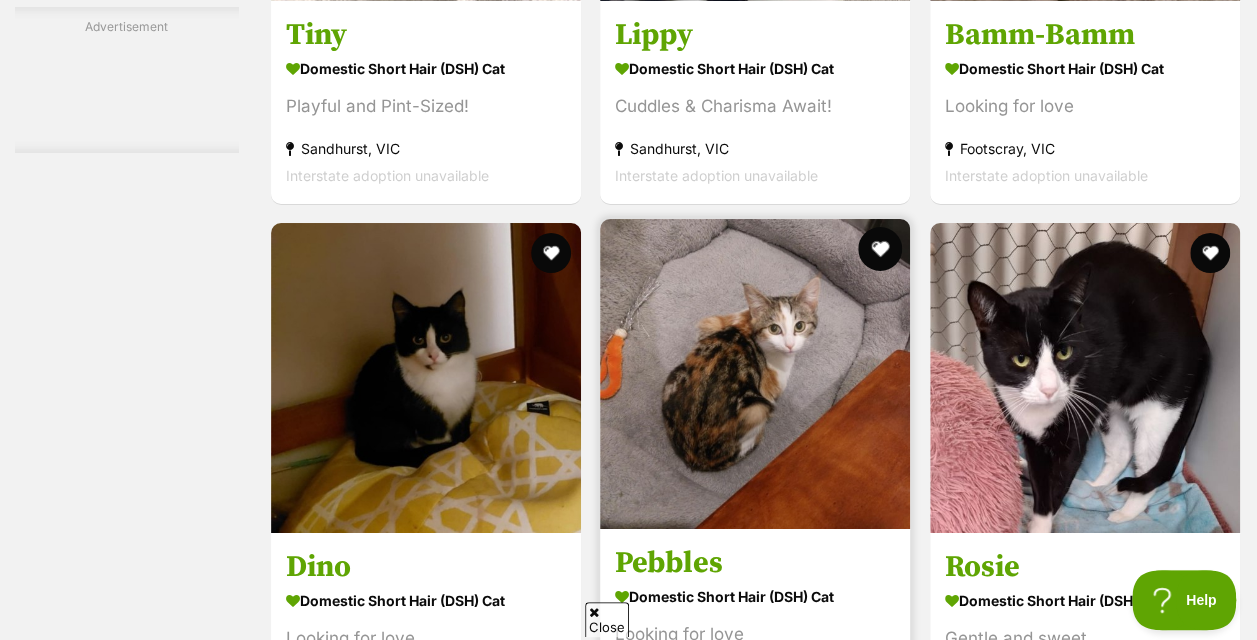 click at bounding box center [881, 249] 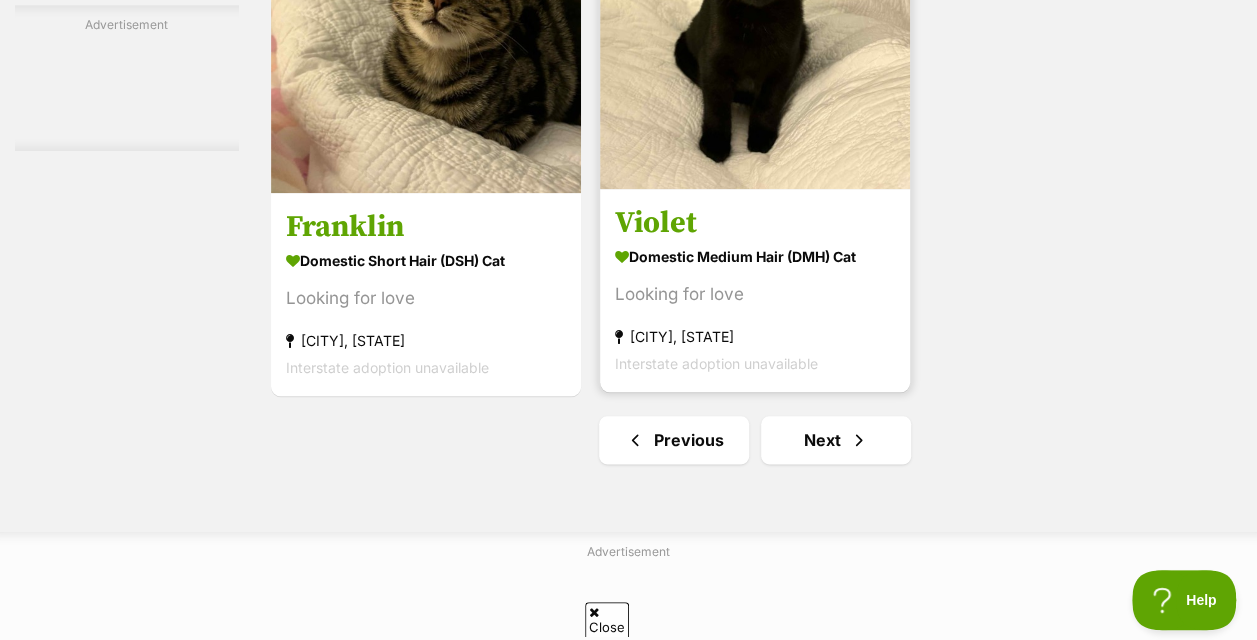 scroll, scrollTop: 4728, scrollLeft: 0, axis: vertical 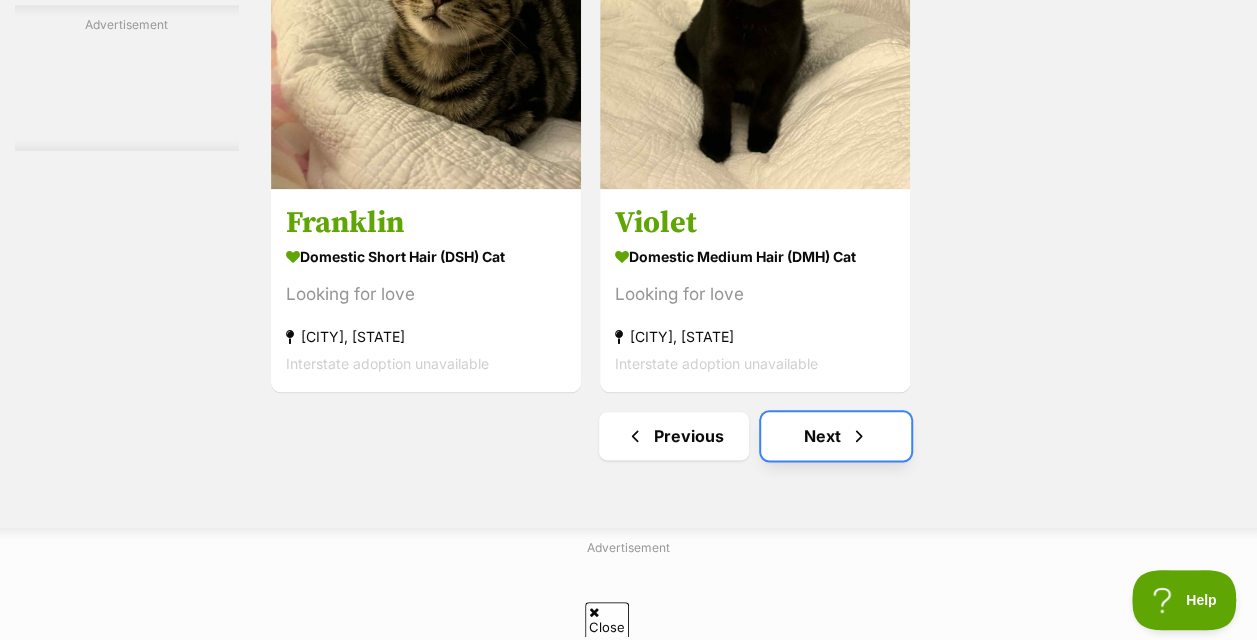 click on "Next" at bounding box center (836, 436) 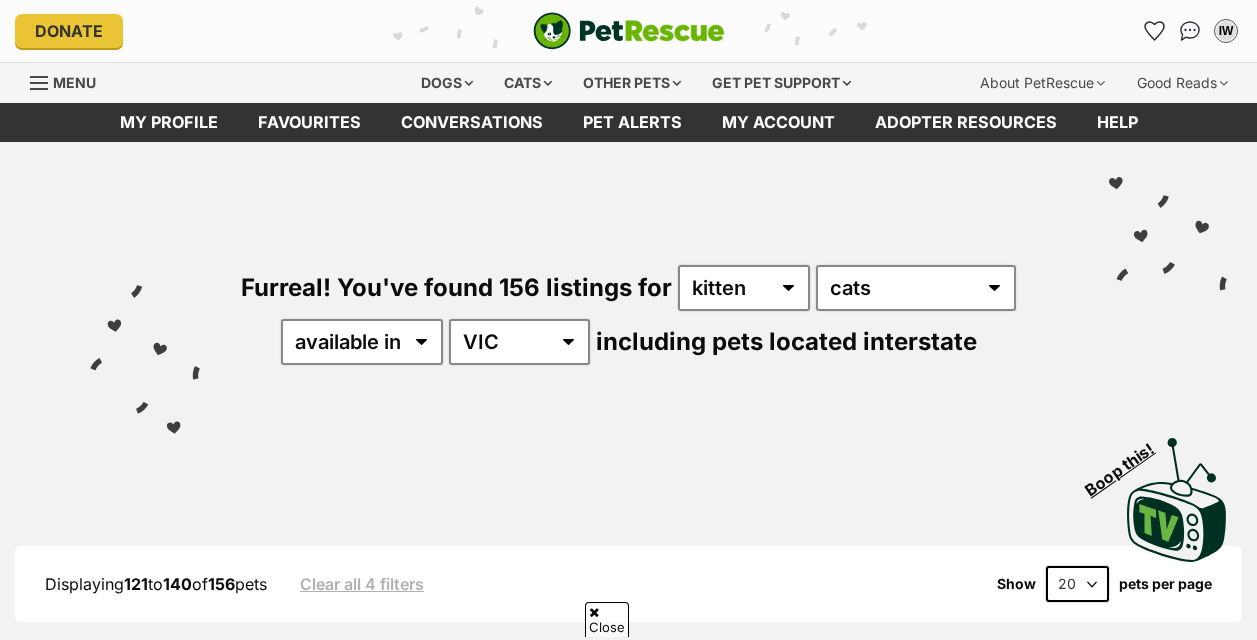 scroll, scrollTop: 488, scrollLeft: 0, axis: vertical 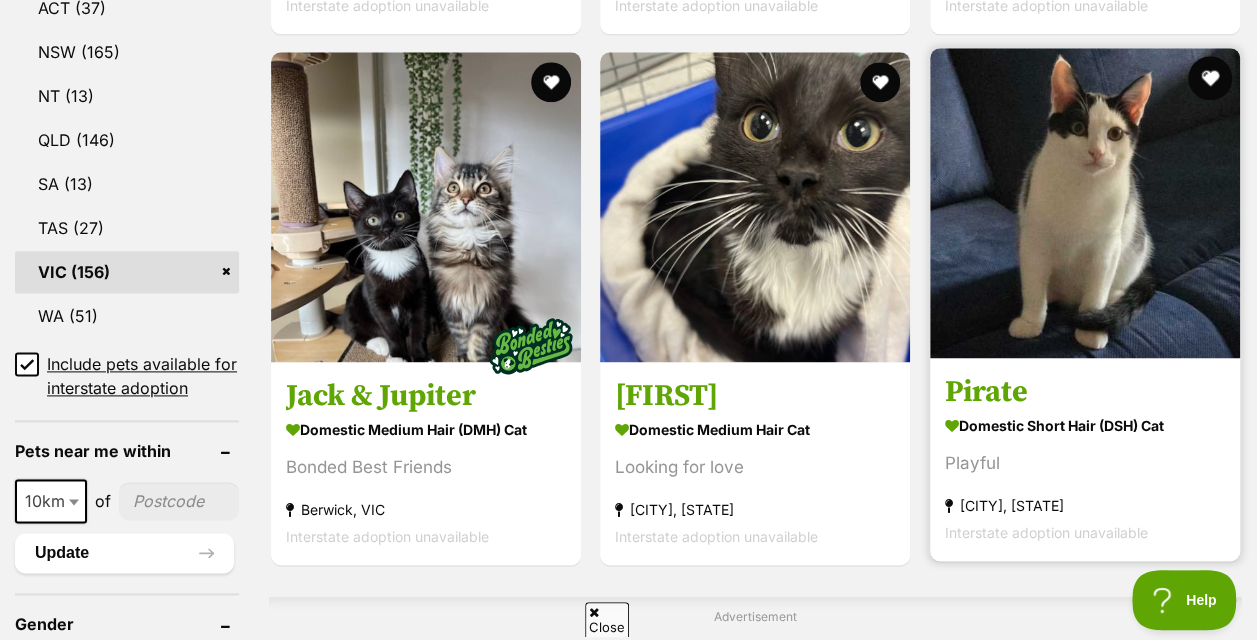 click at bounding box center [1210, 78] 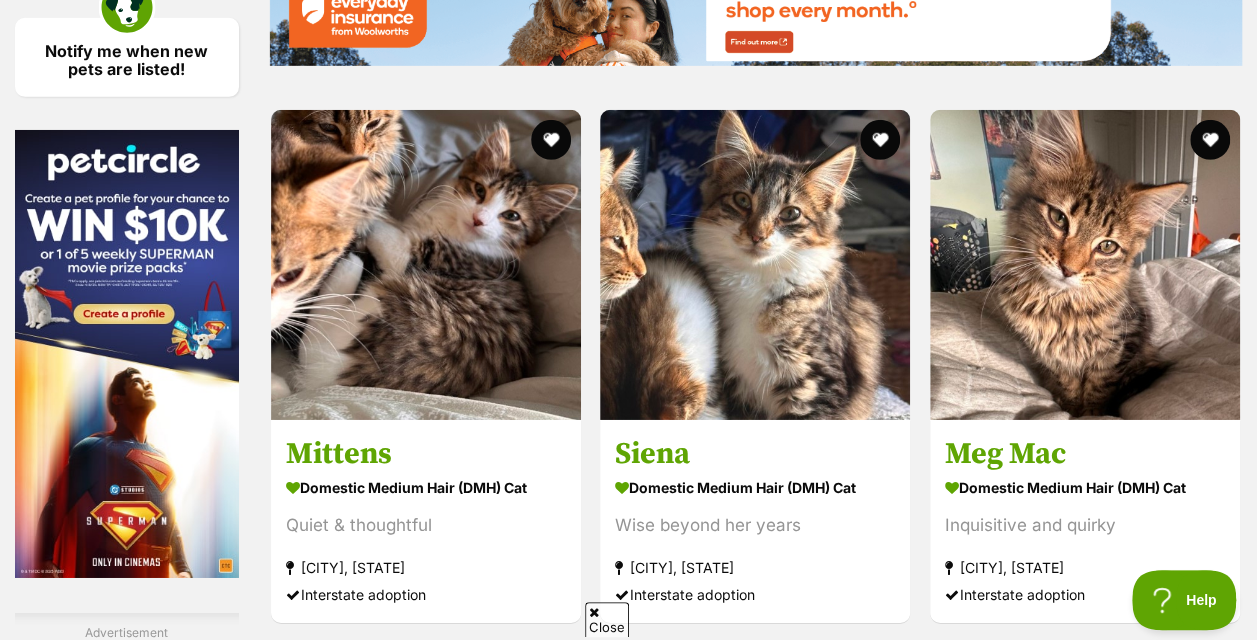 scroll, scrollTop: 3061, scrollLeft: 0, axis: vertical 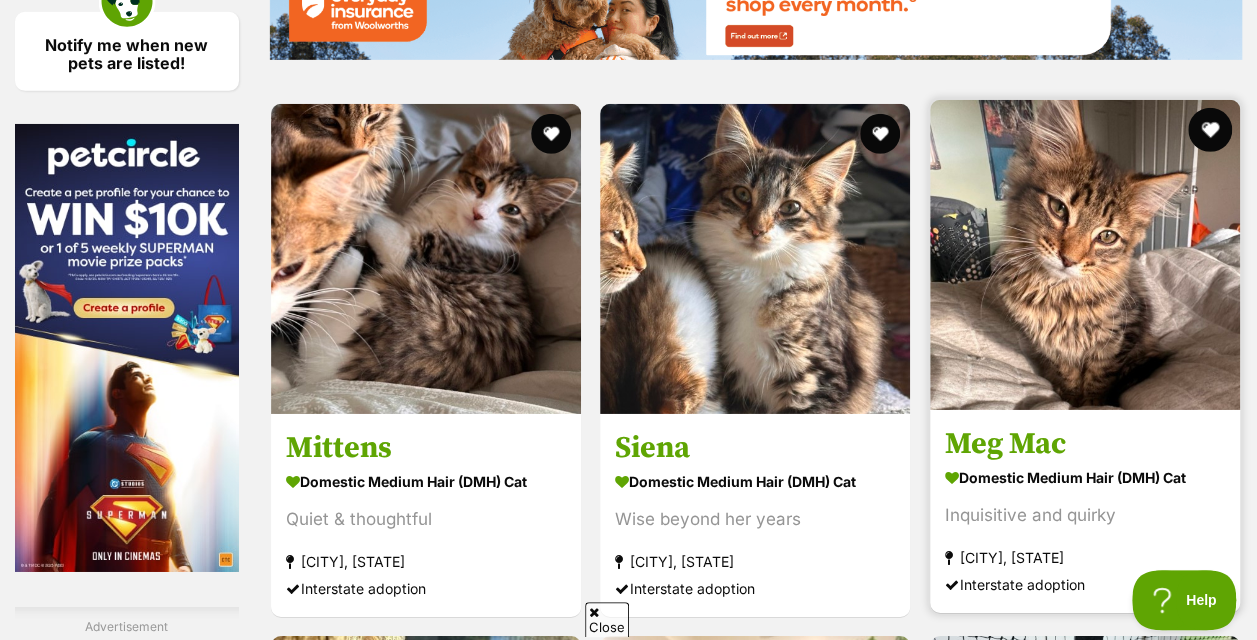 click at bounding box center [1210, 130] 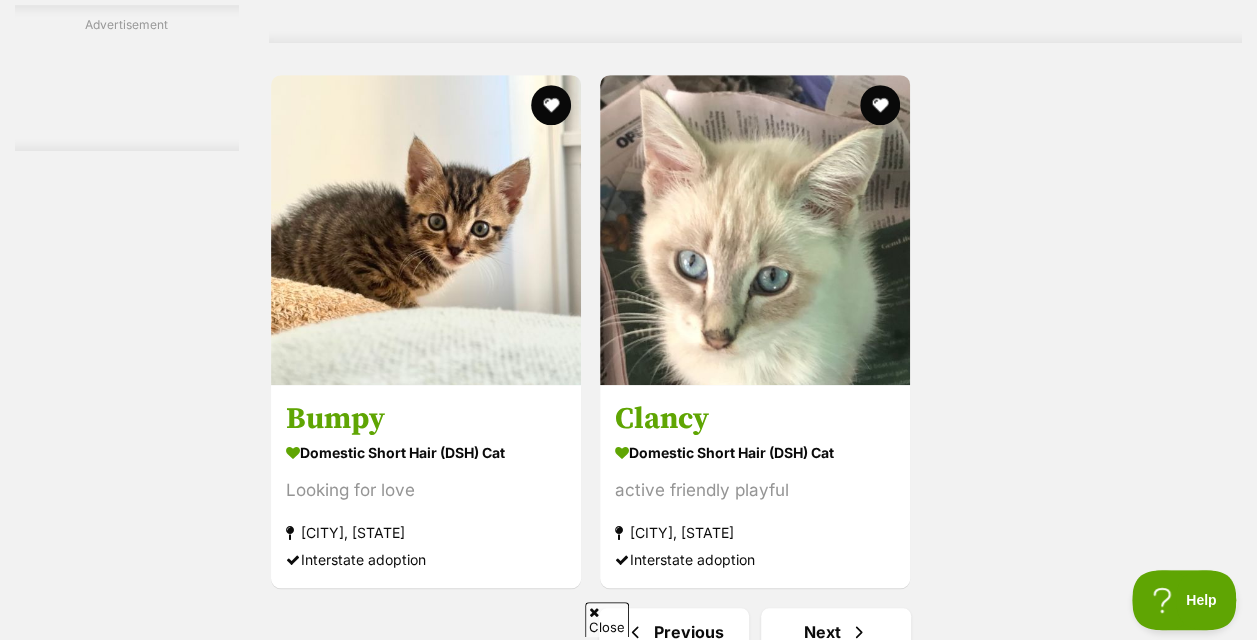 scroll, scrollTop: 4349, scrollLeft: 0, axis: vertical 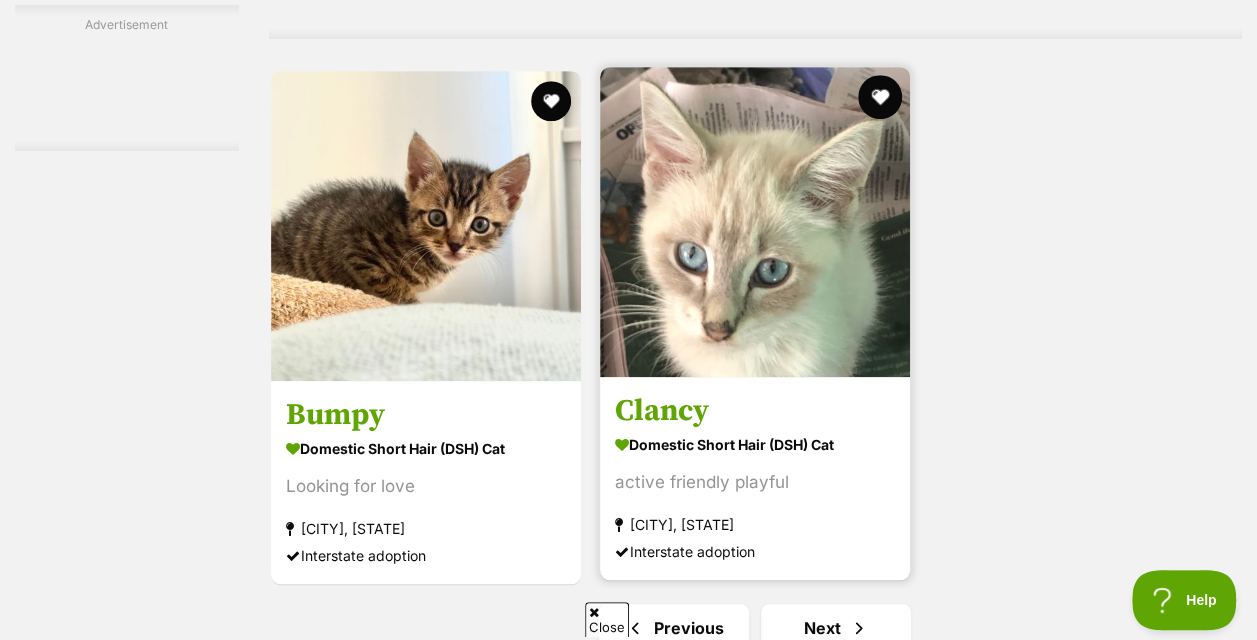 click at bounding box center (881, 97) 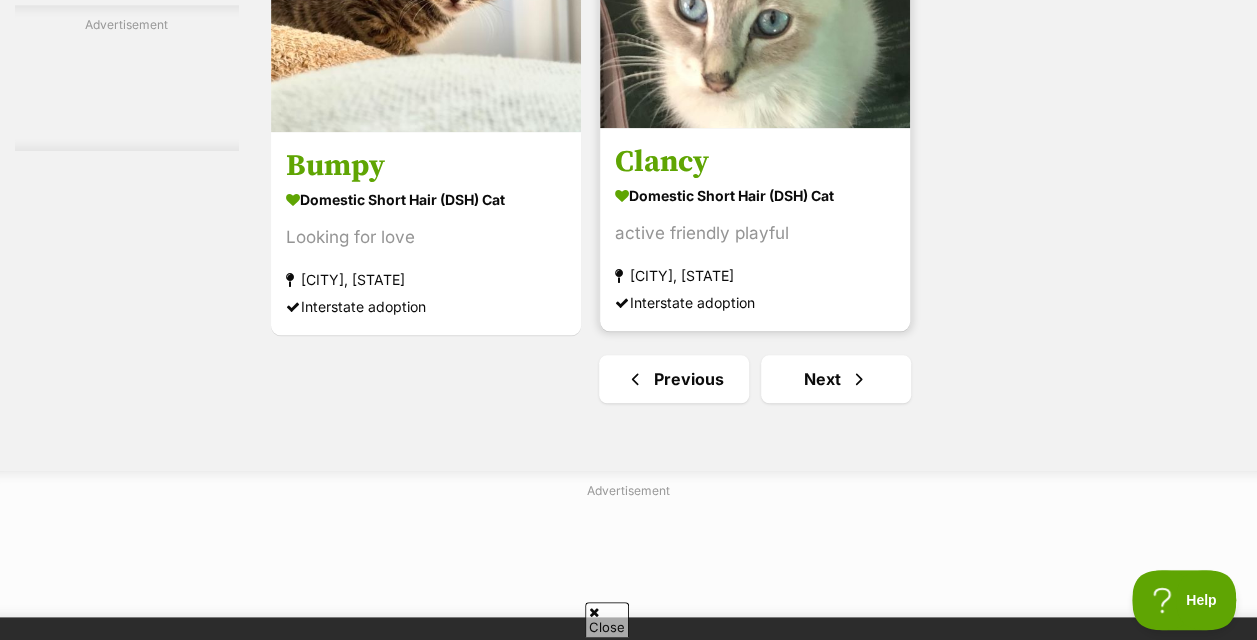 scroll, scrollTop: 4599, scrollLeft: 0, axis: vertical 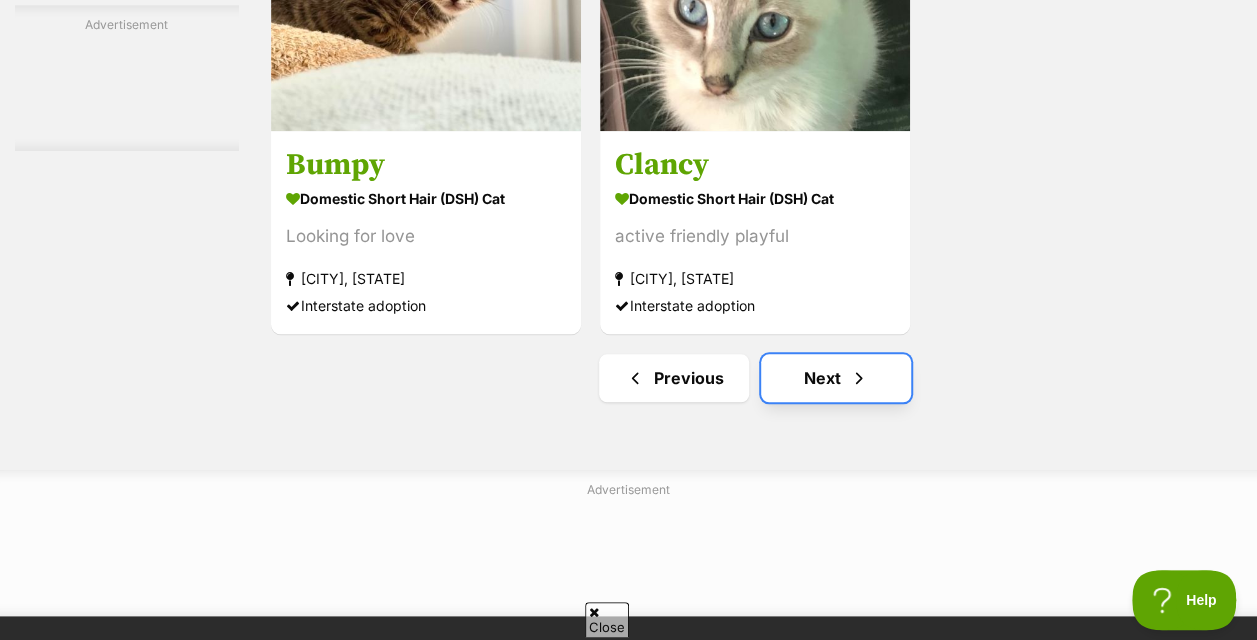 click at bounding box center (859, 378) 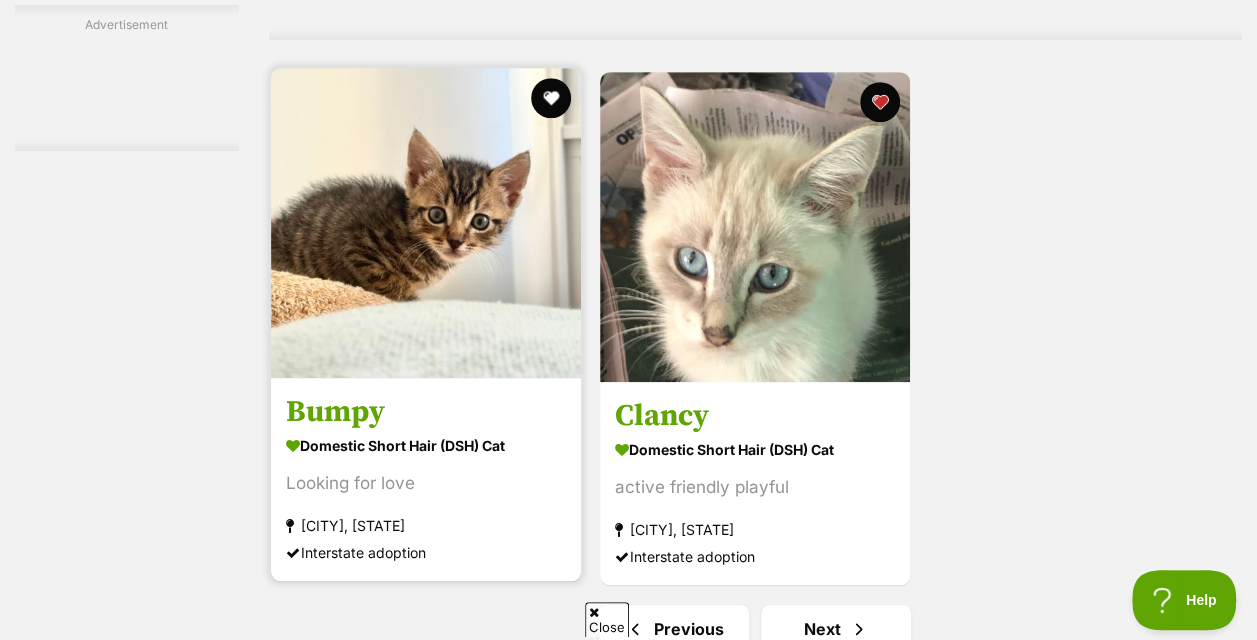 scroll, scrollTop: 4320, scrollLeft: 0, axis: vertical 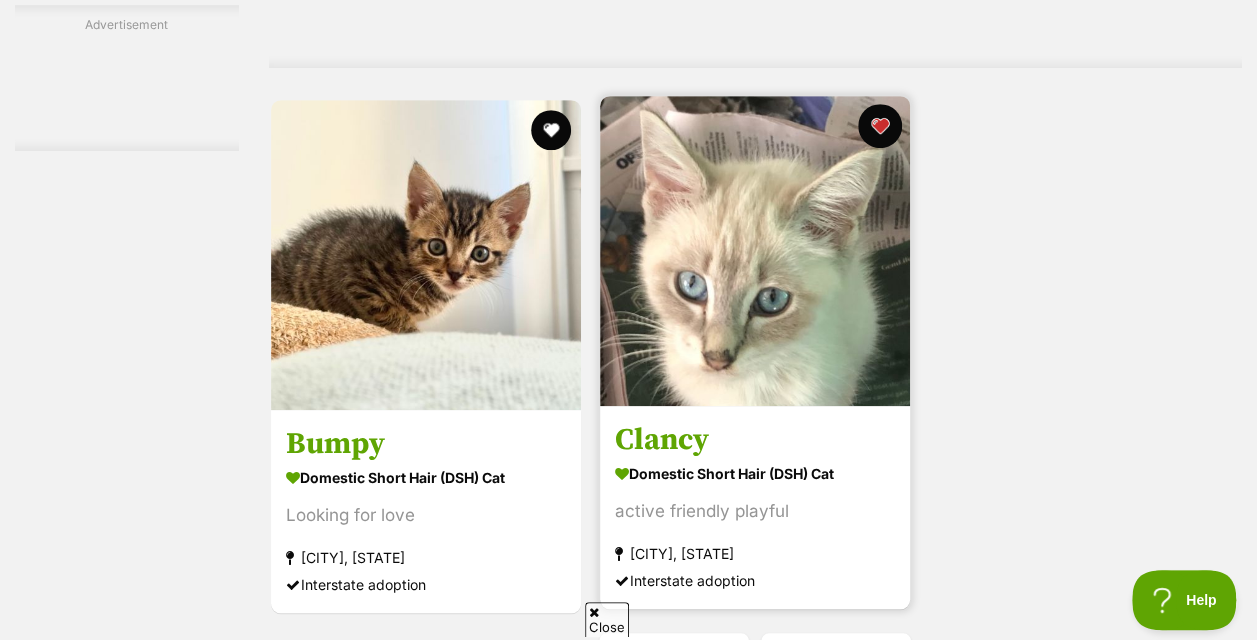 click at bounding box center (881, 126) 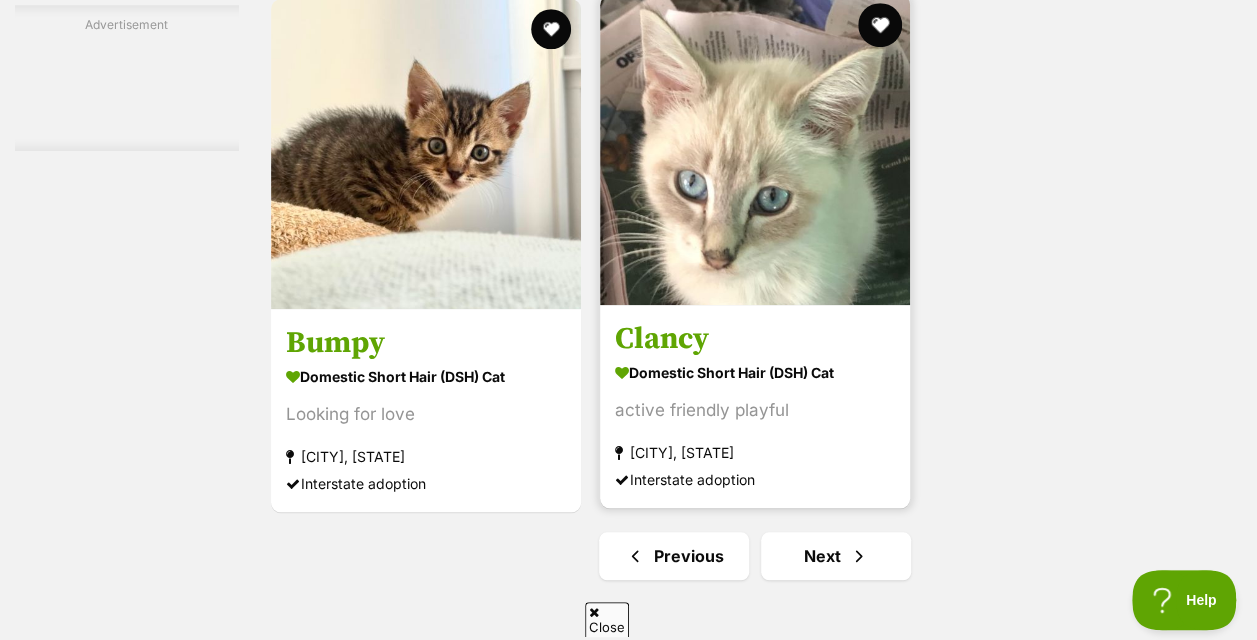 scroll, scrollTop: 4454, scrollLeft: 0, axis: vertical 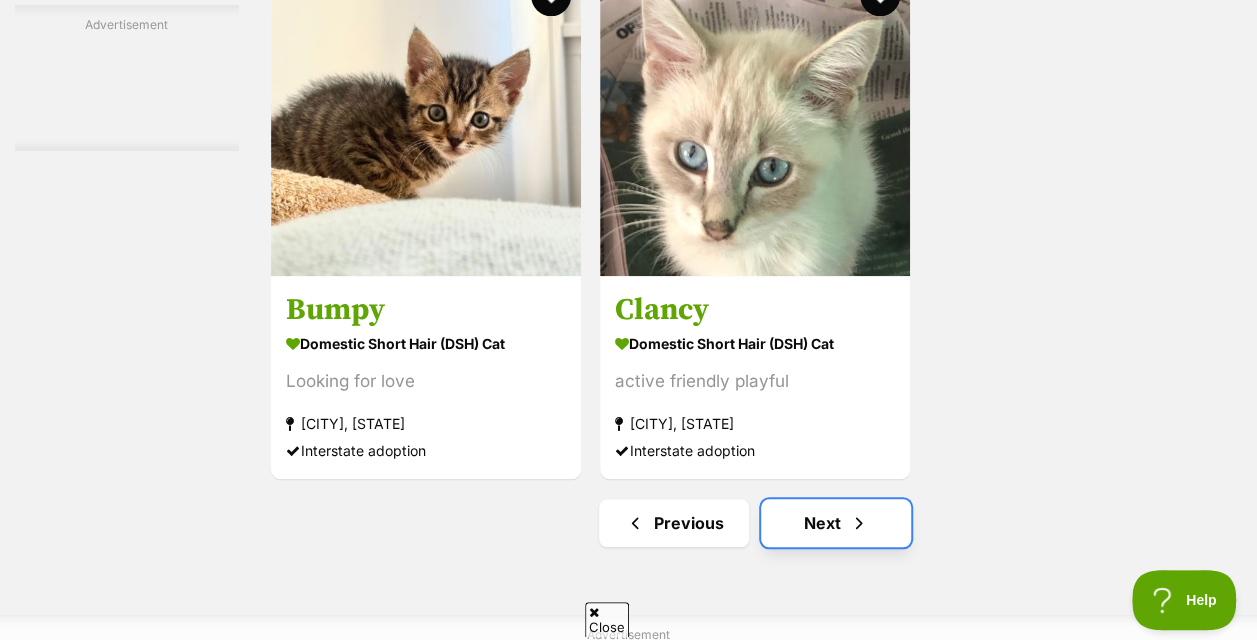 click at bounding box center [859, 523] 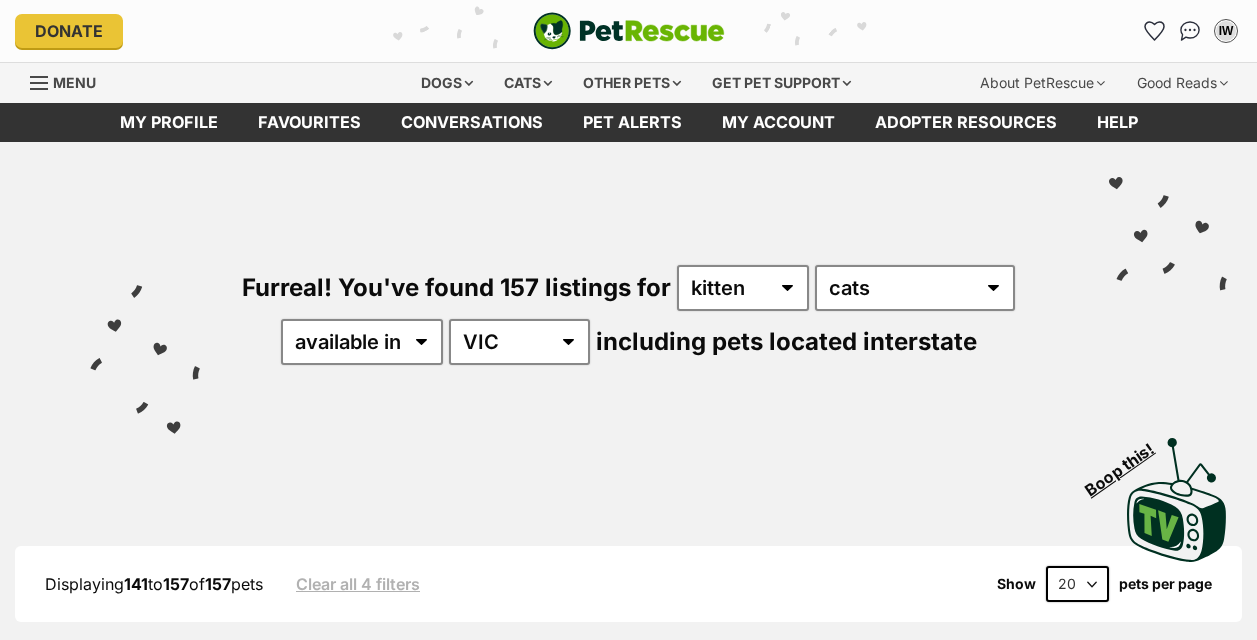 scroll, scrollTop: 0, scrollLeft: 0, axis: both 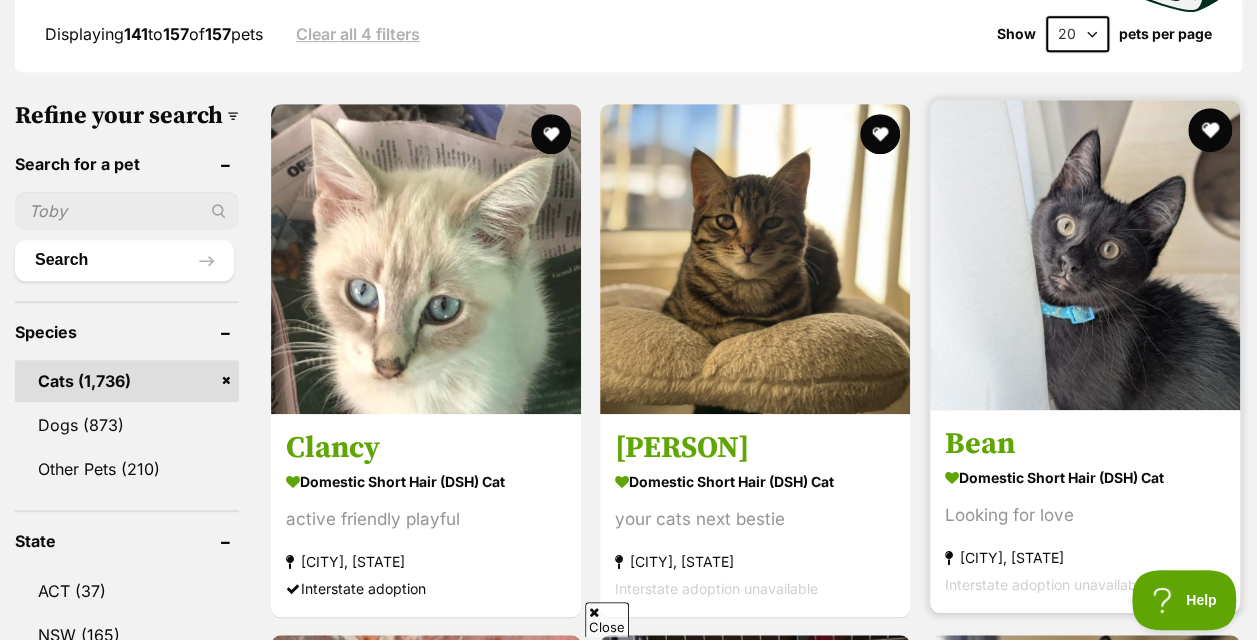 click at bounding box center [1210, 130] 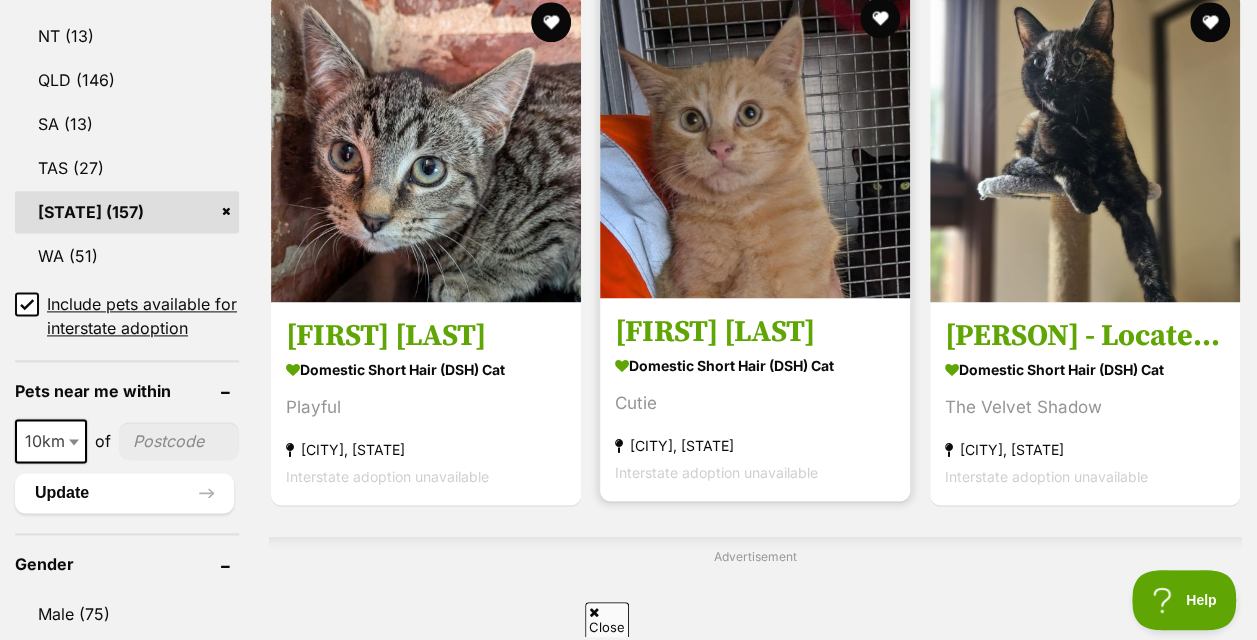 scroll, scrollTop: 1192, scrollLeft: 0, axis: vertical 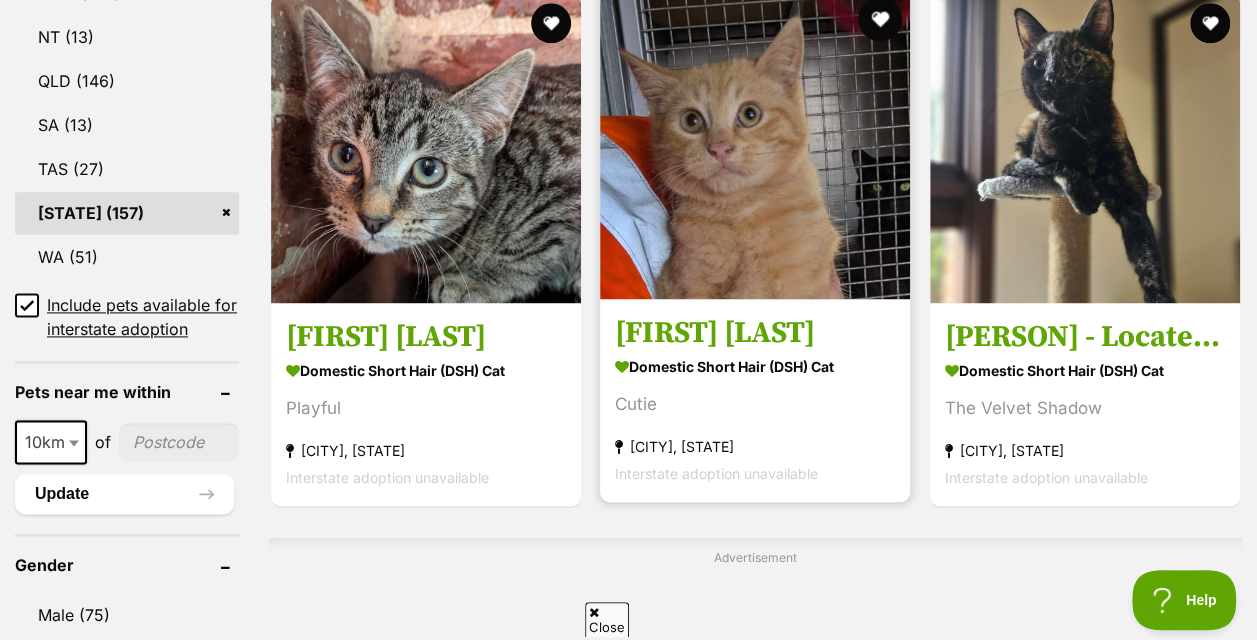 click at bounding box center (881, 19) 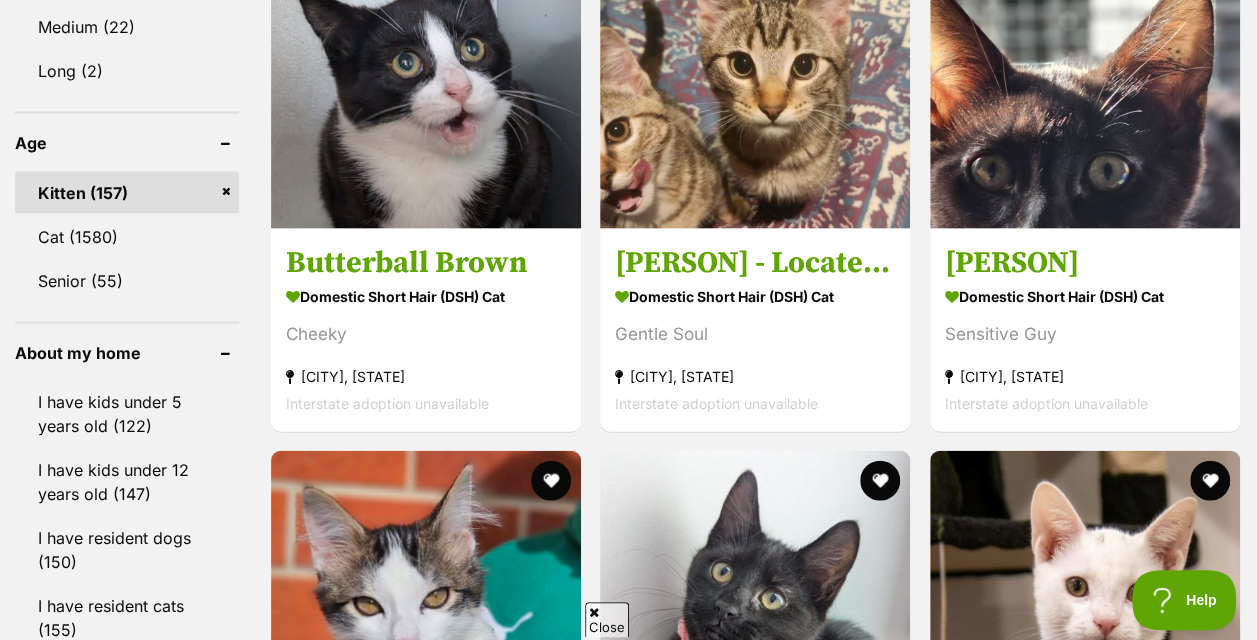 scroll, scrollTop: 1852, scrollLeft: 0, axis: vertical 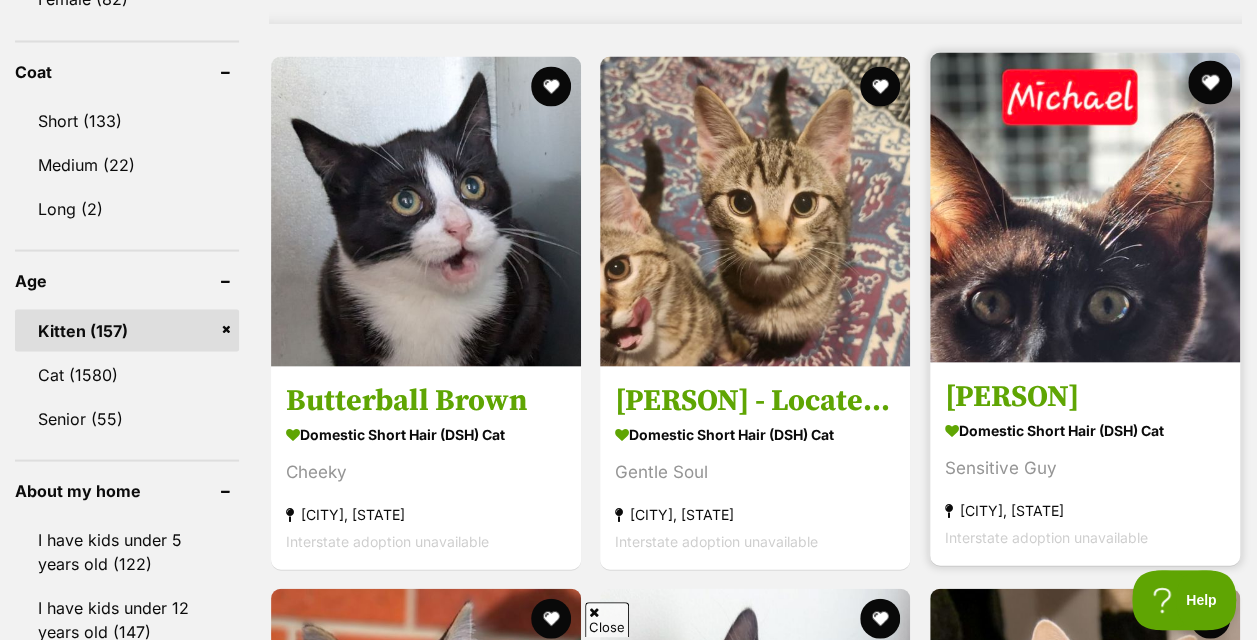 click at bounding box center (1210, 82) 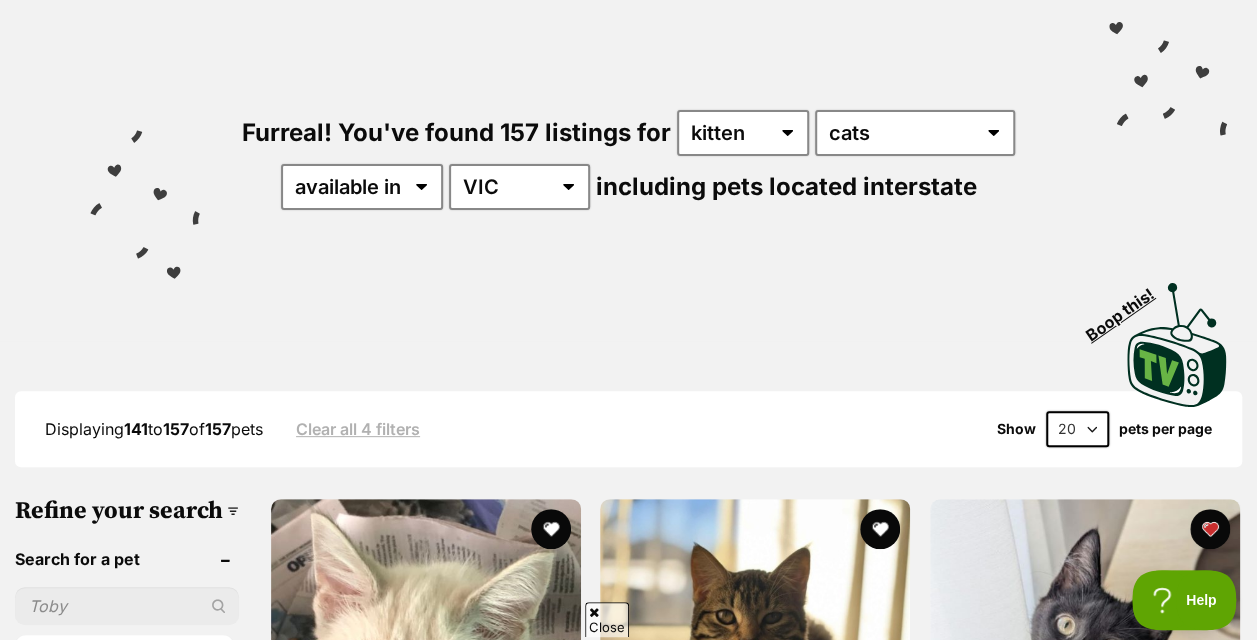scroll, scrollTop: 0, scrollLeft: 0, axis: both 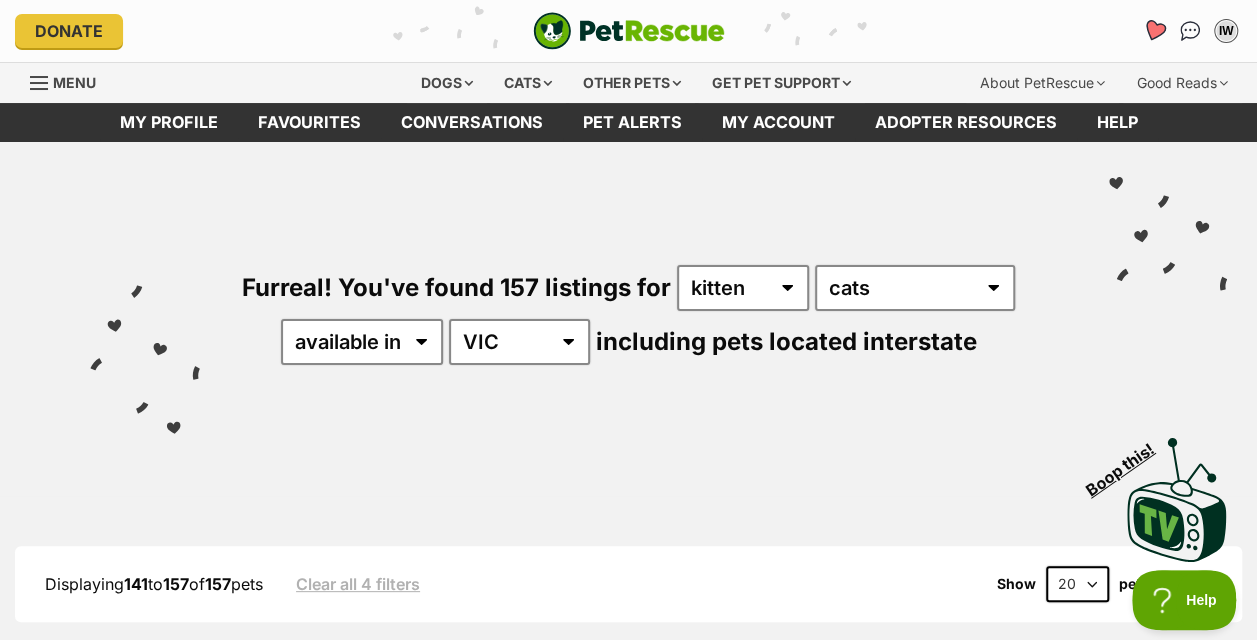 click 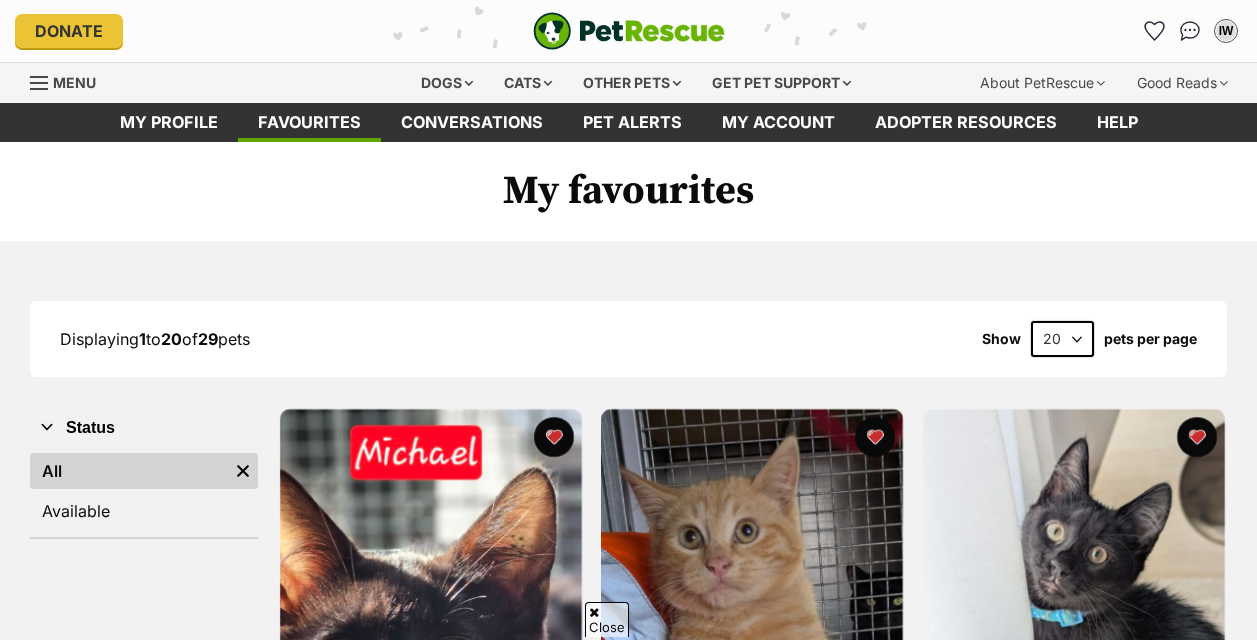 scroll, scrollTop: 1345, scrollLeft: 0, axis: vertical 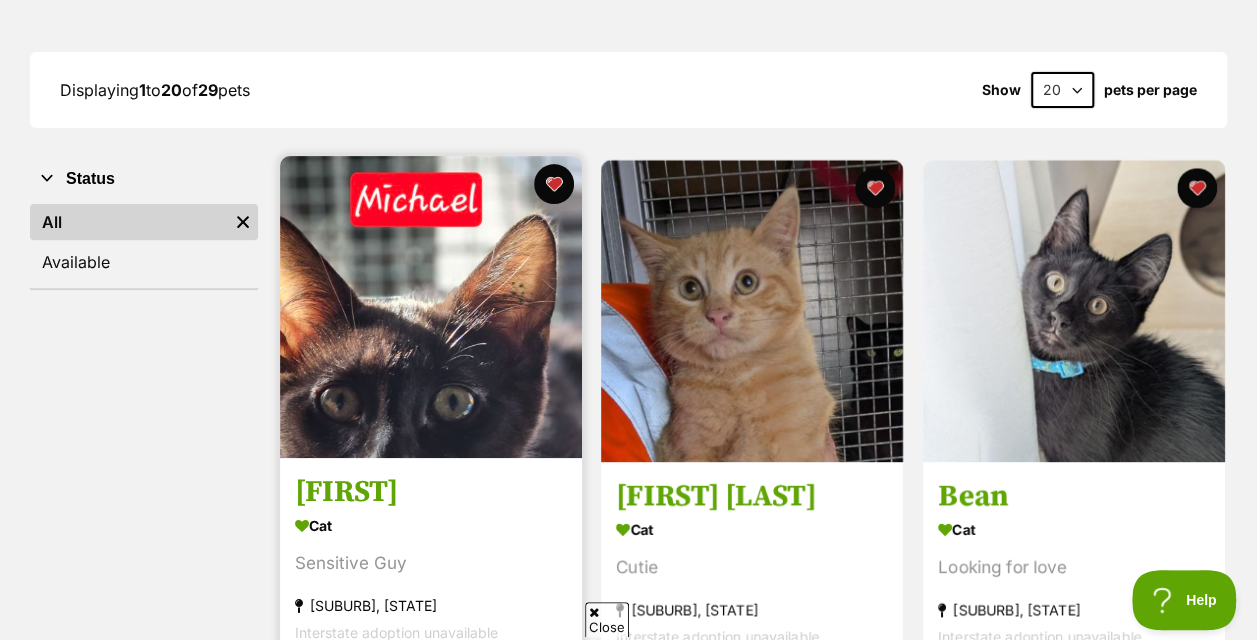 click at bounding box center [431, 307] 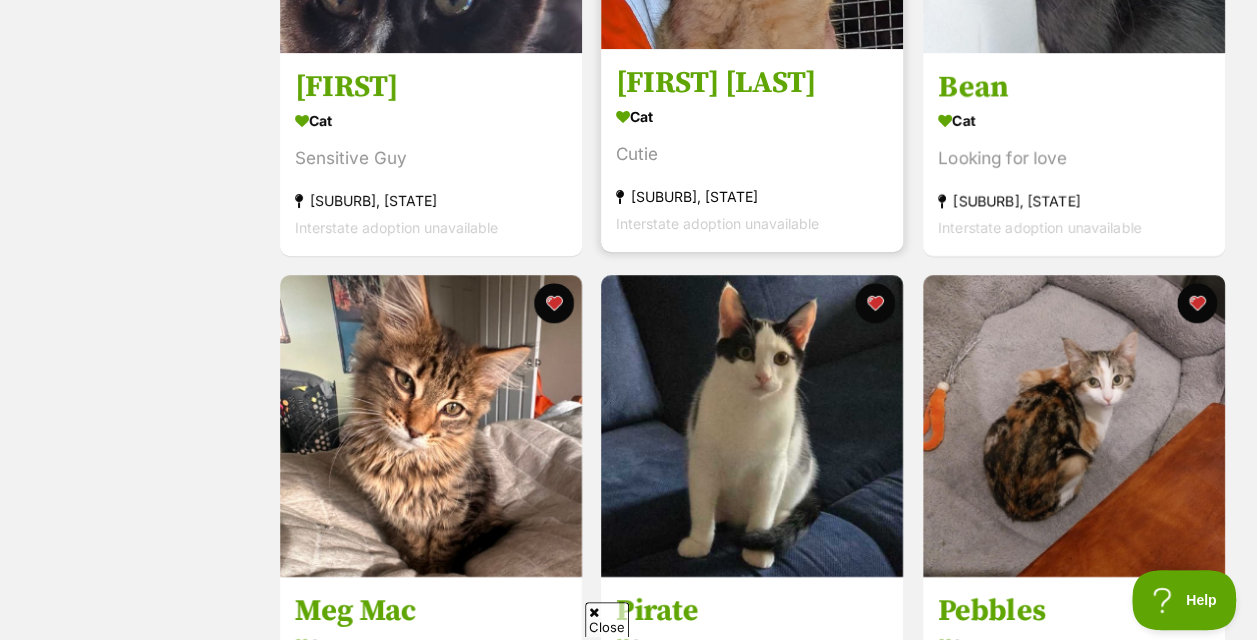 scroll, scrollTop: 791, scrollLeft: 0, axis: vertical 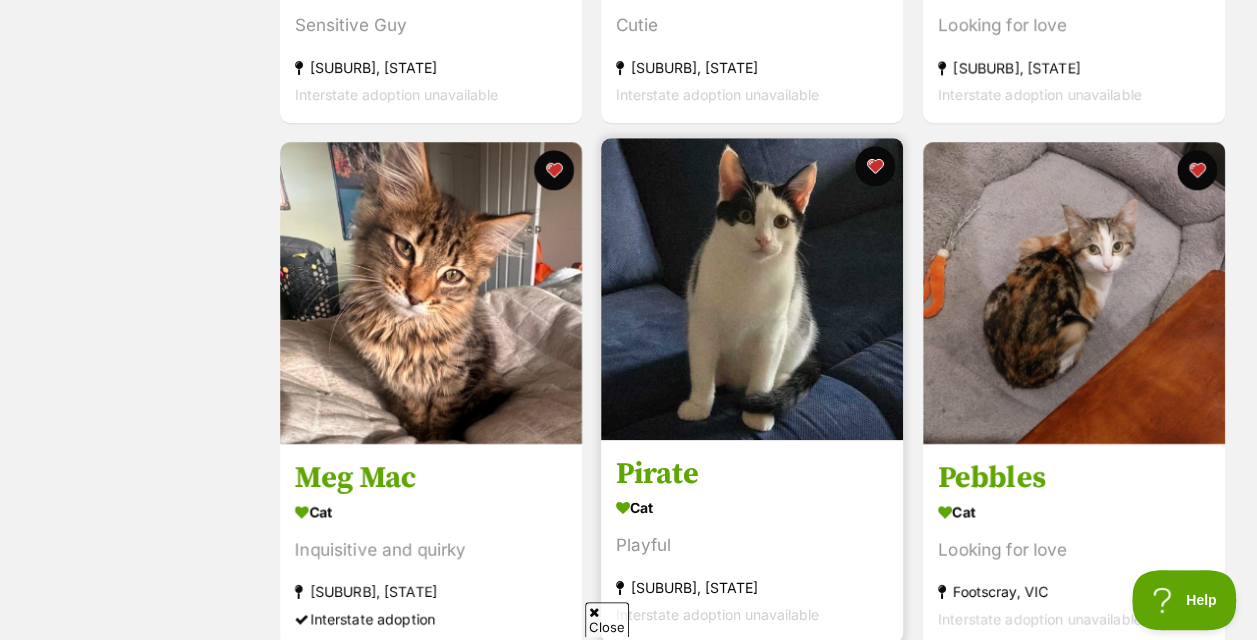 click at bounding box center [752, 289] 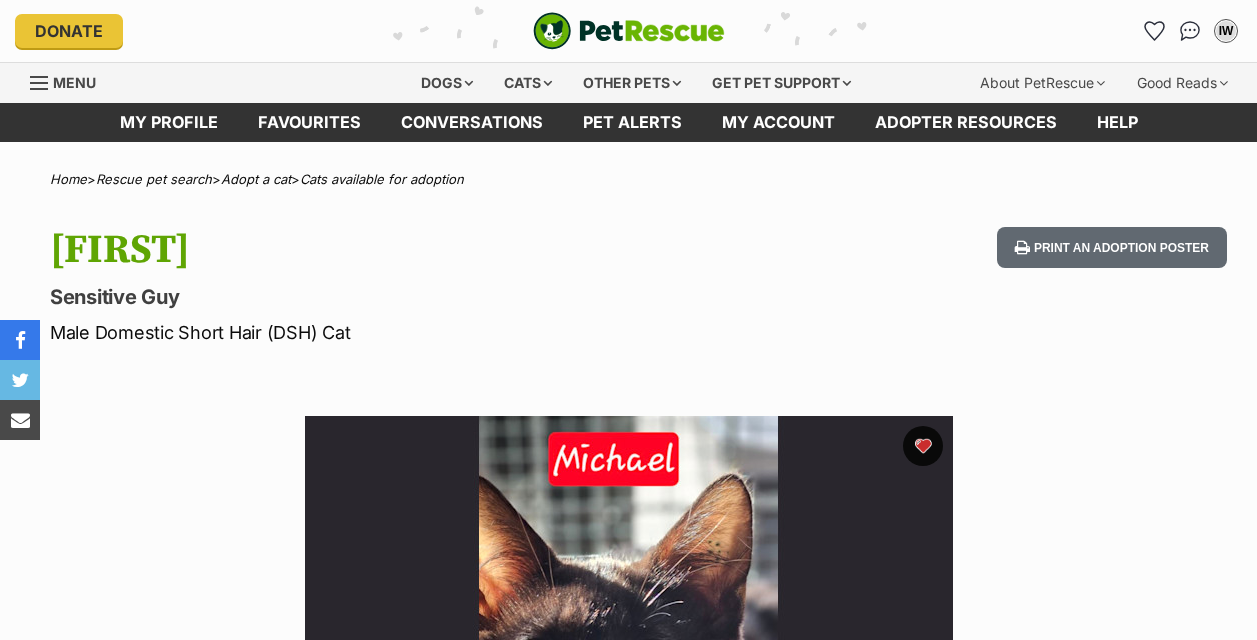 scroll, scrollTop: 0, scrollLeft: 0, axis: both 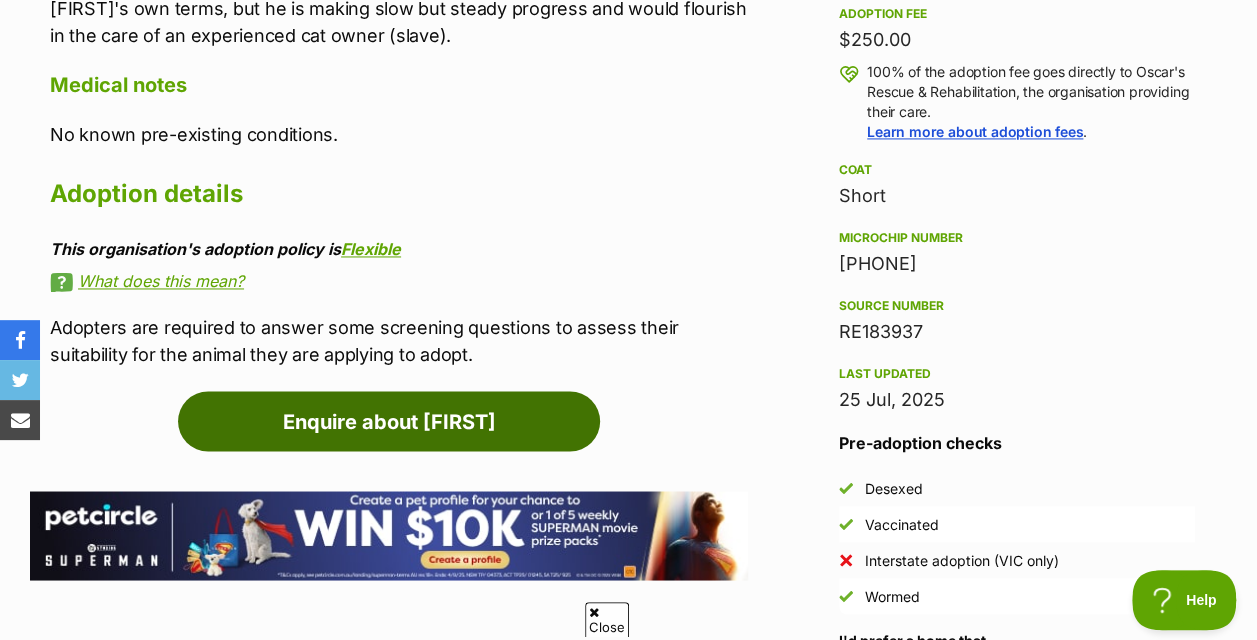 click on "Enquire about [FIRST]" at bounding box center [389, 421] 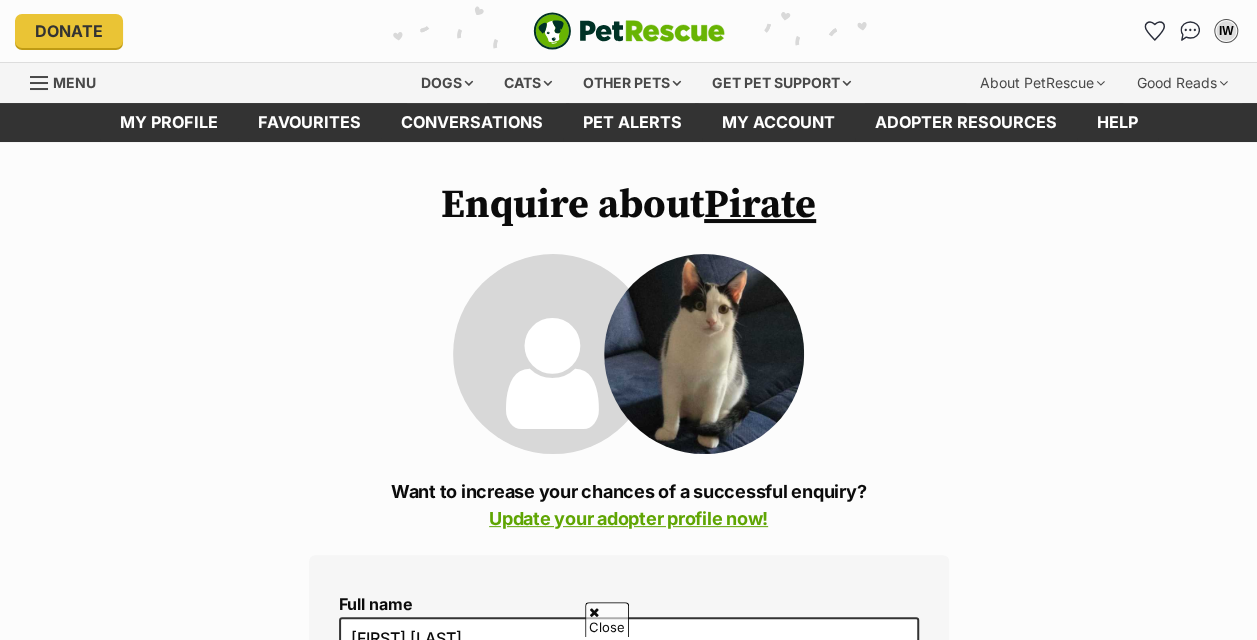 scroll, scrollTop: 239, scrollLeft: 0, axis: vertical 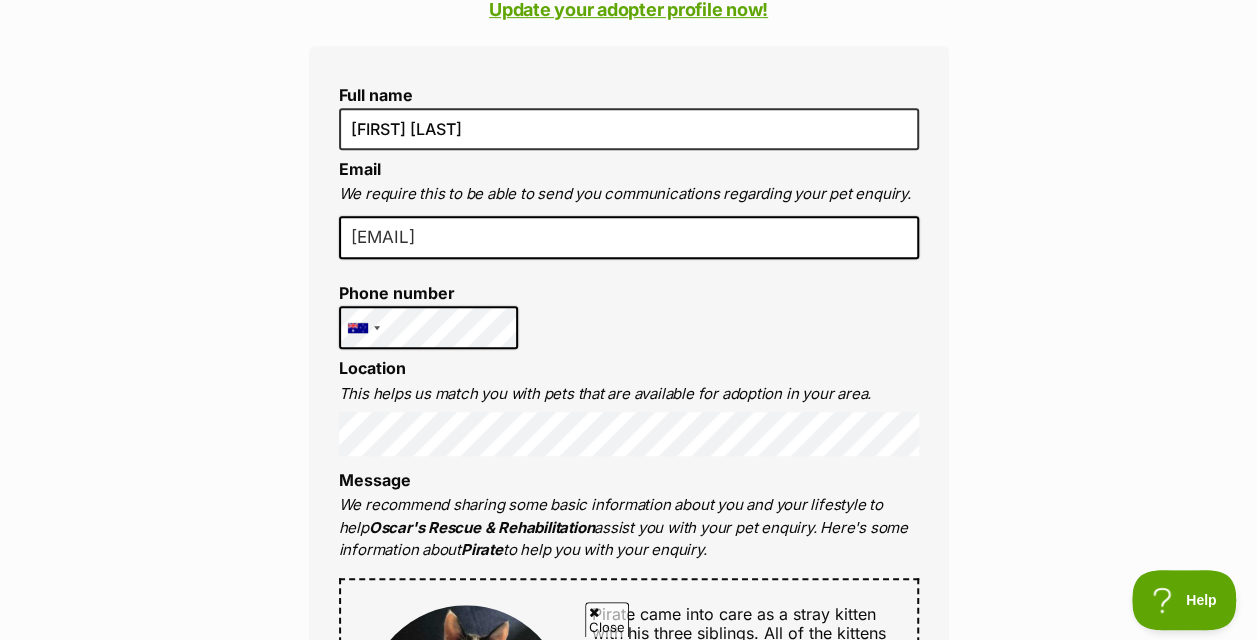 click on "307436@cmc.vic.edu.au" at bounding box center [629, 238] 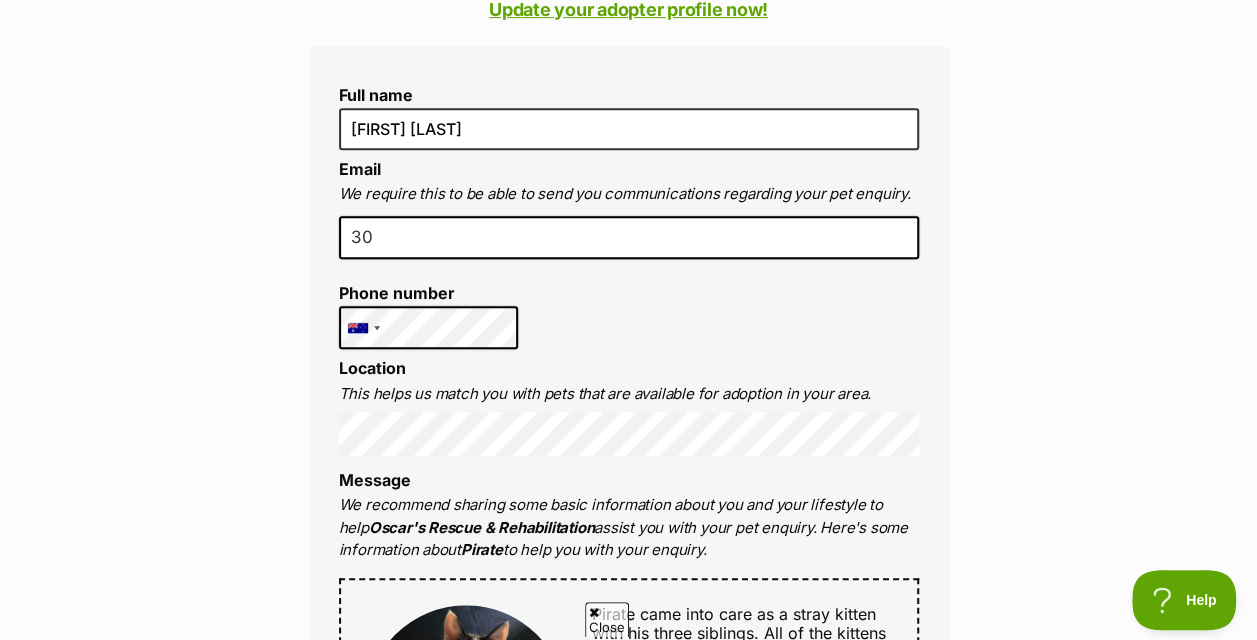 type on "3" 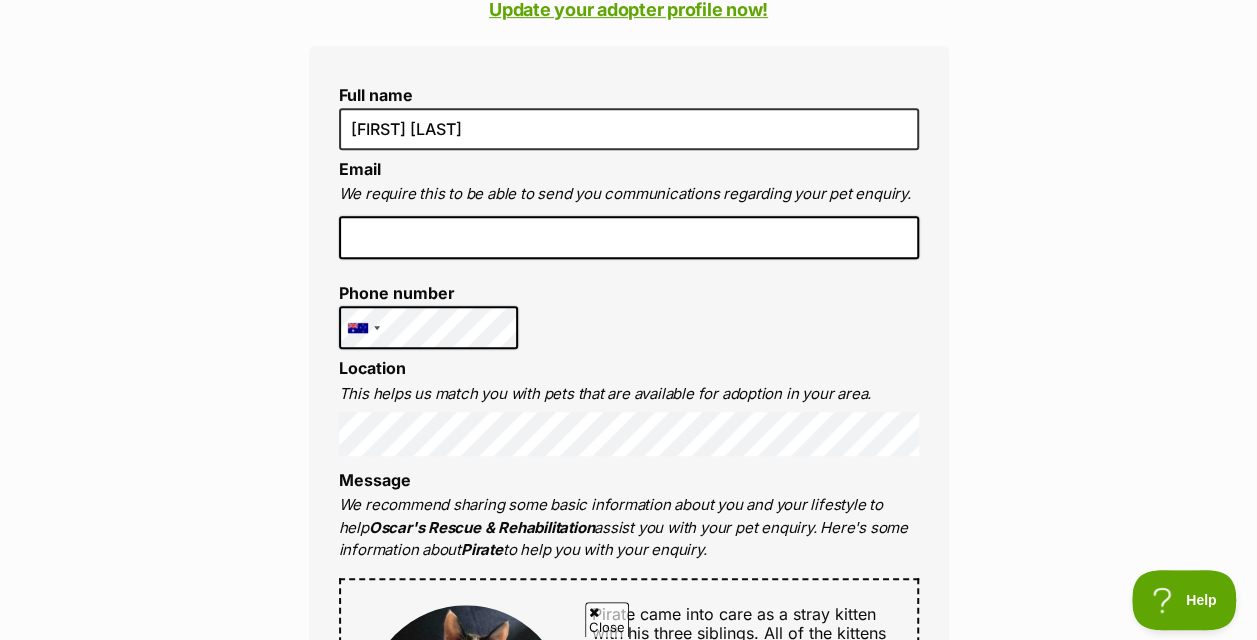 click at bounding box center (629, 238) 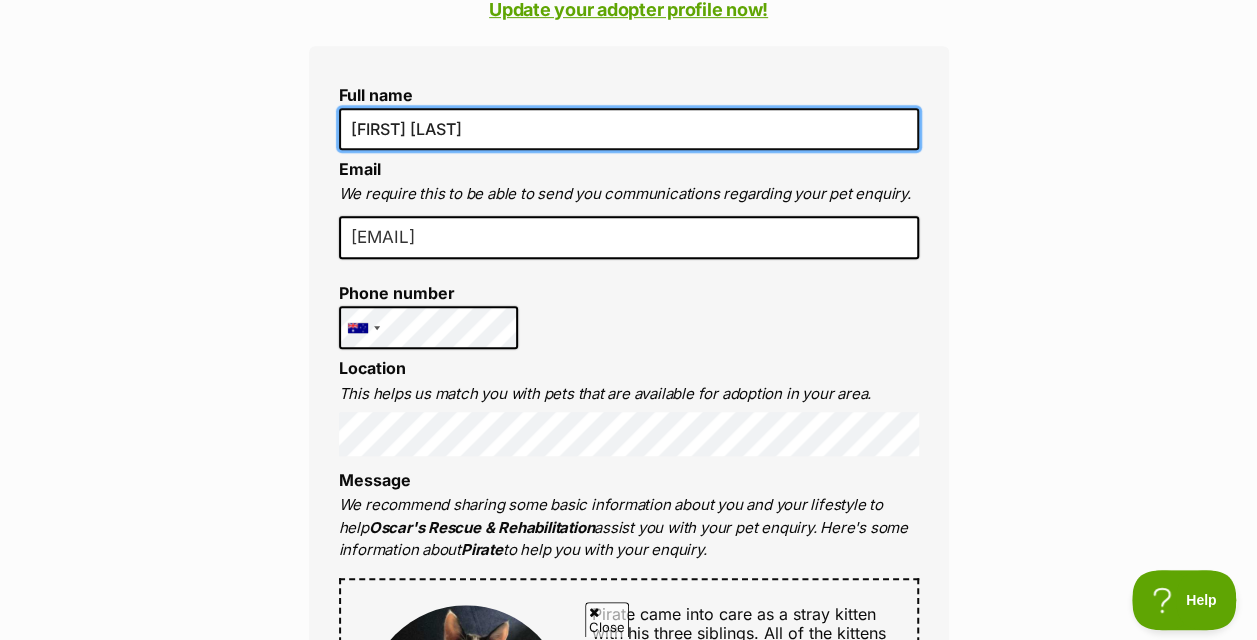 click on "[FIRST] [LAST]" at bounding box center [629, 129] 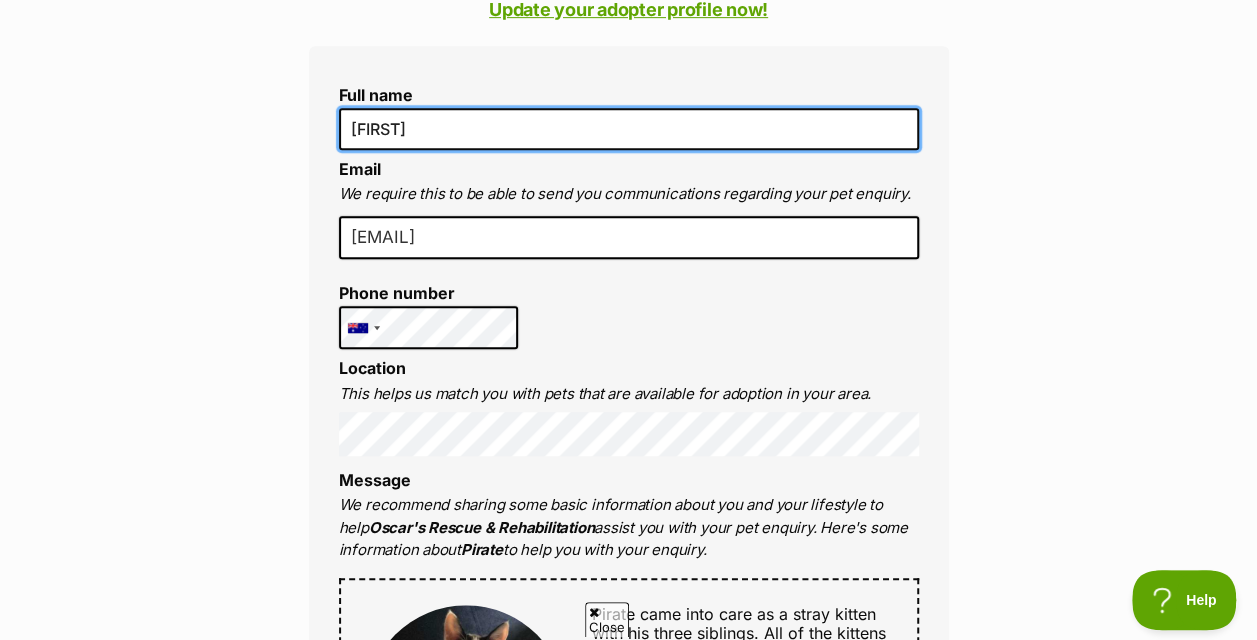 type on "I" 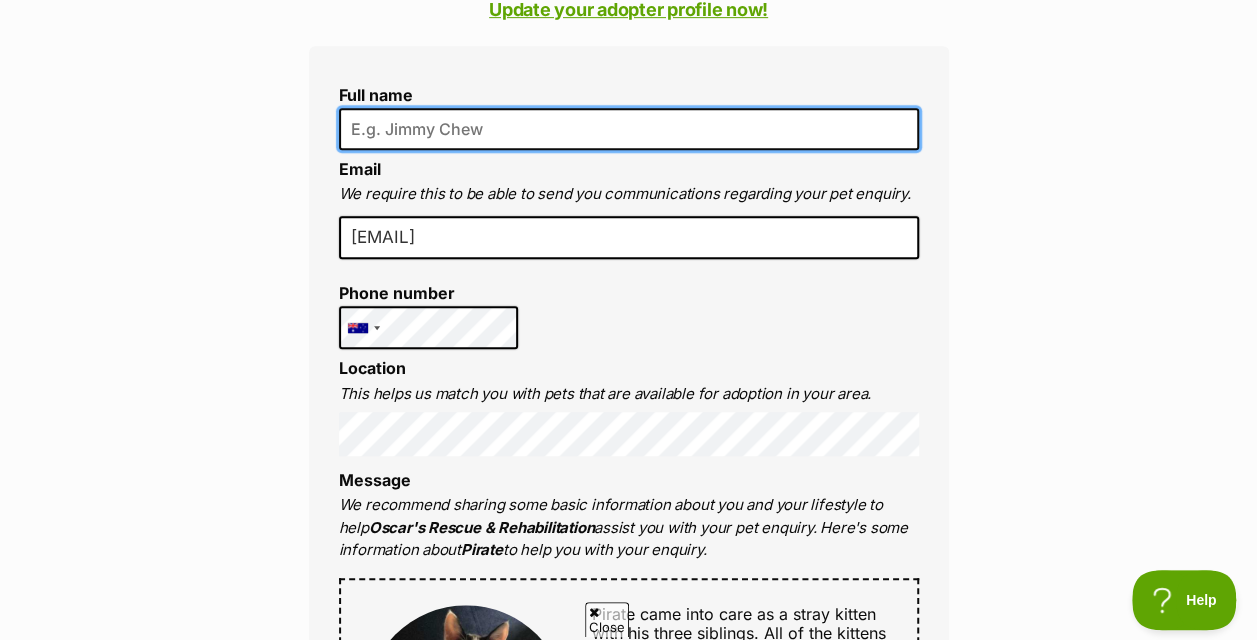 click on "Full name" at bounding box center [629, 129] 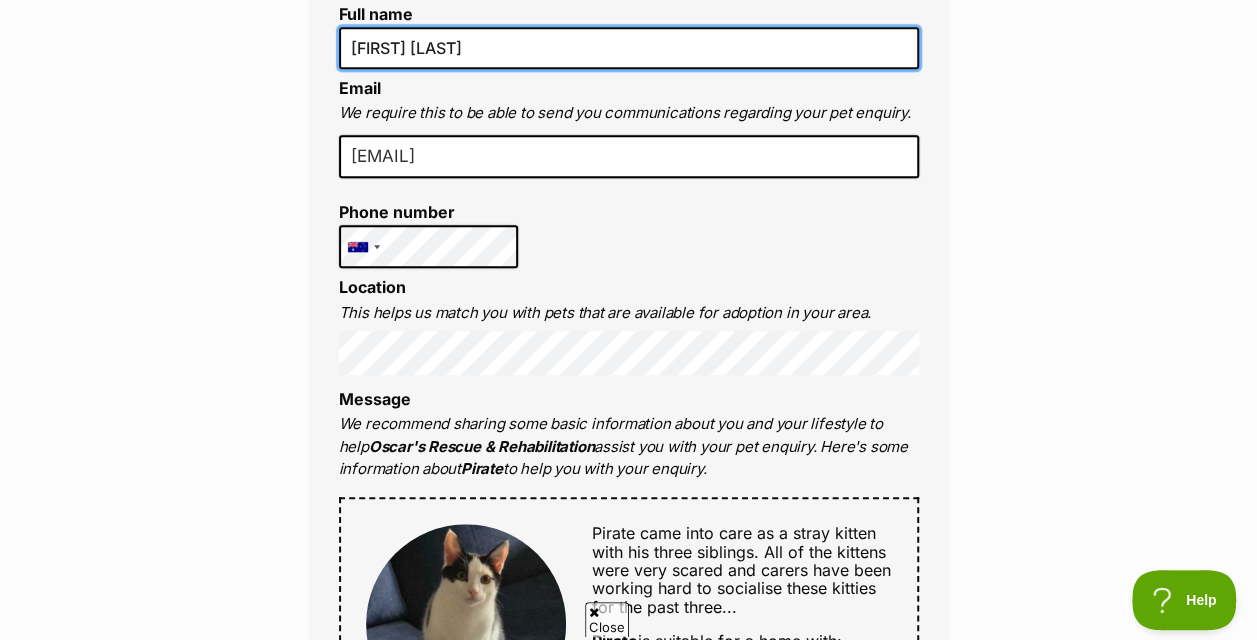 scroll, scrollTop: 591, scrollLeft: 0, axis: vertical 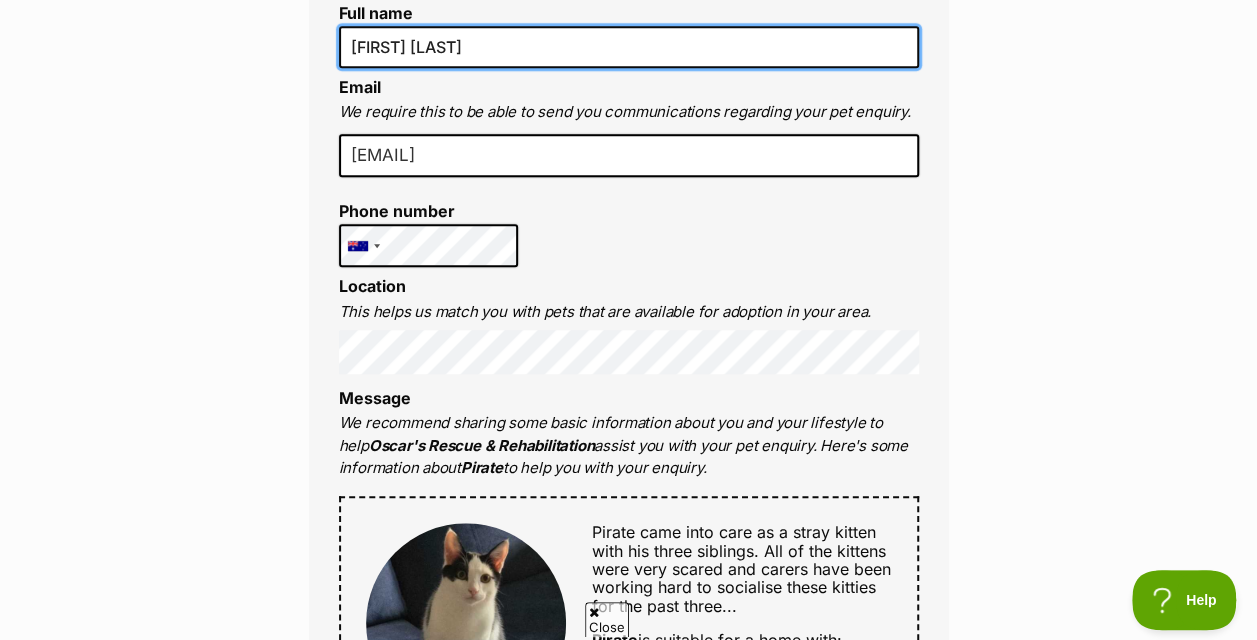 type on "Maxine Walsh" 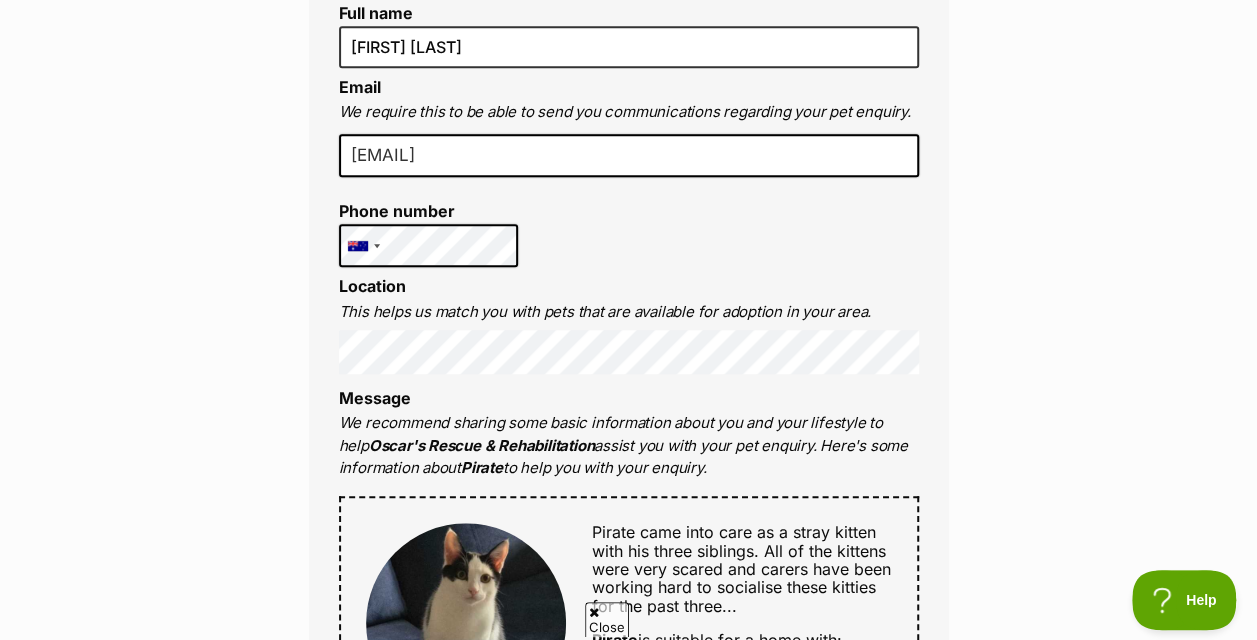 click on "Full name Maxine Walsh
Email
We require this to be able to send you communications regarding your pet enquiry.
maxinecarrington76@gmail.com
Phone number United States +1 United Kingdom +44 Afghanistan (‫افغانستان‬‎) +93 Albania (Shqipëri) +355 Algeria (‫الجزائر‬‎) +213 American Samoa +1684 Andorra +376 Angola +244 Anguilla +1264 Antigua and Barbuda +1268 Argentina +54 Armenia (Հայաստան) +374 Aruba +297 Australia +61 Austria (Österreich) +43 Azerbaijan (Azərbaycan) +994 Bahamas +1242 Bahrain (‫البحرين‬‎) +973 Bangladesh (বাংলাদেশ) +880 Barbados +1246 Belarus (Беларусь) +375 Belgium (België) +32 Belize +501 Benin (Bénin) +229 Bermuda +1441 Bhutan (འབྲུག) +975 Bolivia +591 Bosnia and Herzegovina (Босна и Херцеговина) +387 Botswana +267 Brazil (Brasil) +55 British Indian Ocean Territory +246 British Virgin Islands +1284 Brunei +673 Bulgaria (България) +359 Burkina Faso +226 +257" at bounding box center [629, 671] 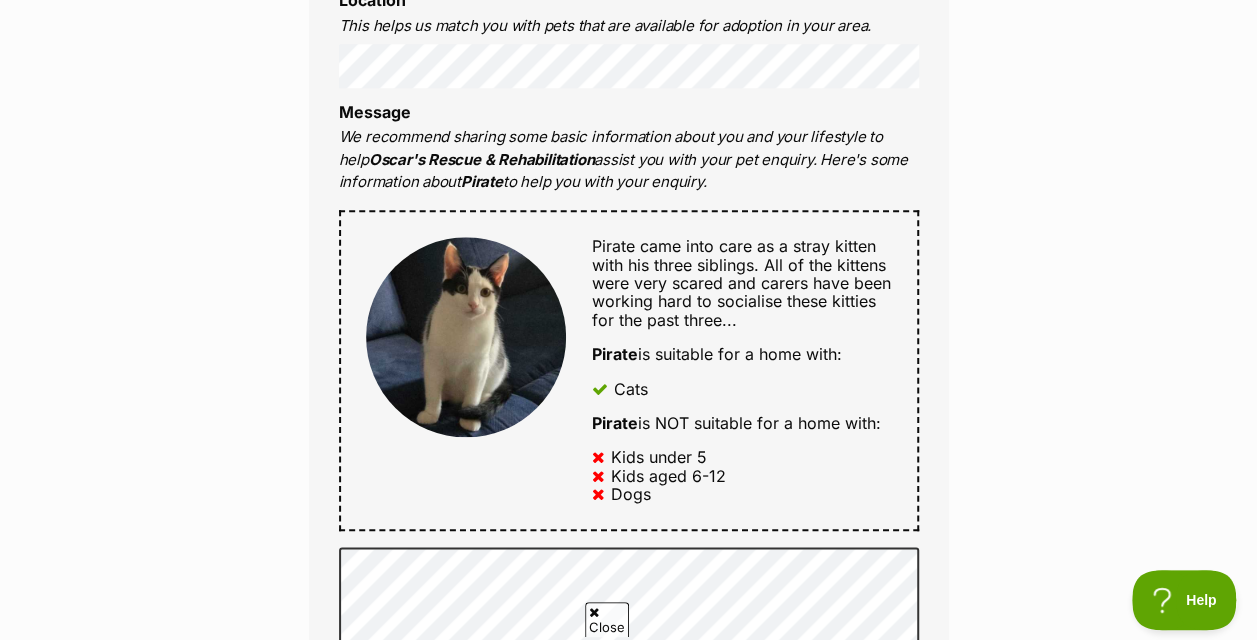 scroll, scrollTop: 879, scrollLeft: 0, axis: vertical 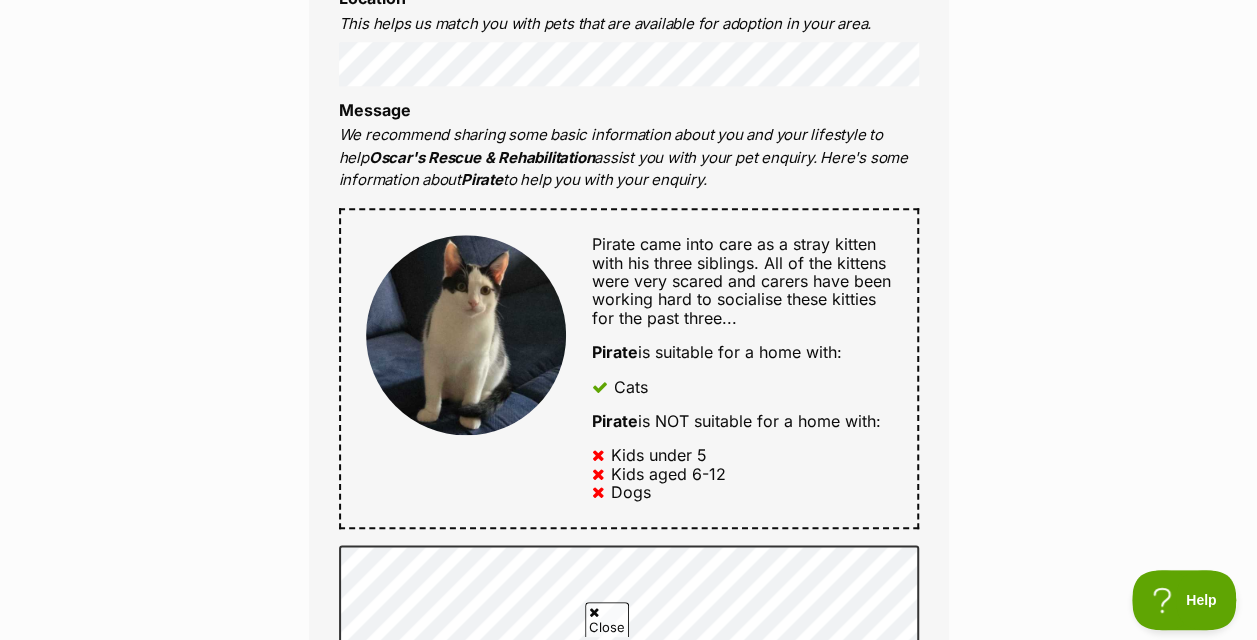 click on "Full name Maxine Walsh
Email
We require this to be able to send you communications regarding your pet enquiry.
maxinecarrington76@gmail.com
Phone number United States +1 United Kingdom +44 Afghanistan (‫افغانستان‬‎) +93 Albania (Shqipëri) +355 Algeria (‫الجزائر‬‎) +213 American Samoa +1684 Andorra +376 Angola +244 Anguilla +1264 Antigua and Barbuda +1268 Argentina +54 Armenia (Հայաստան) +374 Aruba +297 Australia +61 Austria (Österreich) +43 Azerbaijan (Azərbaycan) +994 Bahamas +1242 Bahrain (‫البحرين‬‎) +973 Bangladesh (বাংলাদেশ) +880 Barbados +1246 Belarus (Беларусь) +375 Belgium (België) +32 Belize +501 Benin (Bénin) +229 Bermuda +1441 Bhutan (འབྲུག) +975 Bolivia +591 Bosnia and Herzegovina (Босна и Херцеговина) +387 Botswana +267 Brazil (Brasil) +55 British Indian Ocean Territory +246 British Virgin Islands +1284 Brunei +673 Bulgaria (България) +359 Burkina Faso +226 +257" at bounding box center (629, 383) 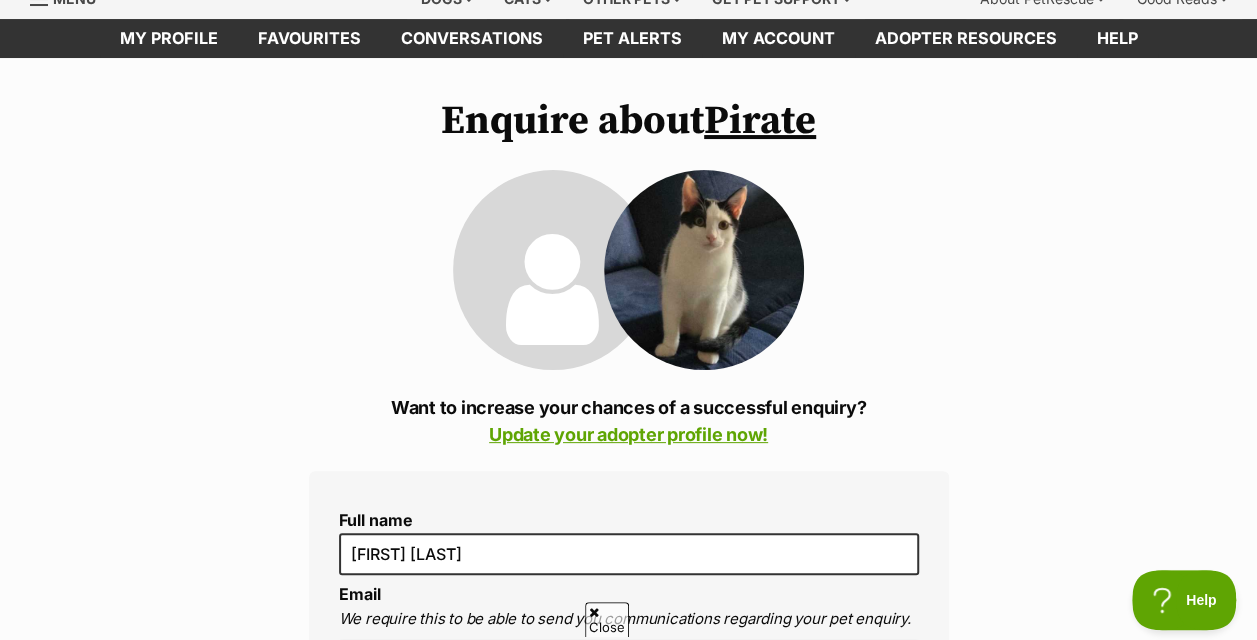scroll, scrollTop: 0, scrollLeft: 0, axis: both 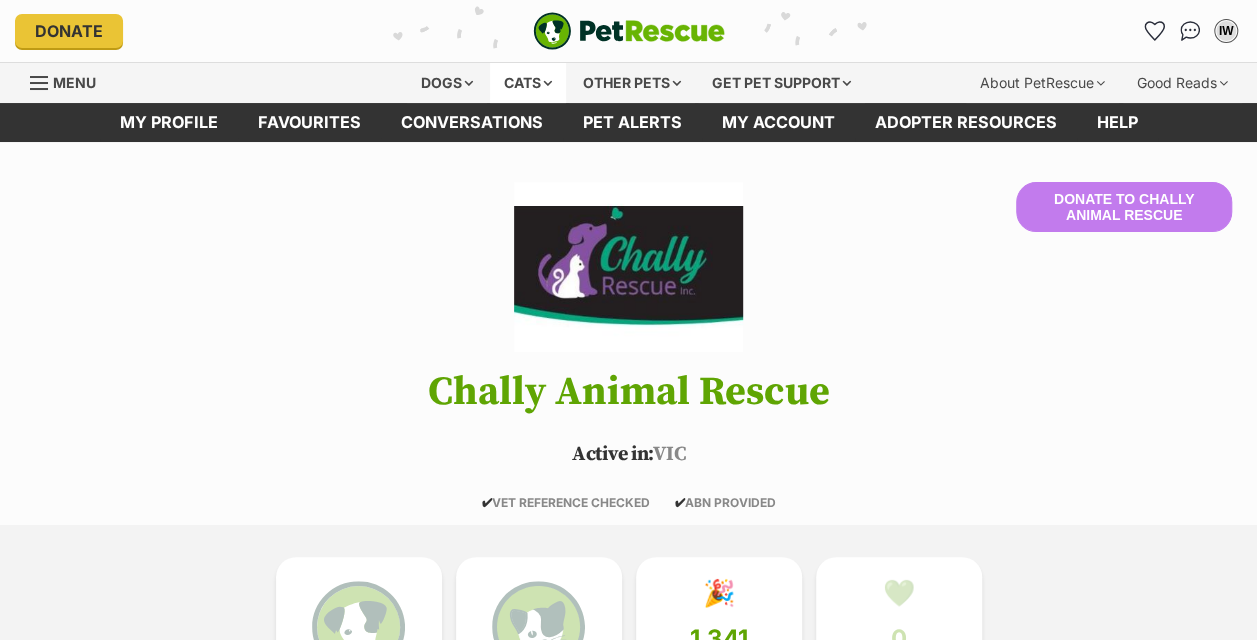 click on "Cats" at bounding box center (528, 83) 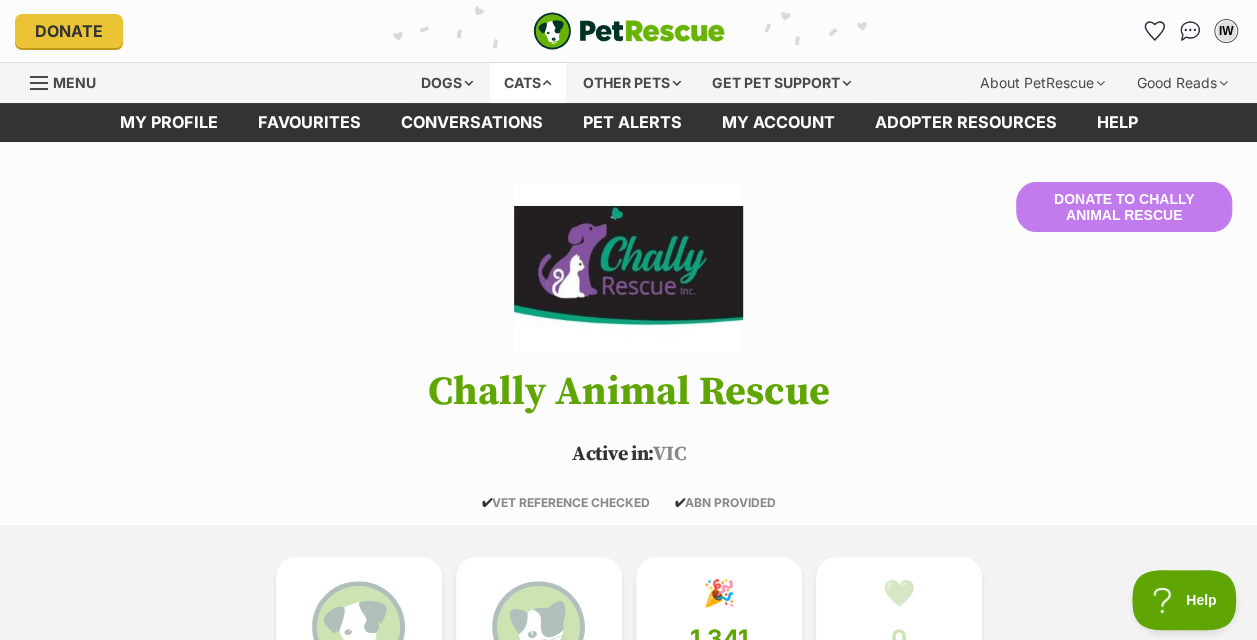 scroll, scrollTop: 0, scrollLeft: 0, axis: both 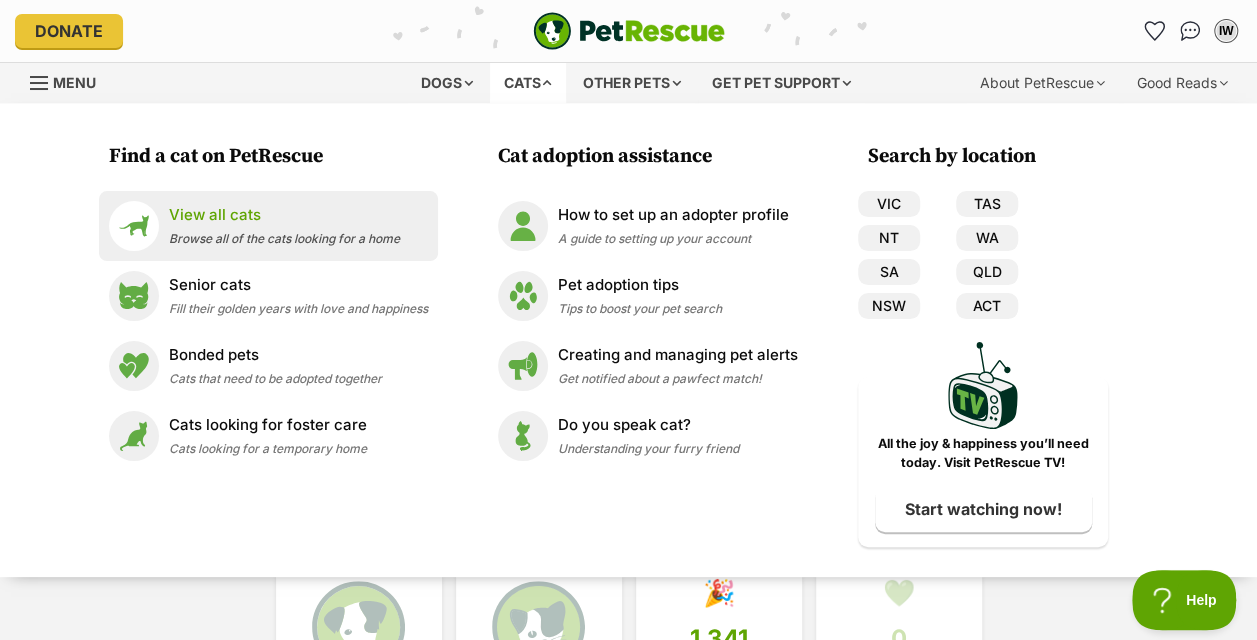 click on "View all cats" at bounding box center (284, 215) 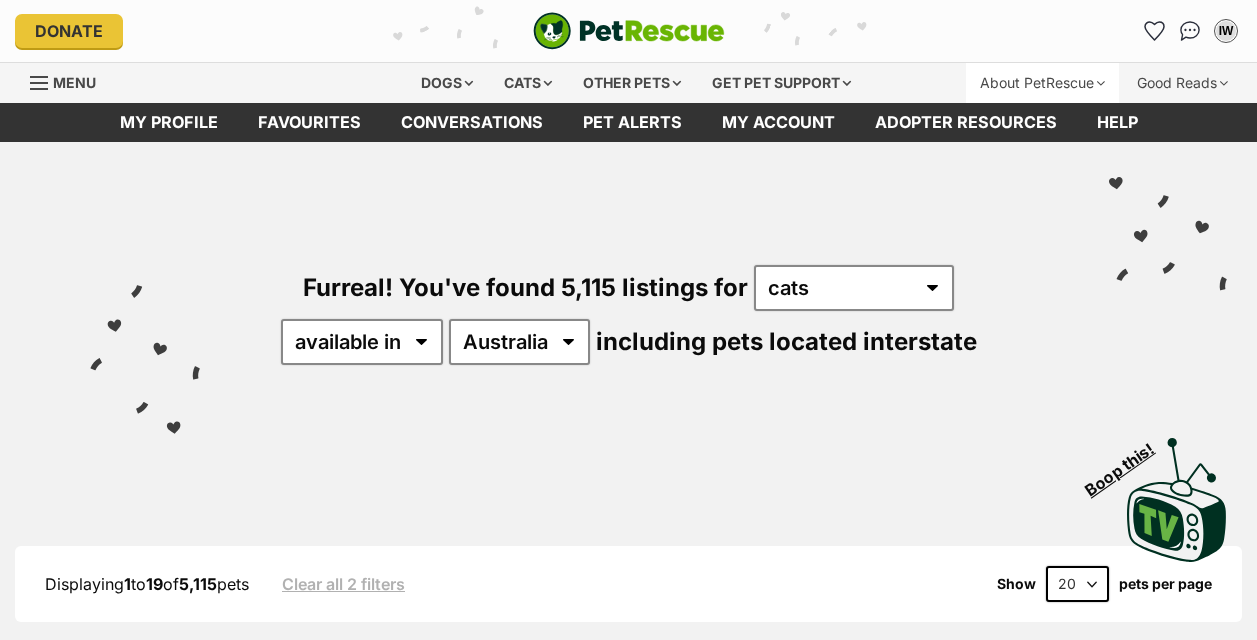scroll, scrollTop: 0, scrollLeft: 0, axis: both 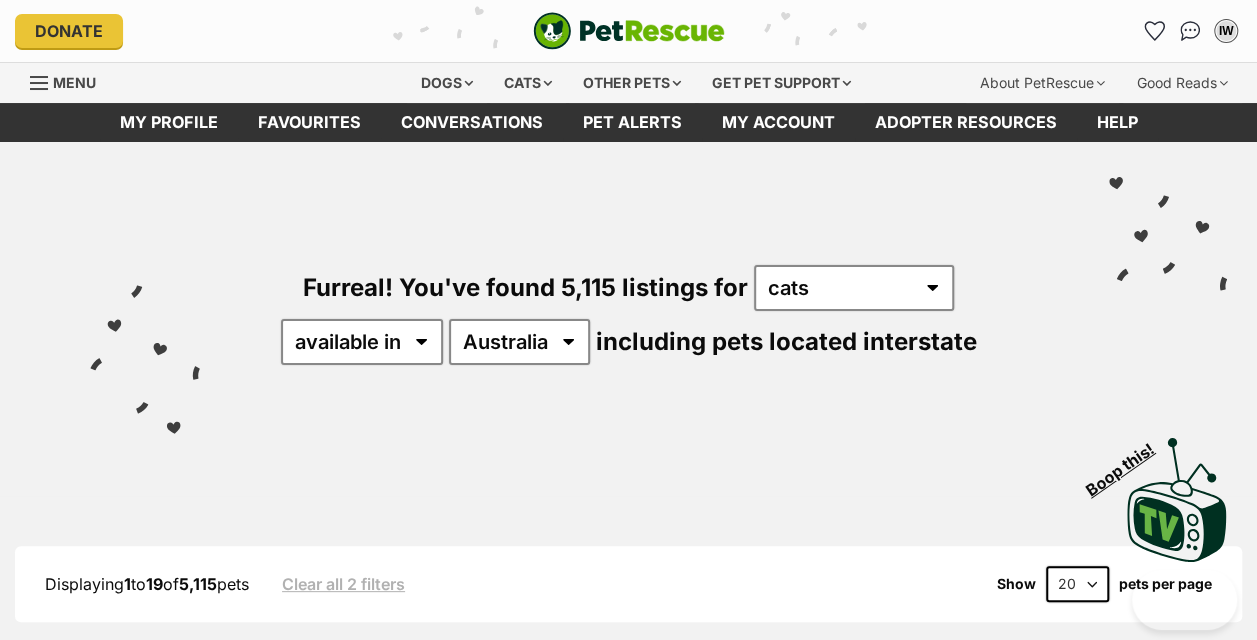 click on "IW
My account
IW
[NAME] [LAST]
Edit profile
Log out
Pet alerts
Pet alert matches
Account settings
Change password" at bounding box center (1037, 31) 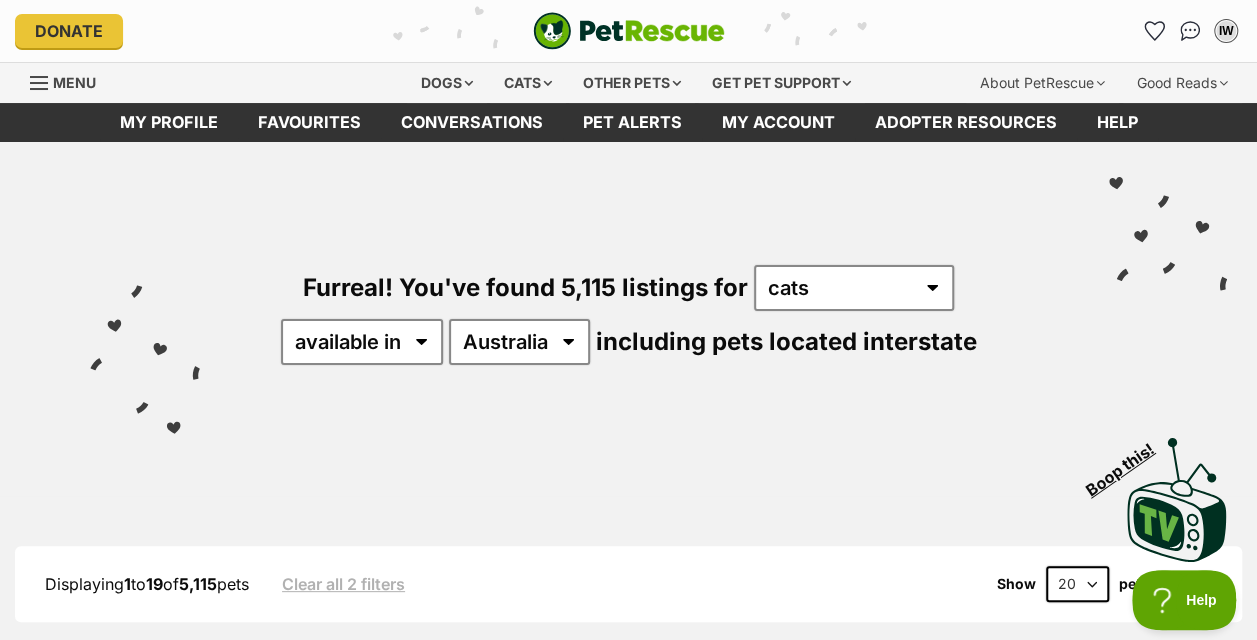 scroll, scrollTop: 0, scrollLeft: 0, axis: both 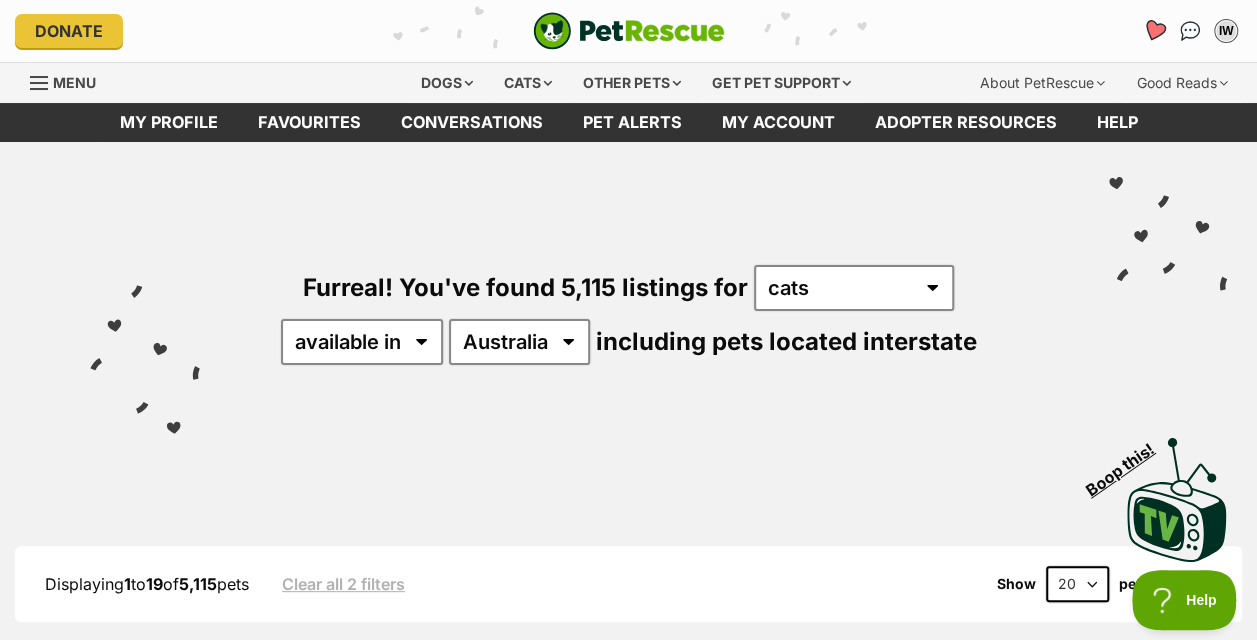click 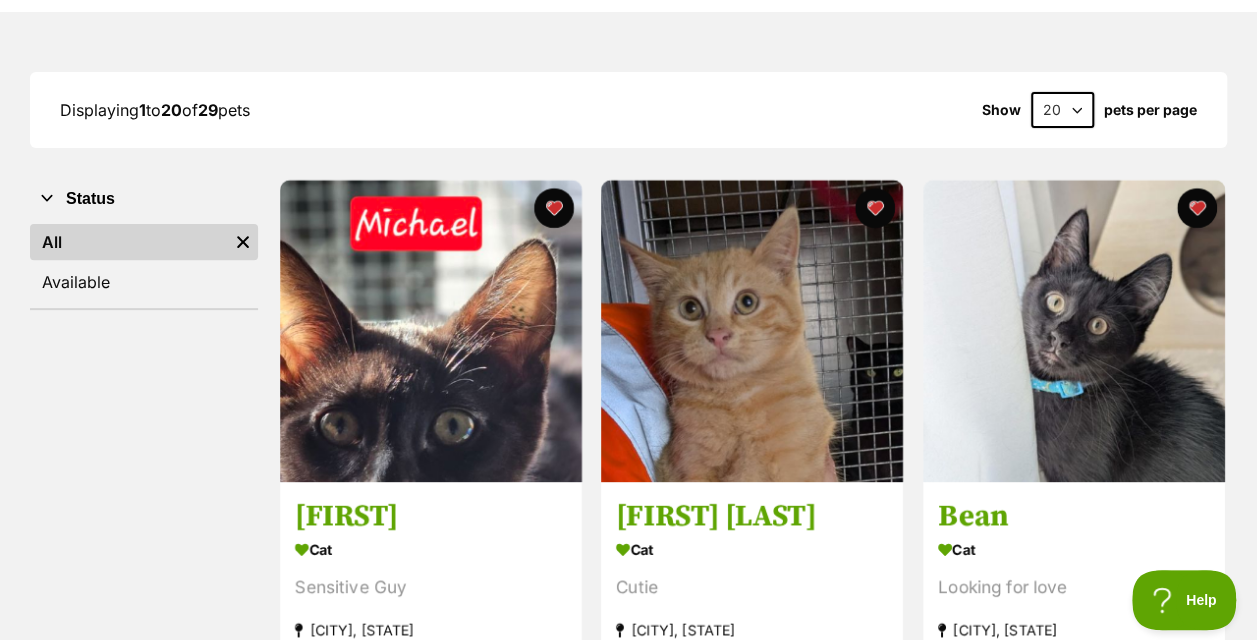 scroll, scrollTop: 0, scrollLeft: 0, axis: both 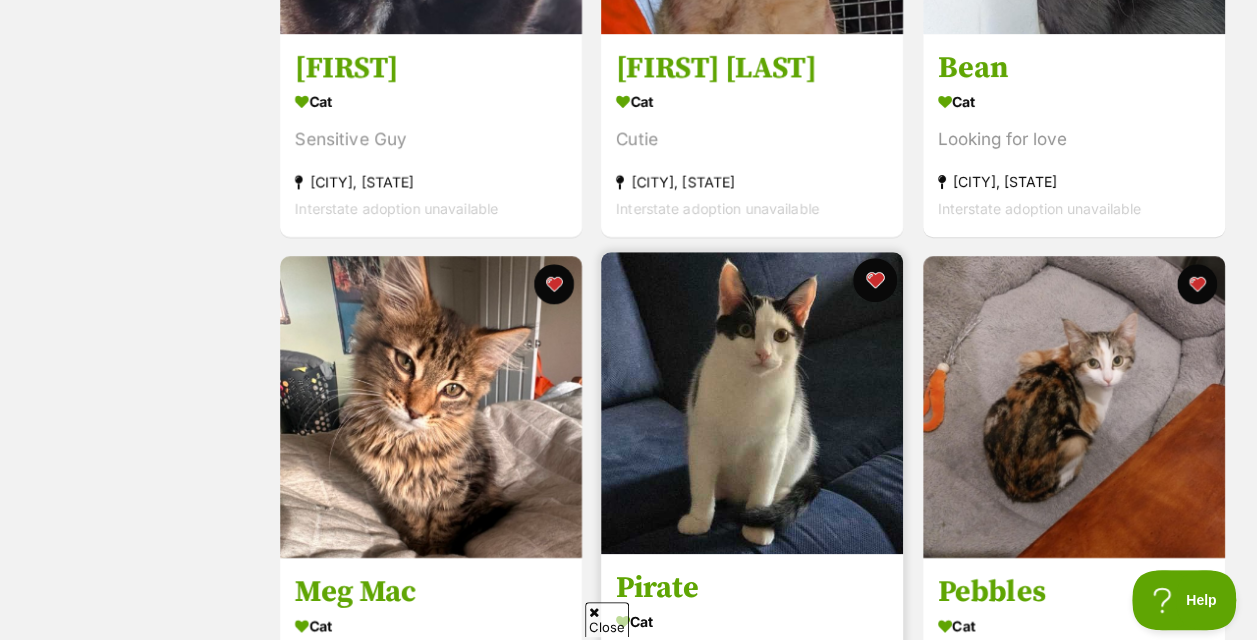 click at bounding box center (876, 280) 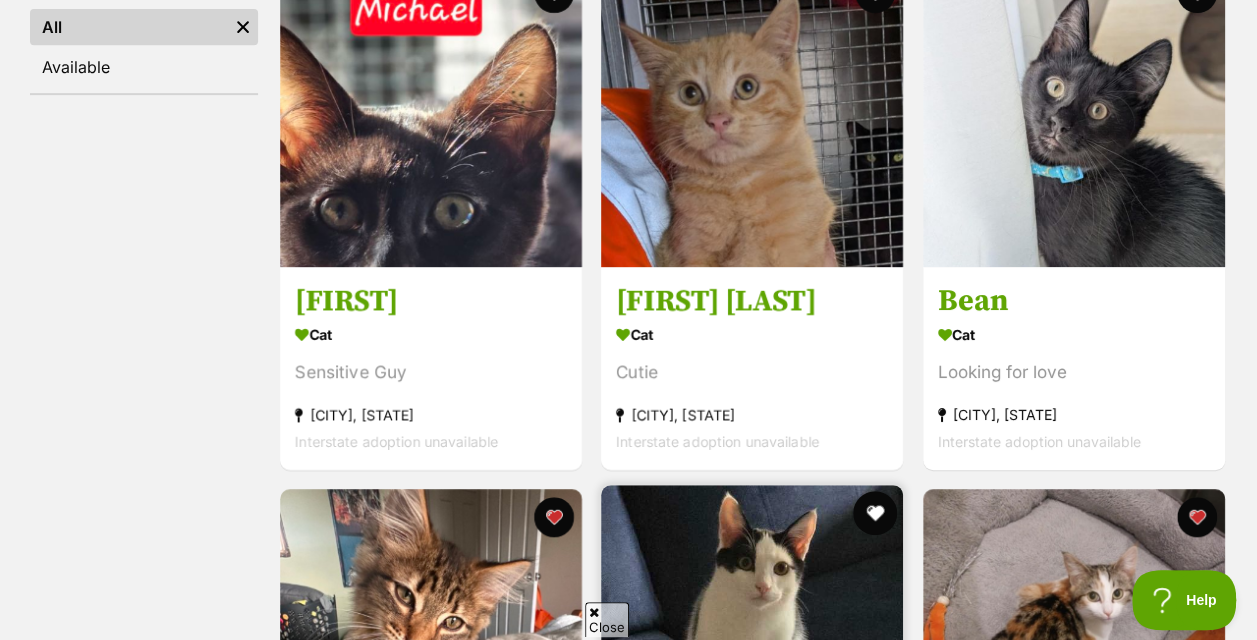 scroll, scrollTop: 408, scrollLeft: 0, axis: vertical 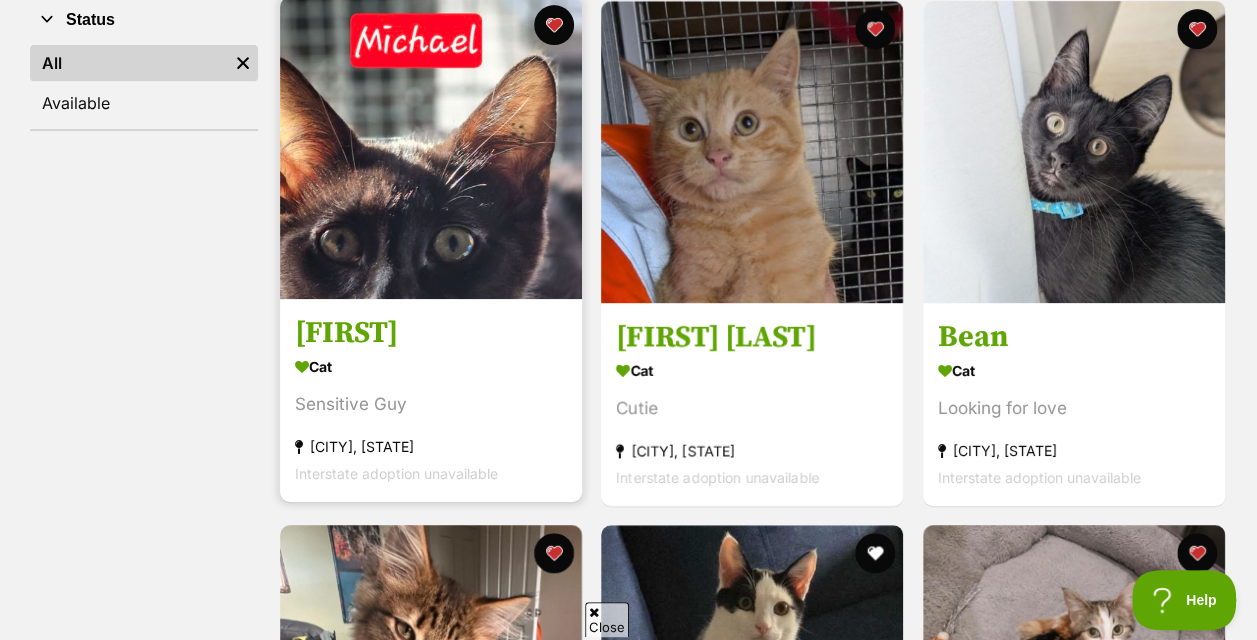 click at bounding box center [431, 148] 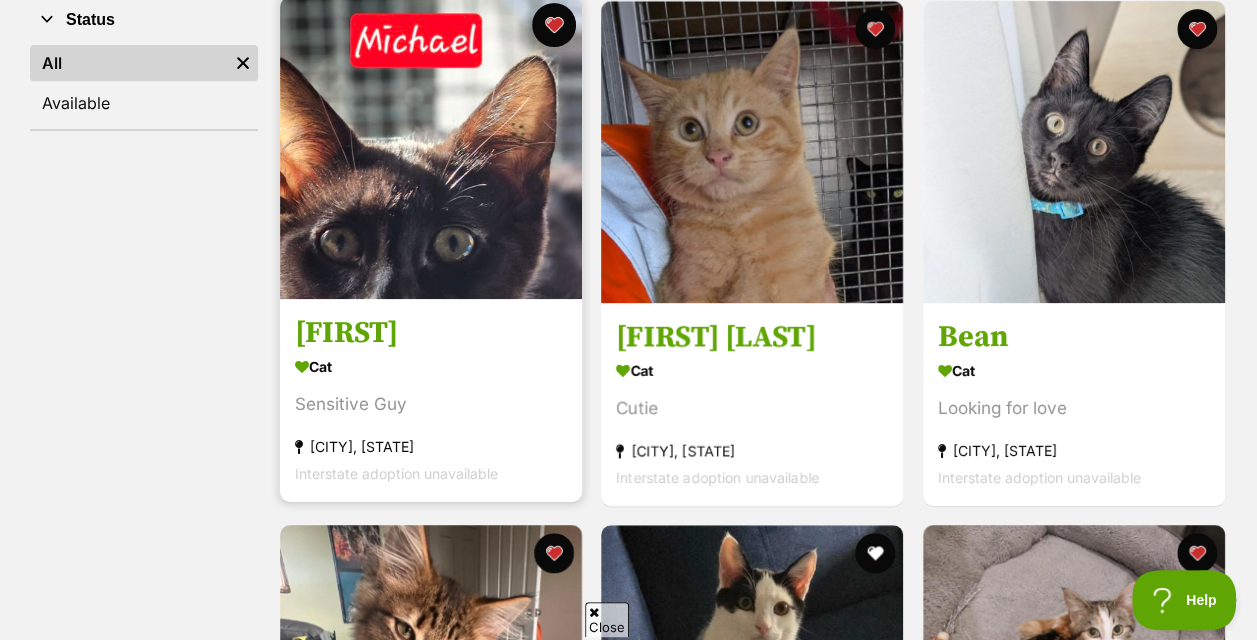 click at bounding box center (554, 25) 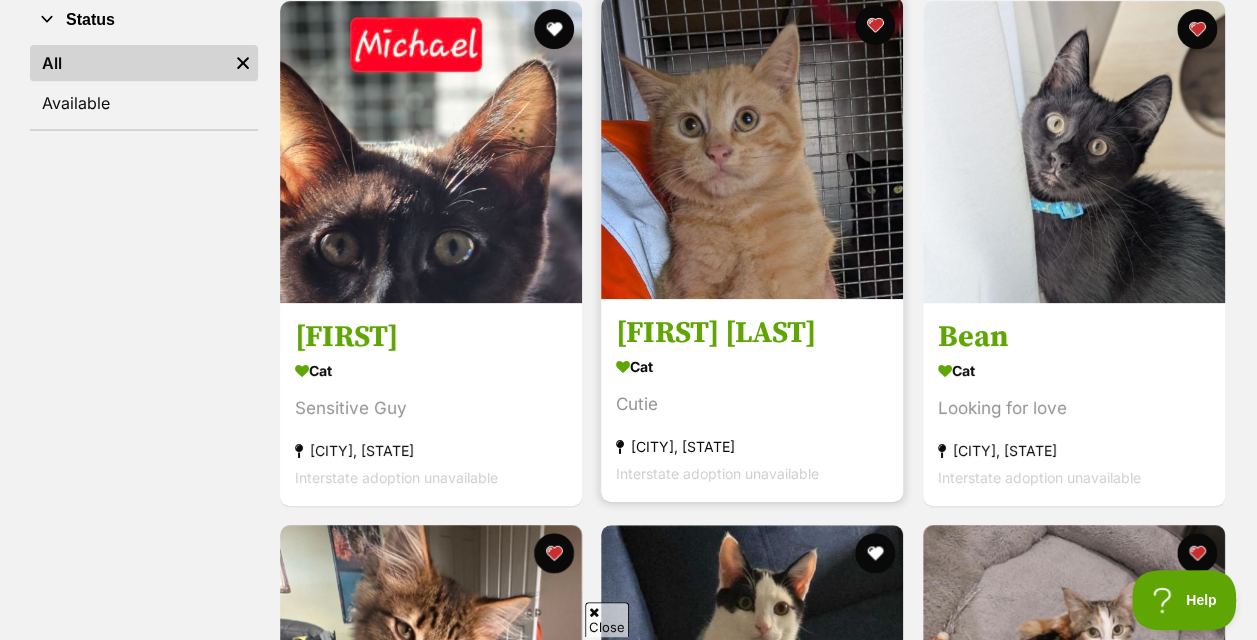 click at bounding box center [752, 148] 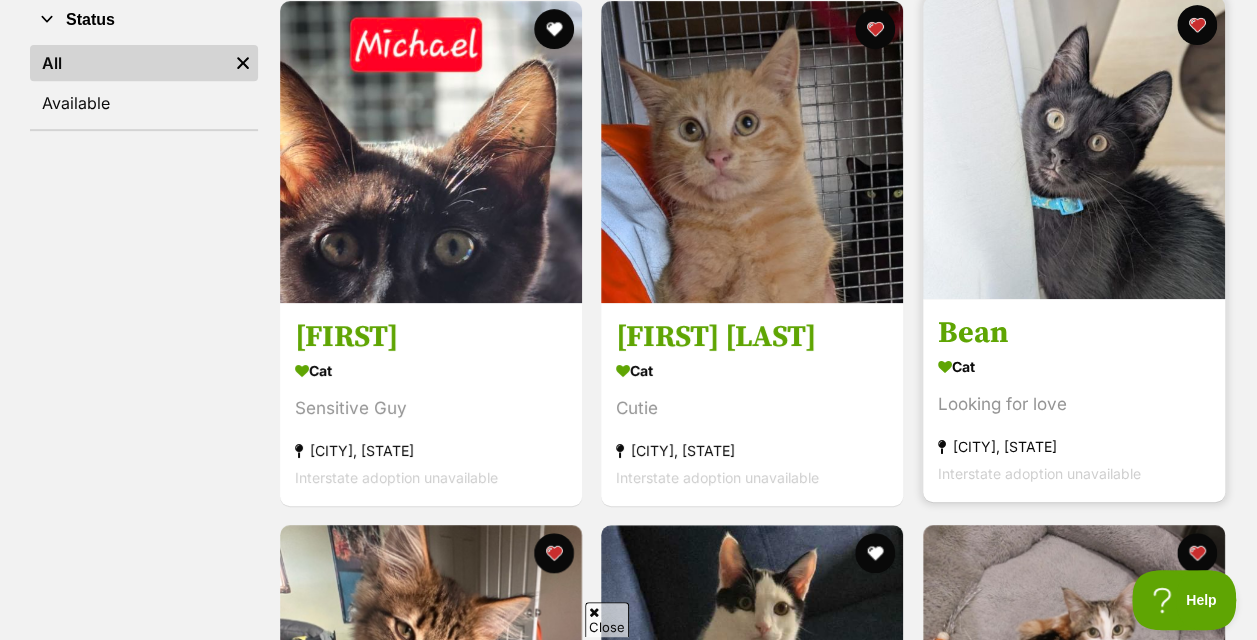 click at bounding box center [1074, 148] 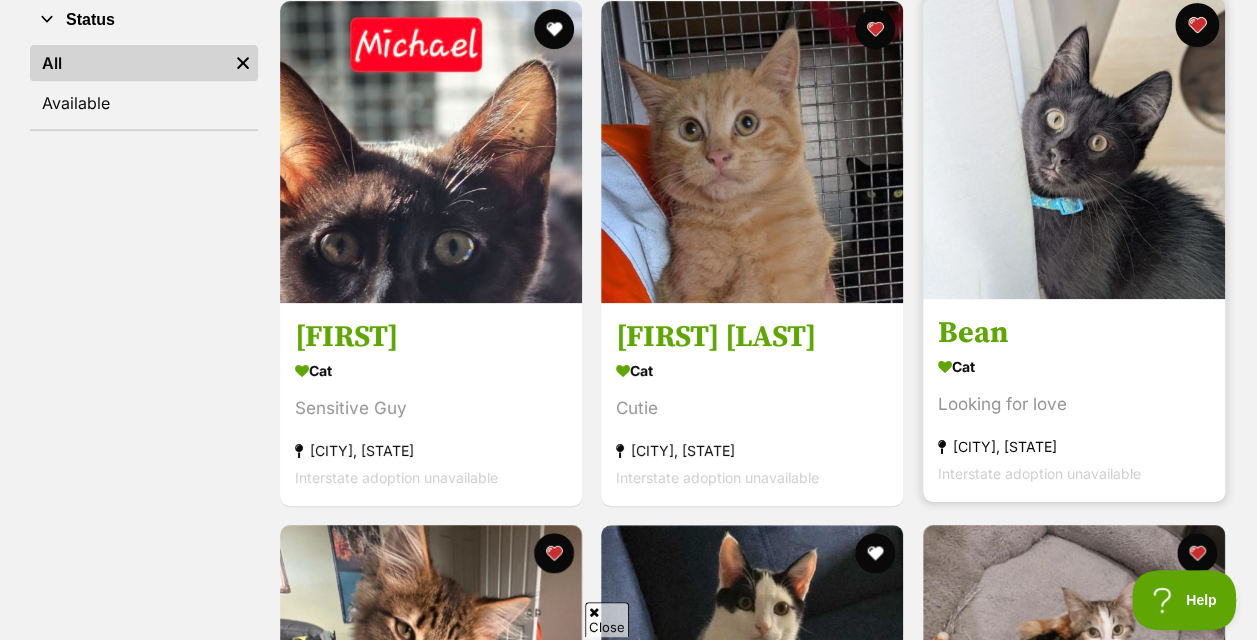 click at bounding box center [1197, 25] 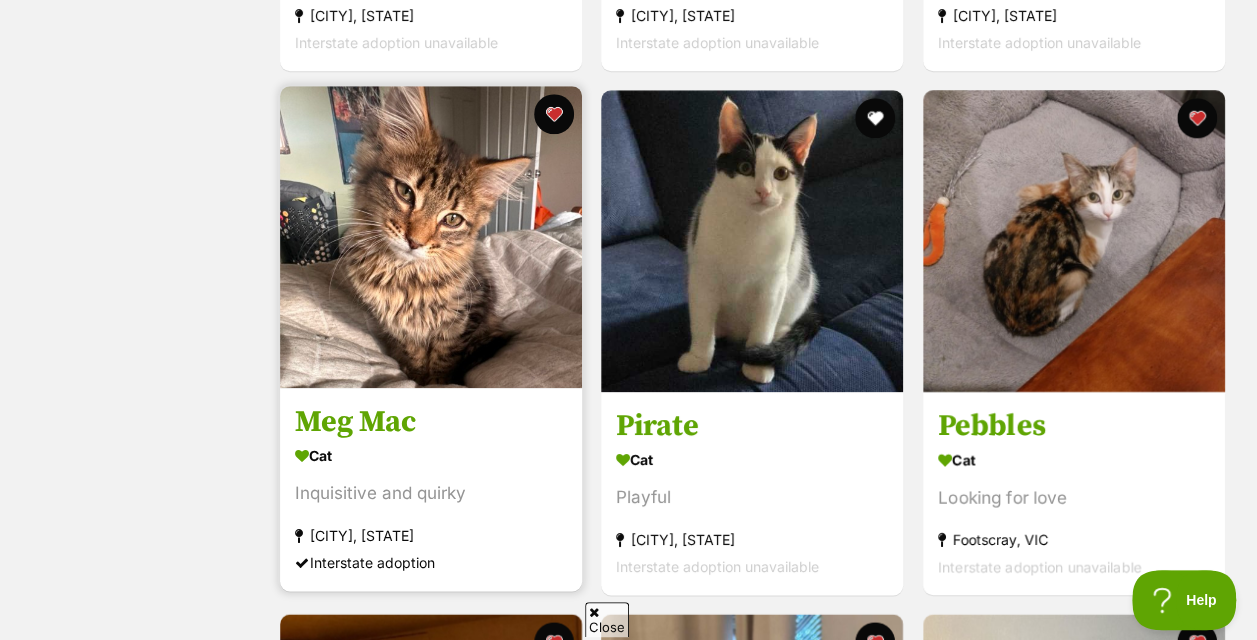 scroll, scrollTop: 847, scrollLeft: 0, axis: vertical 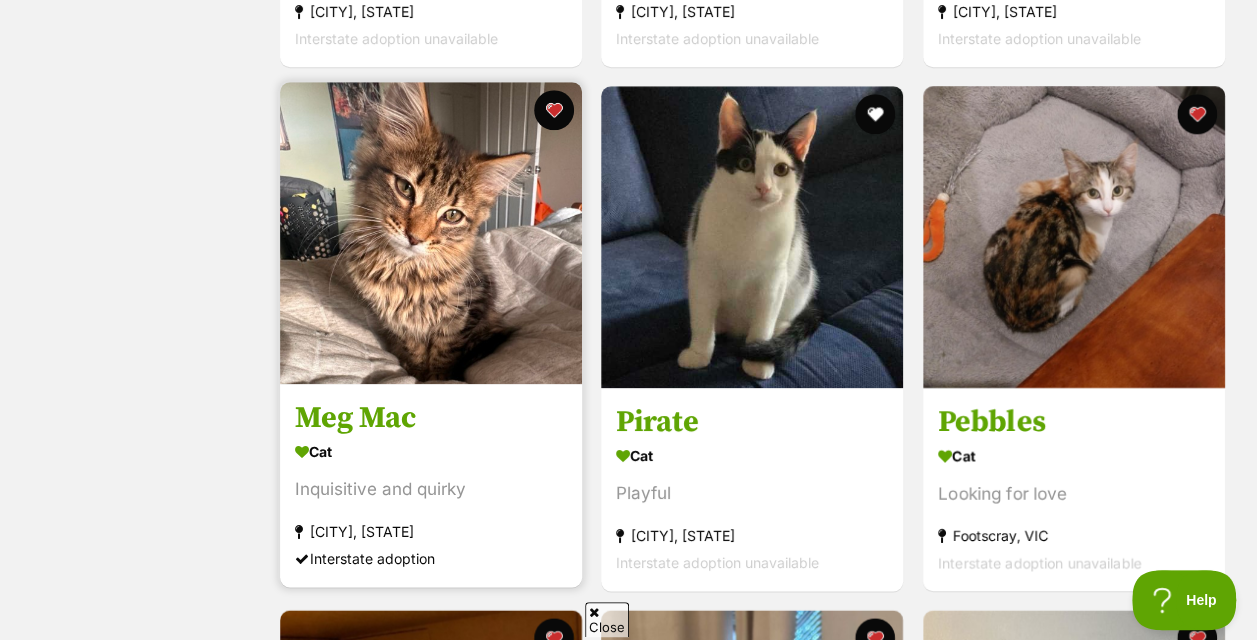 click on "[FIRST] [LAST]
Cat
Inquisitive and quirky
[CITY], [STATE]
Interstate adoption" at bounding box center (431, 334) 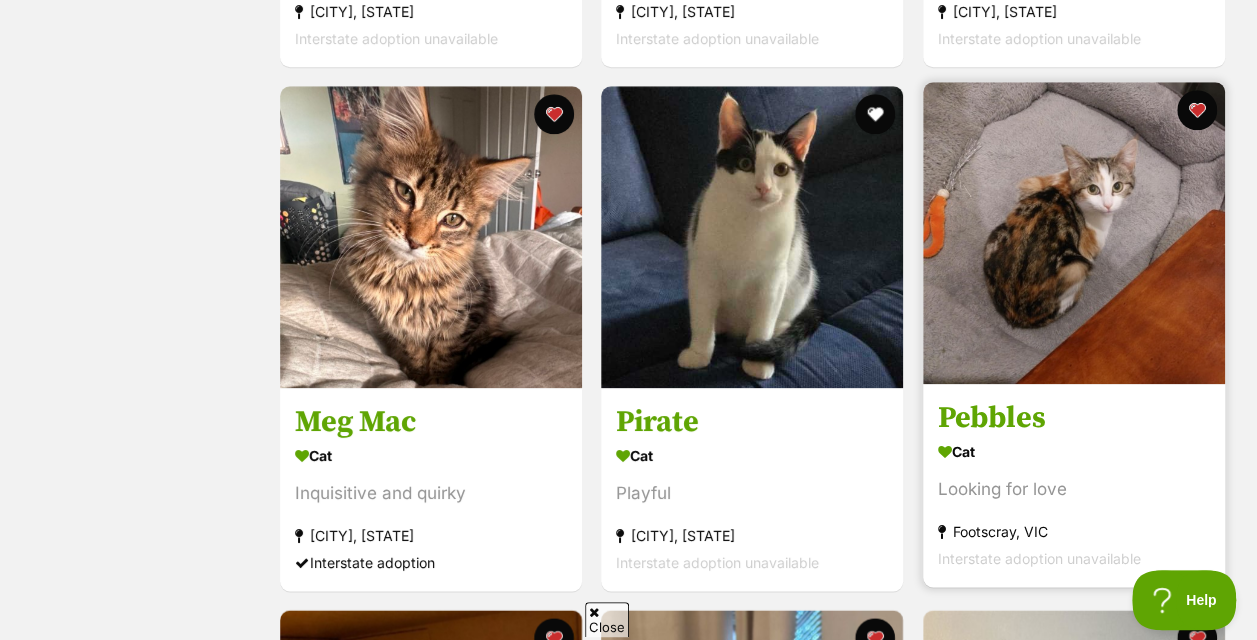 click at bounding box center [1074, 233] 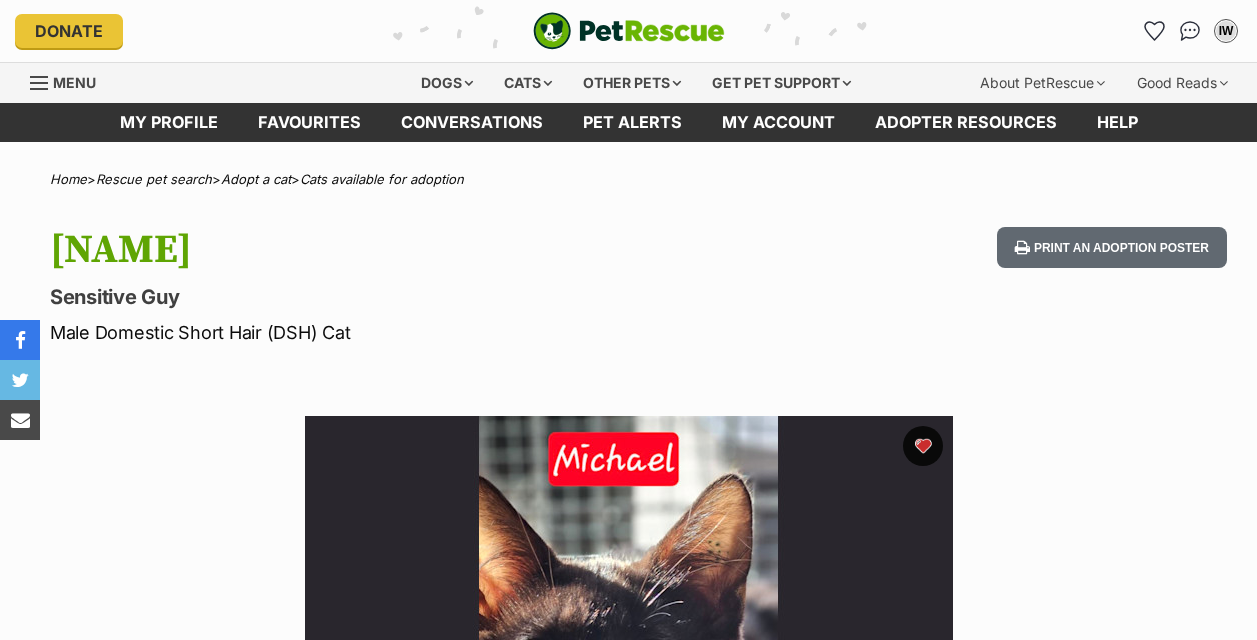 scroll, scrollTop: 0, scrollLeft: 0, axis: both 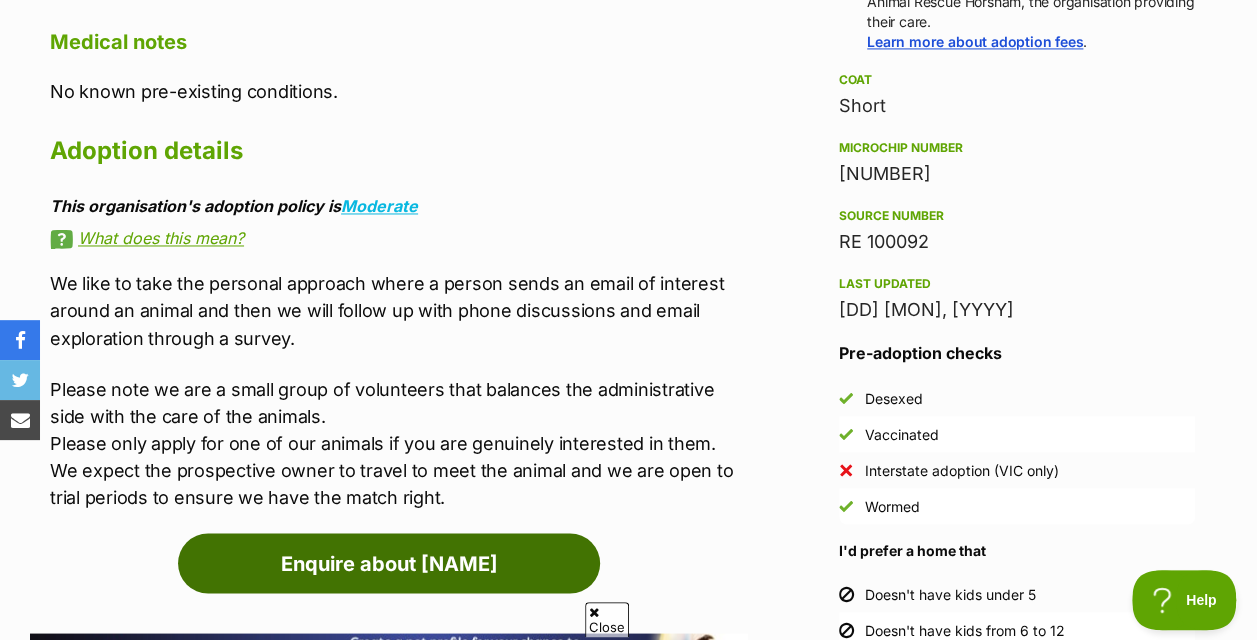 click on "Enquire about [NAME]" at bounding box center (389, 563) 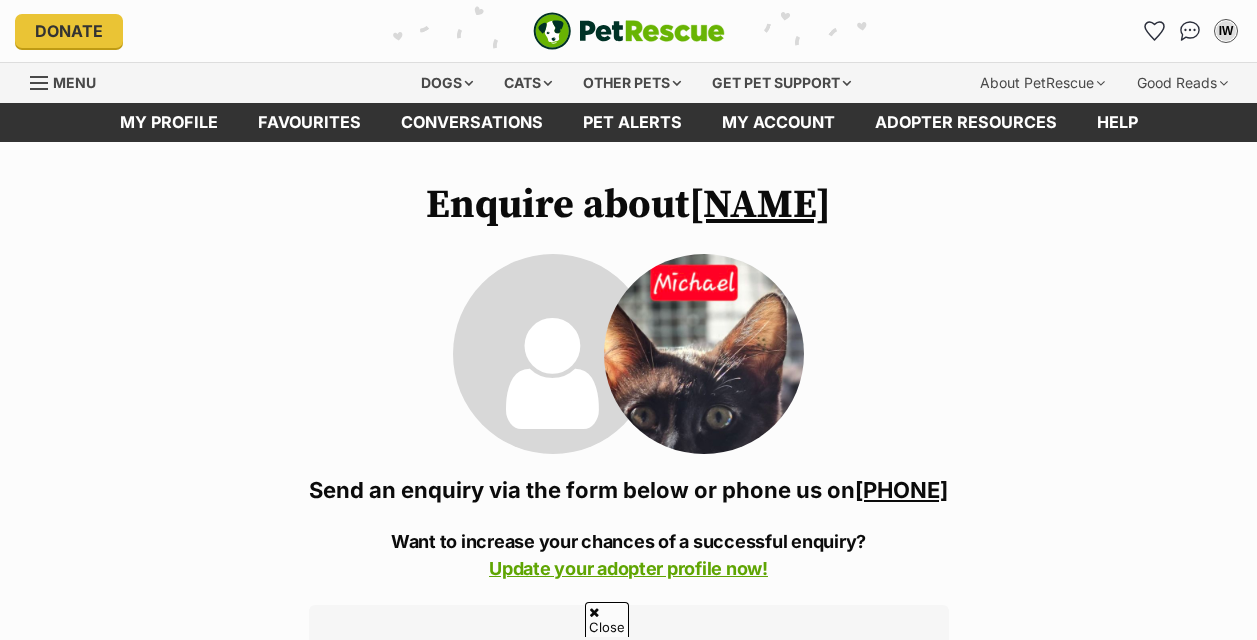 scroll, scrollTop: 337, scrollLeft: 0, axis: vertical 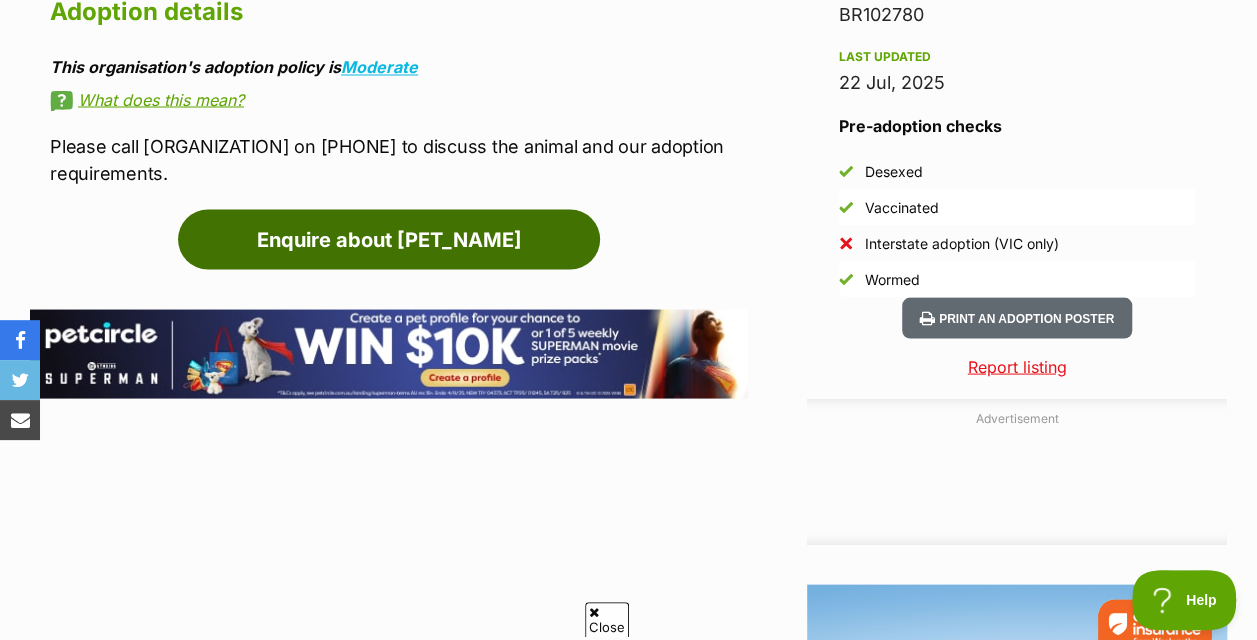 click on "Enquire about [PET_NAME]" at bounding box center [389, 239] 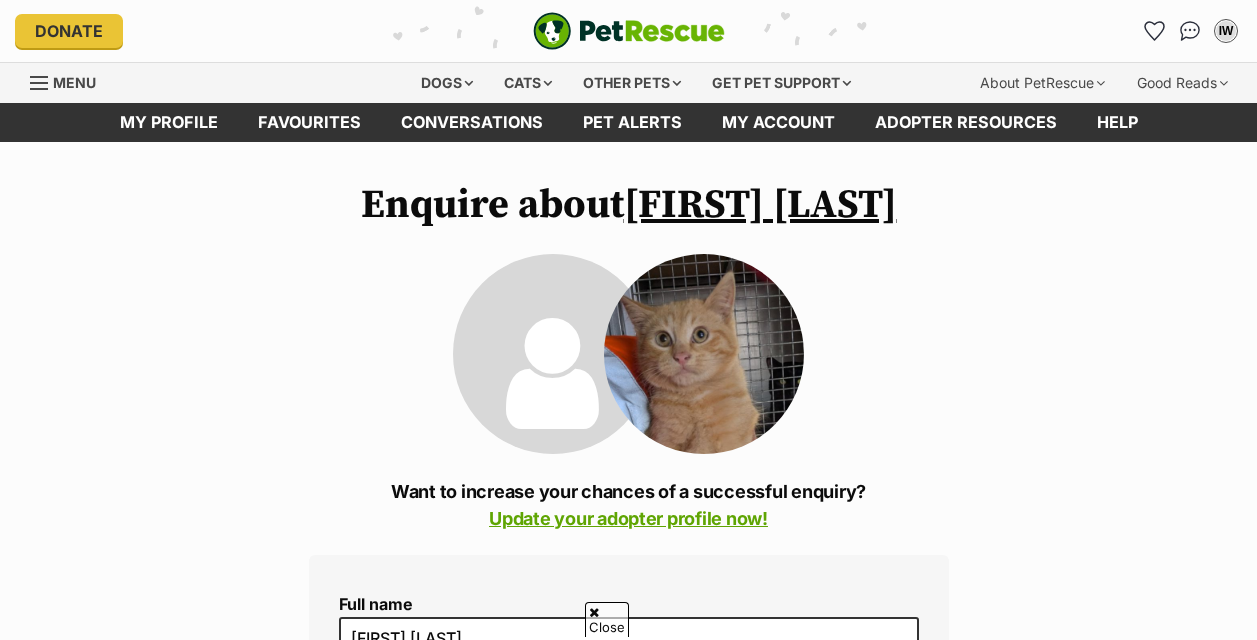 scroll, scrollTop: 934, scrollLeft: 0, axis: vertical 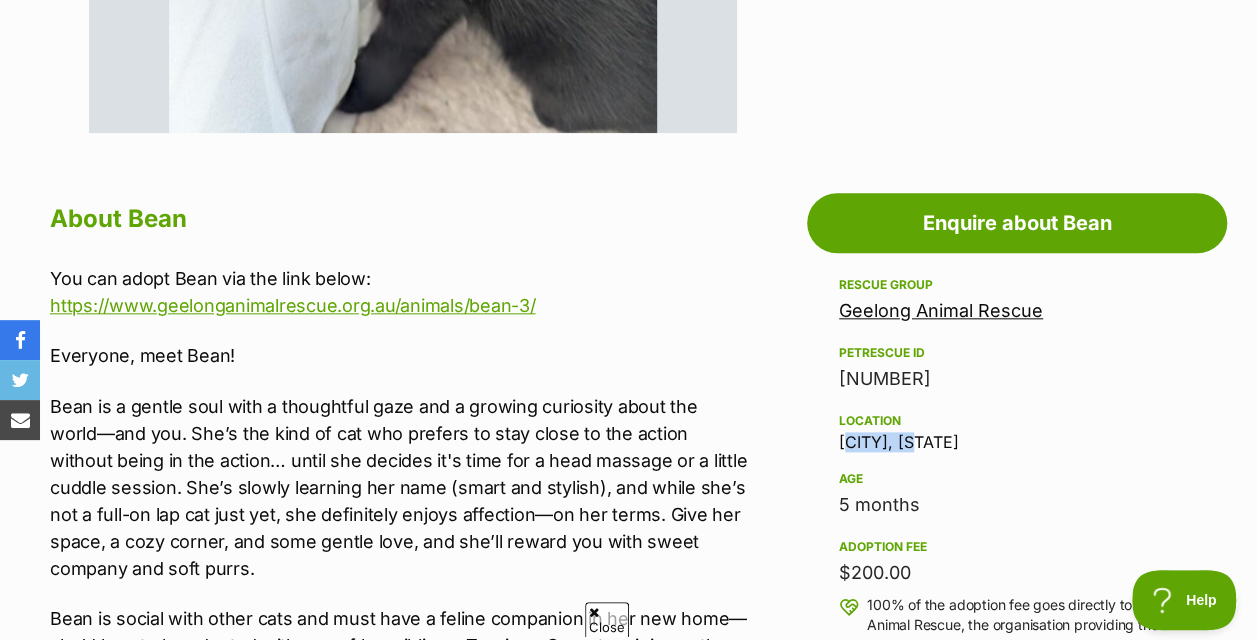 drag, startPoint x: 898, startPoint y: 440, endPoint x: 792, endPoint y: 452, distance: 106.677086 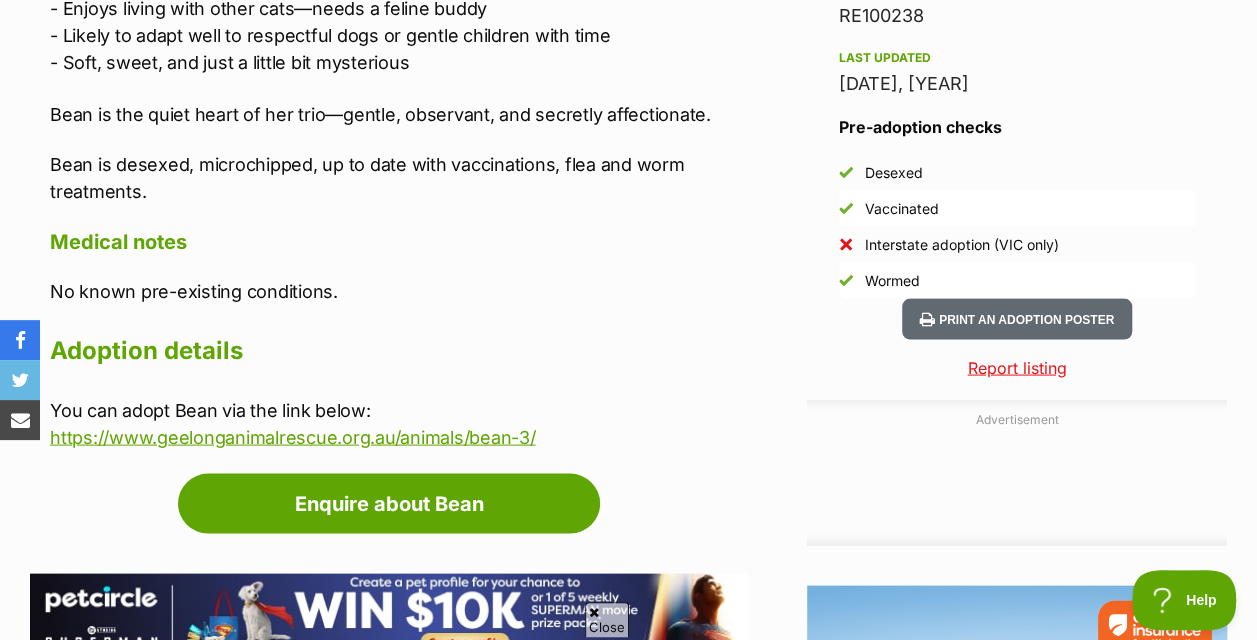 scroll, scrollTop: 1781, scrollLeft: 0, axis: vertical 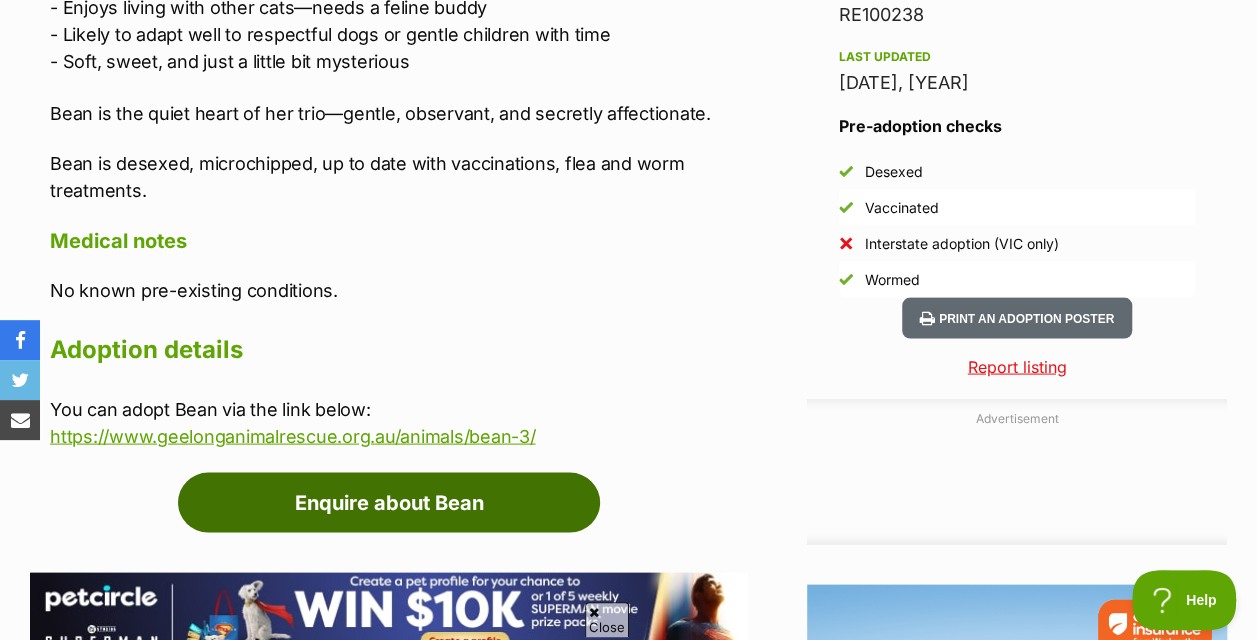 click on "Enquire about Bean" at bounding box center [389, 502] 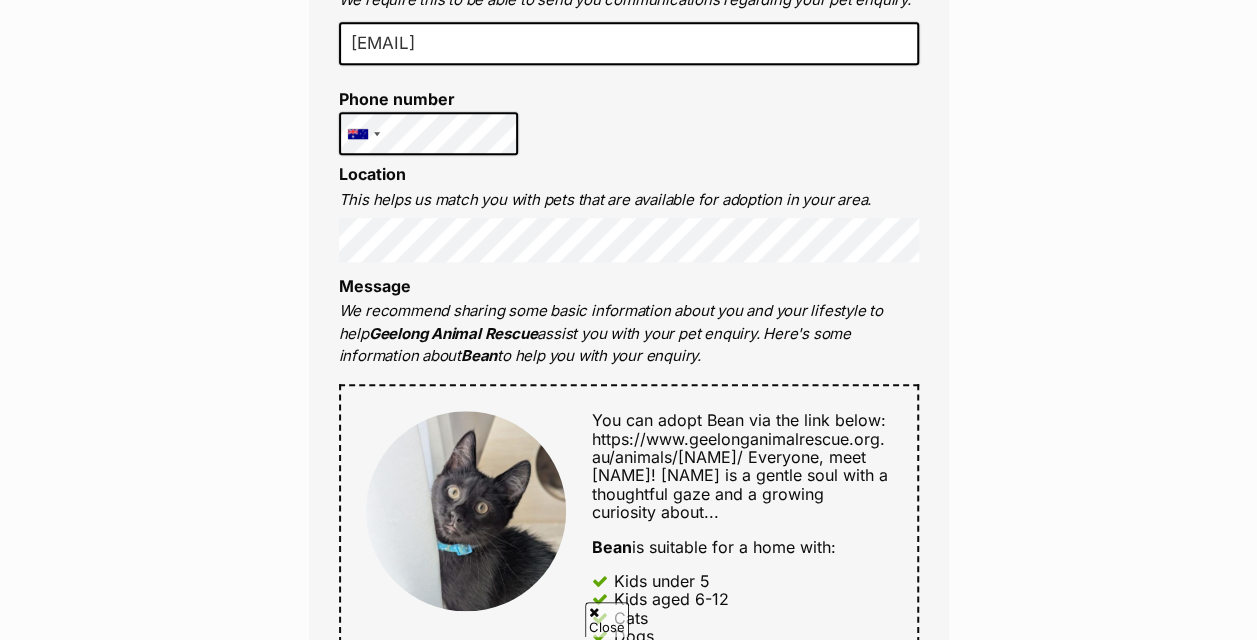 scroll, scrollTop: 0, scrollLeft: 0, axis: both 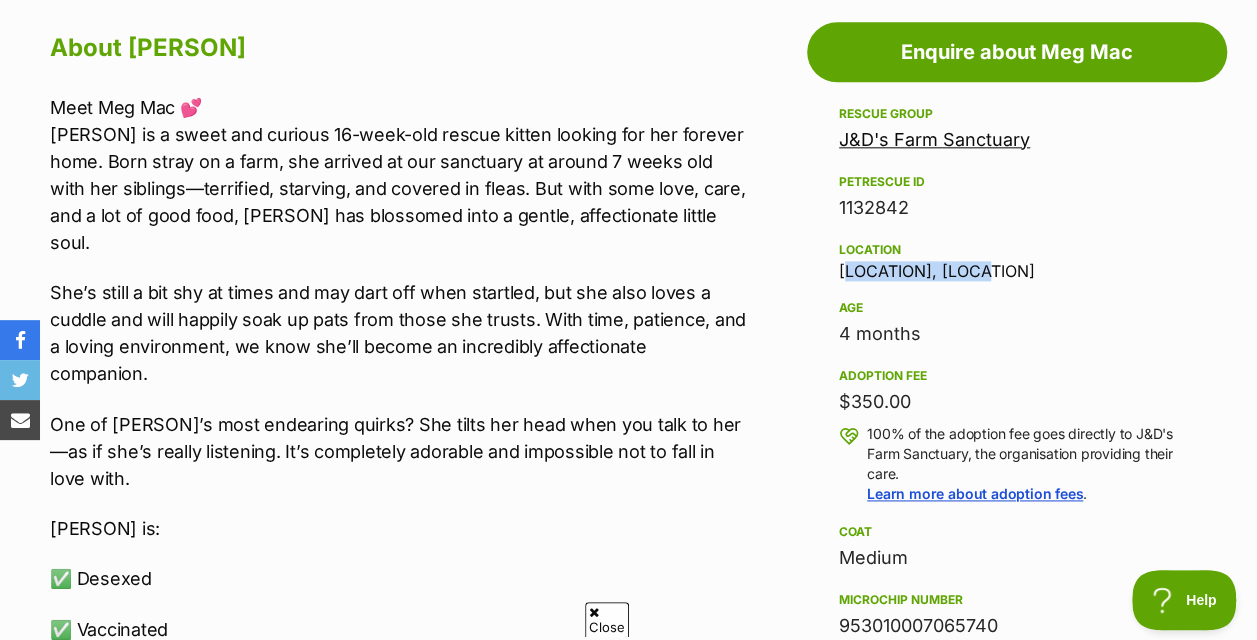 drag, startPoint x: 967, startPoint y: 266, endPoint x: 800, endPoint y: 284, distance: 167.96725 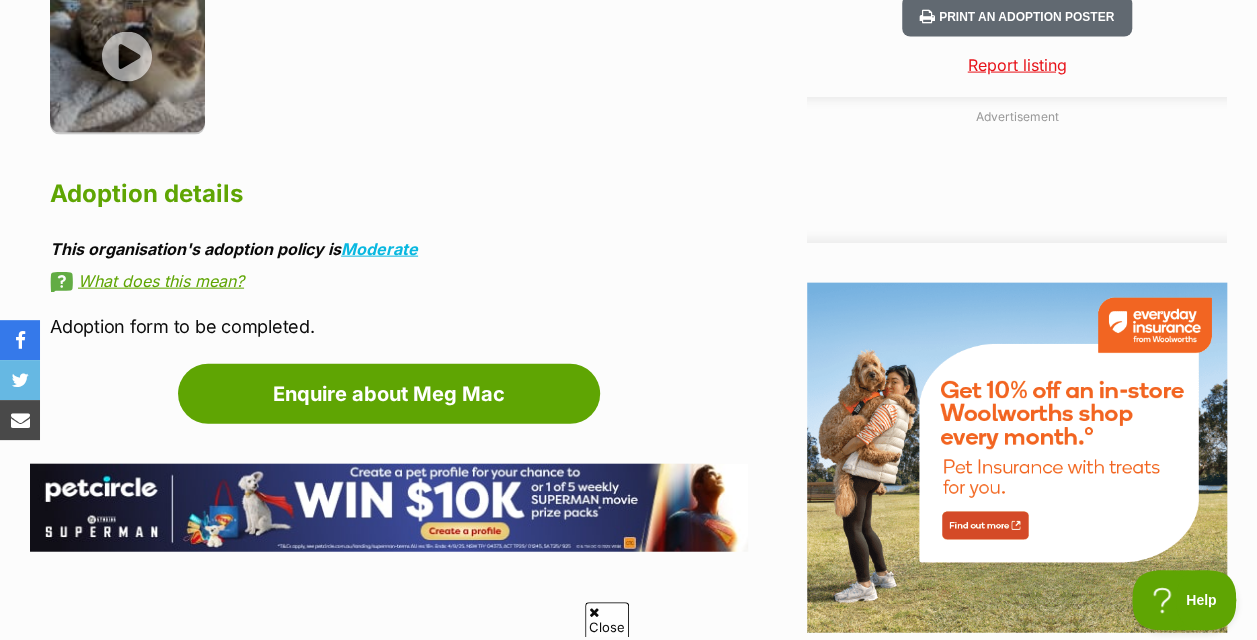 scroll, scrollTop: 2151, scrollLeft: 0, axis: vertical 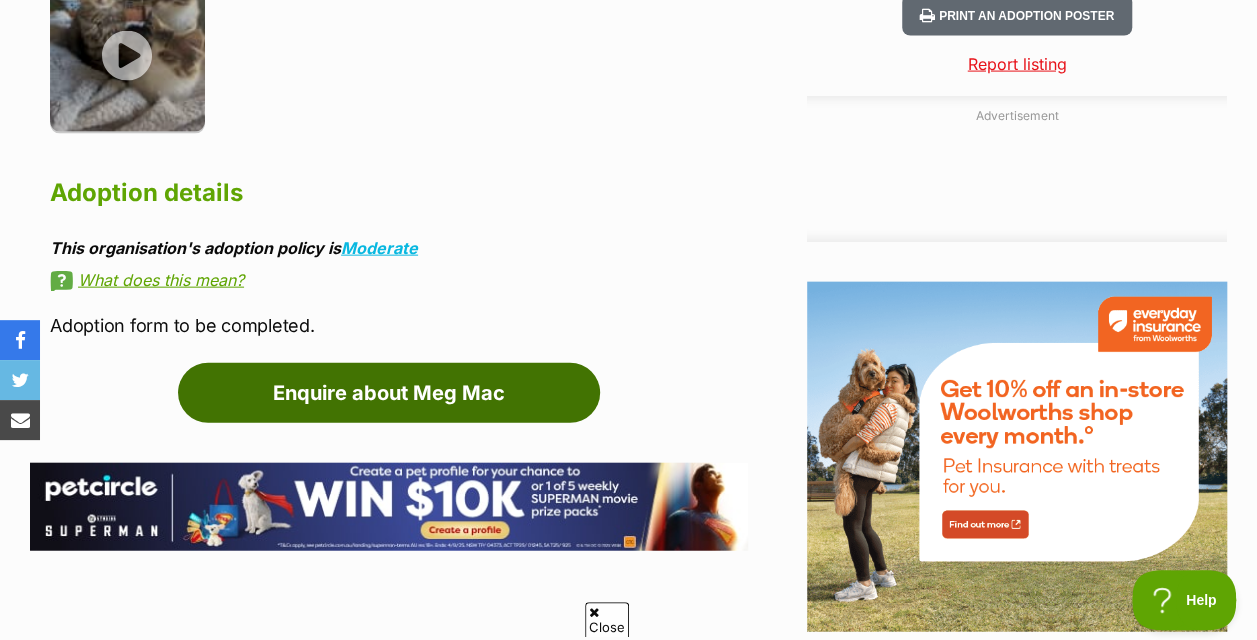 click on "Enquire about Meg Mac" at bounding box center (389, 393) 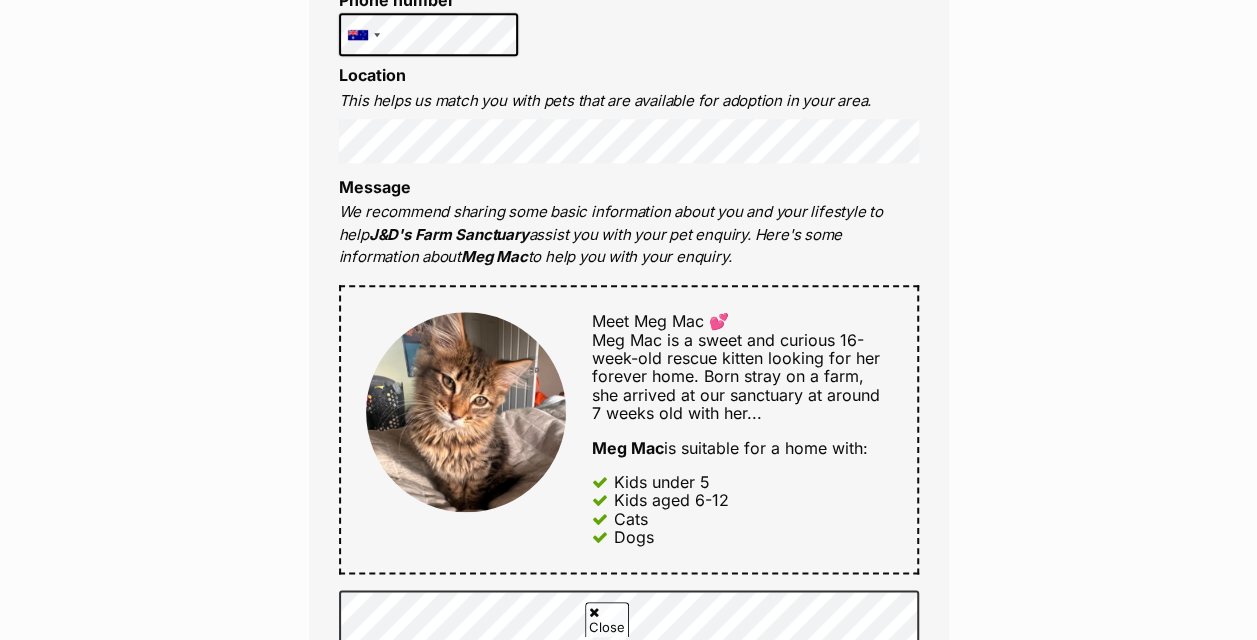 scroll, scrollTop: 0, scrollLeft: 0, axis: both 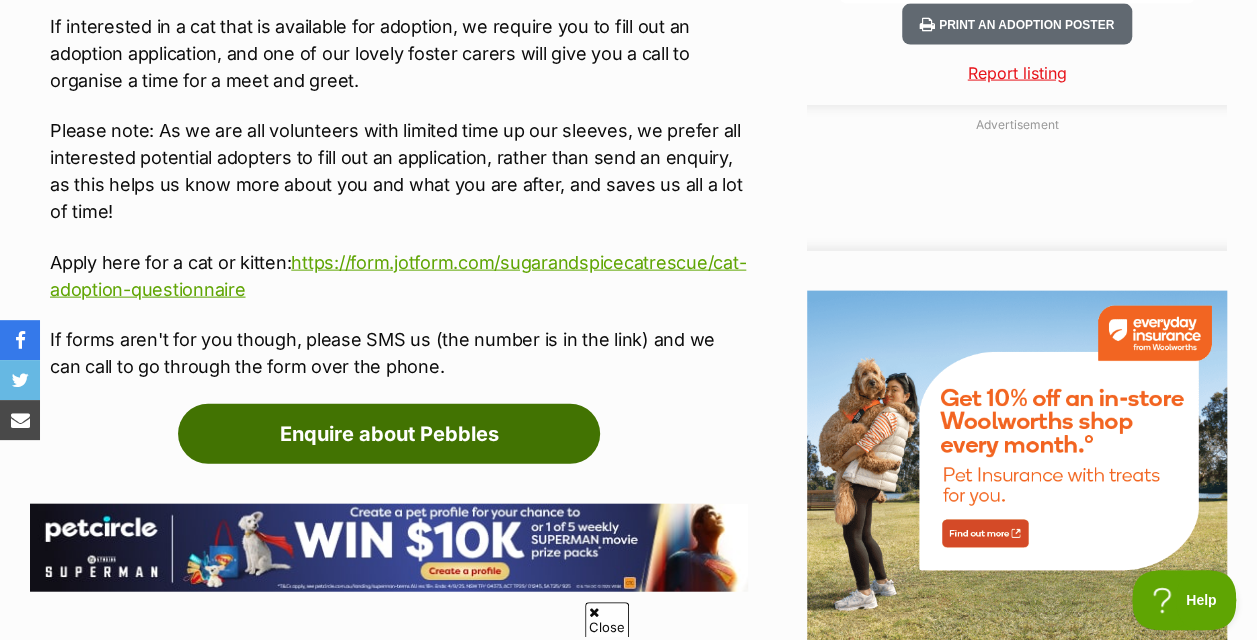 click on "Enquire about Pebbles" at bounding box center [389, 434] 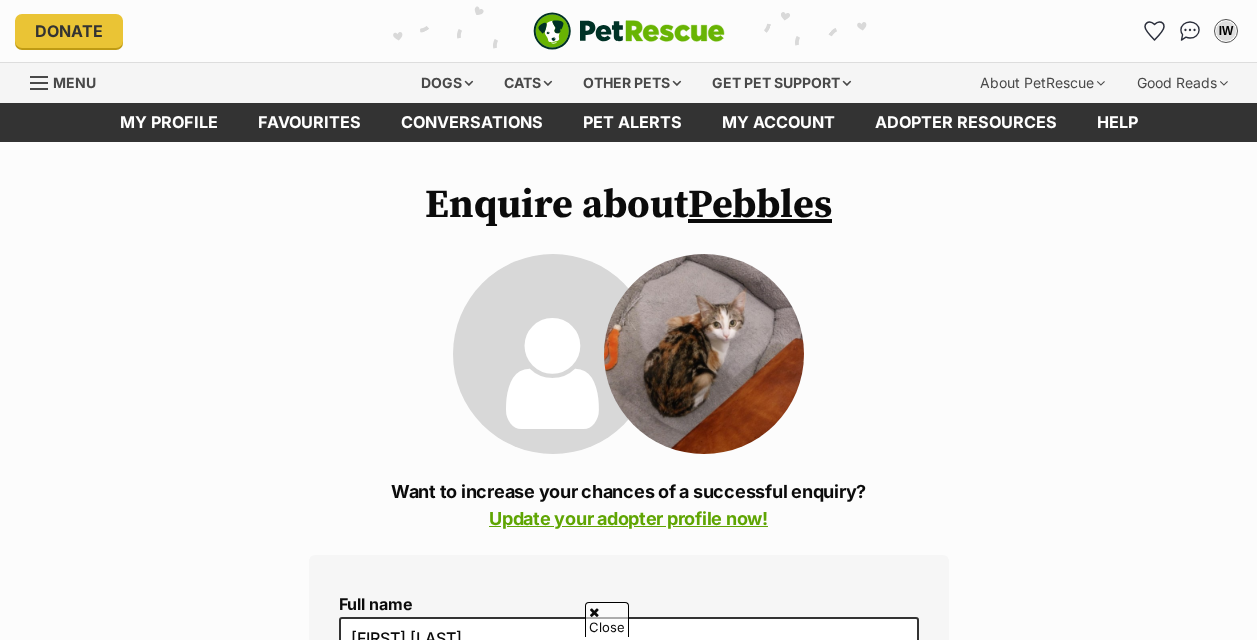 scroll, scrollTop: 705, scrollLeft: 0, axis: vertical 